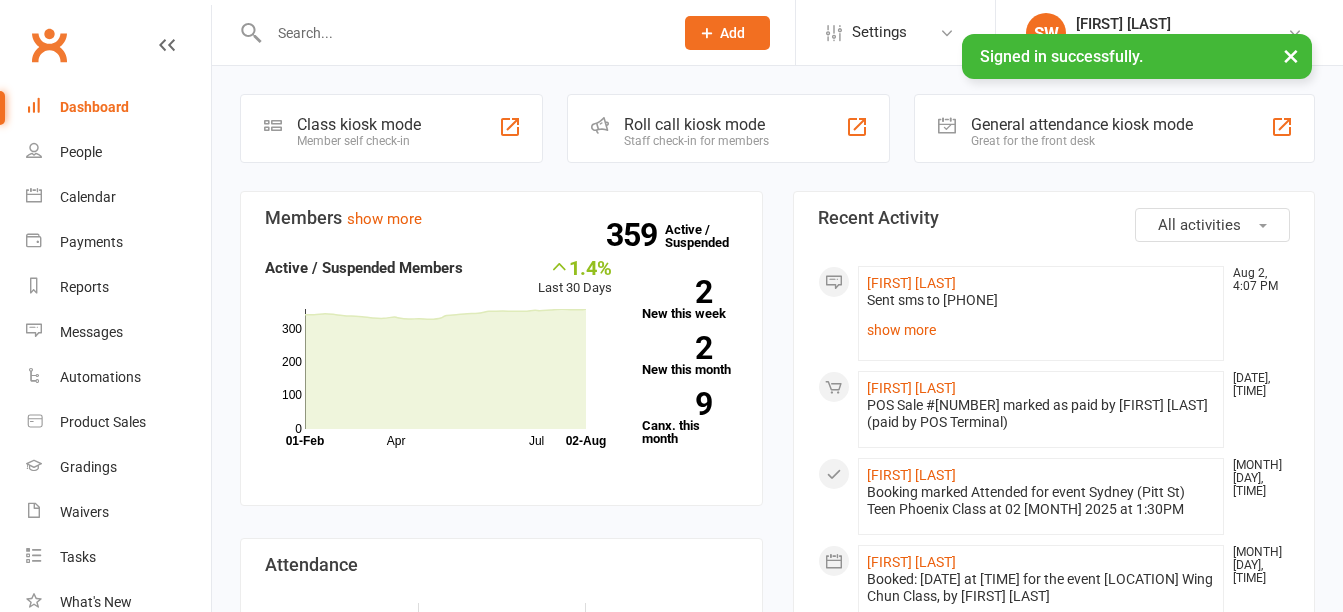 scroll, scrollTop: 0, scrollLeft: 0, axis: both 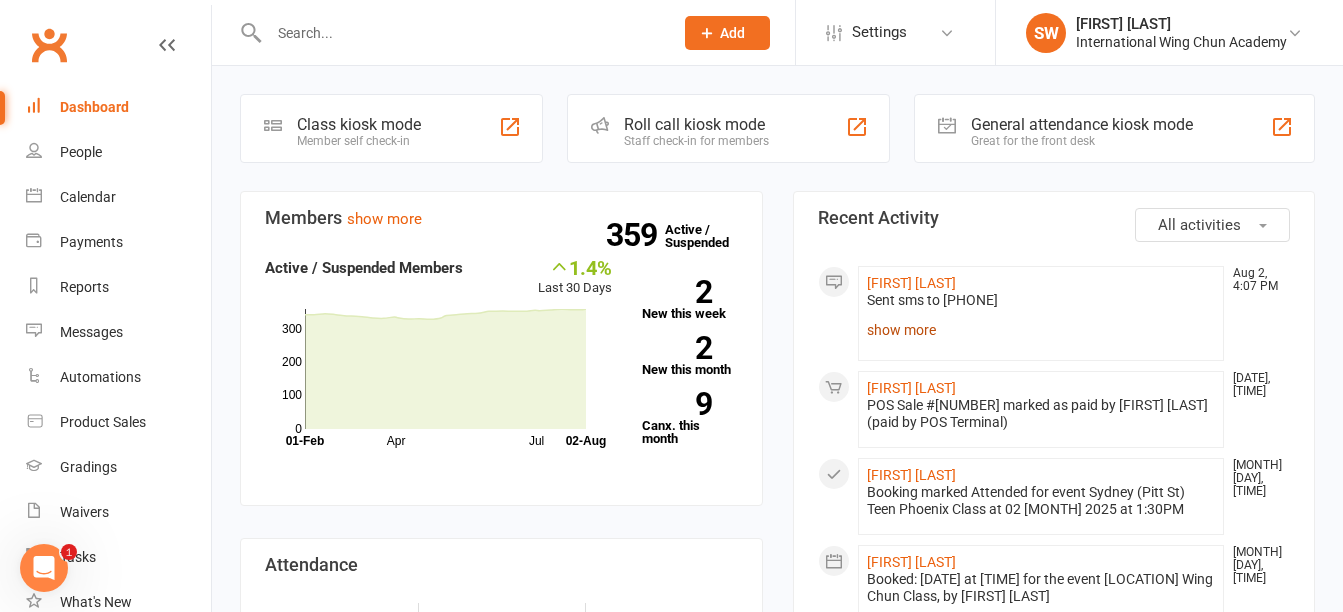 click on "show more" 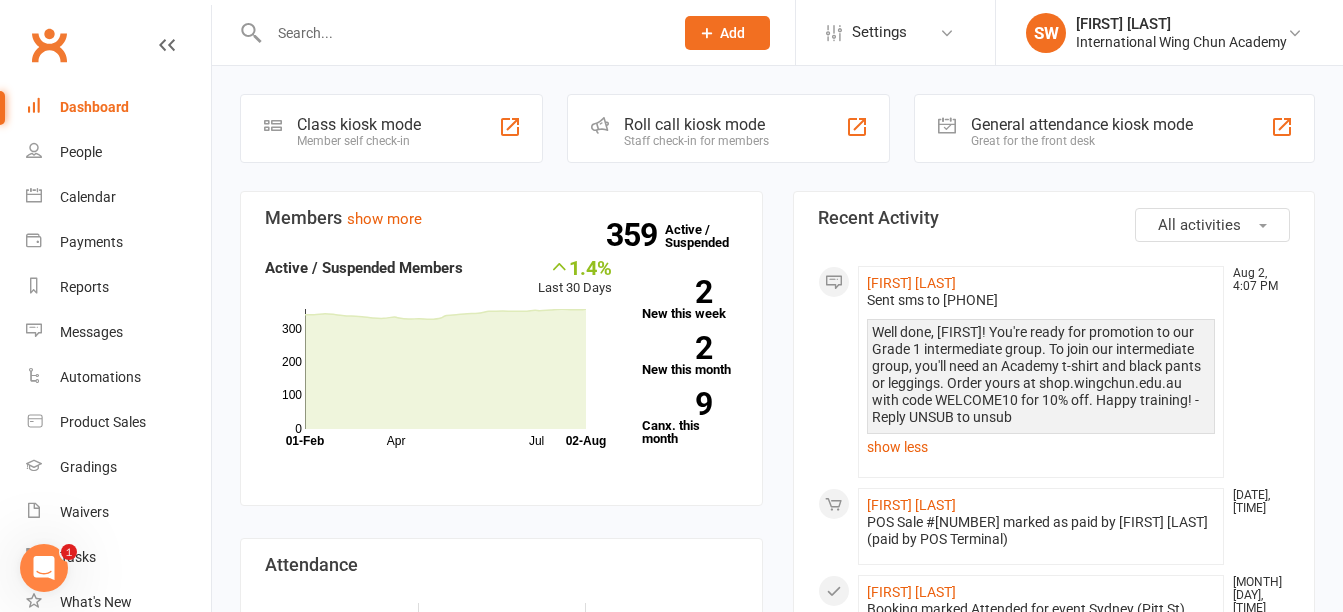 scroll, scrollTop: 300, scrollLeft: 0, axis: vertical 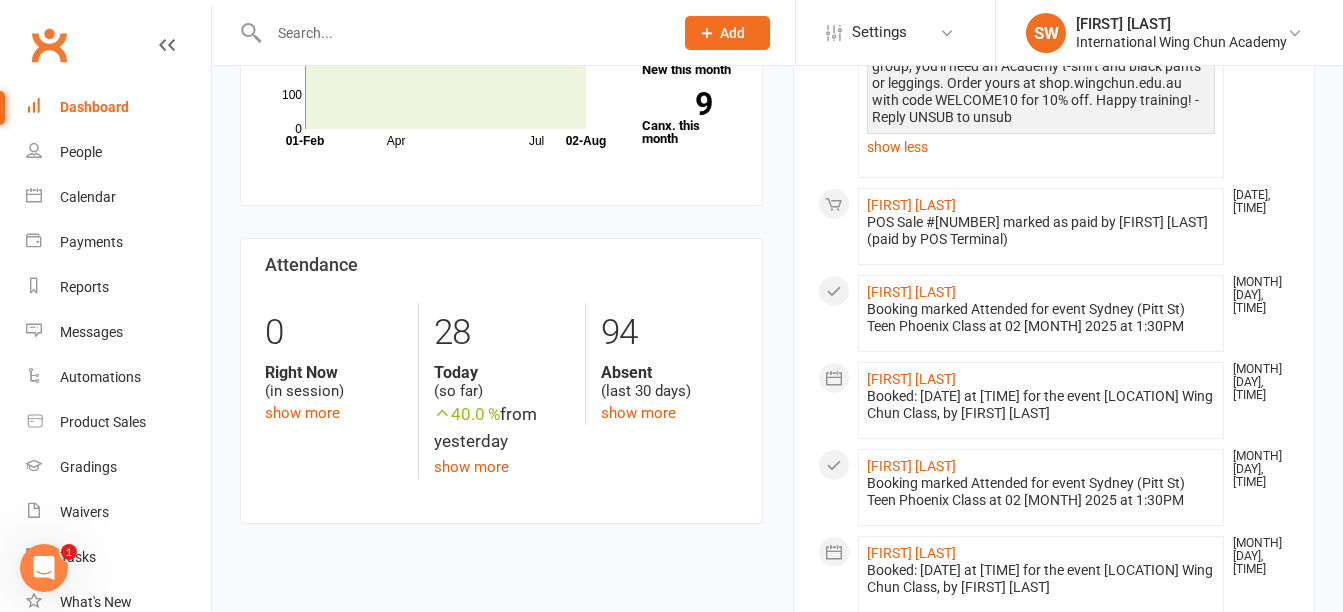click at bounding box center [461, 33] 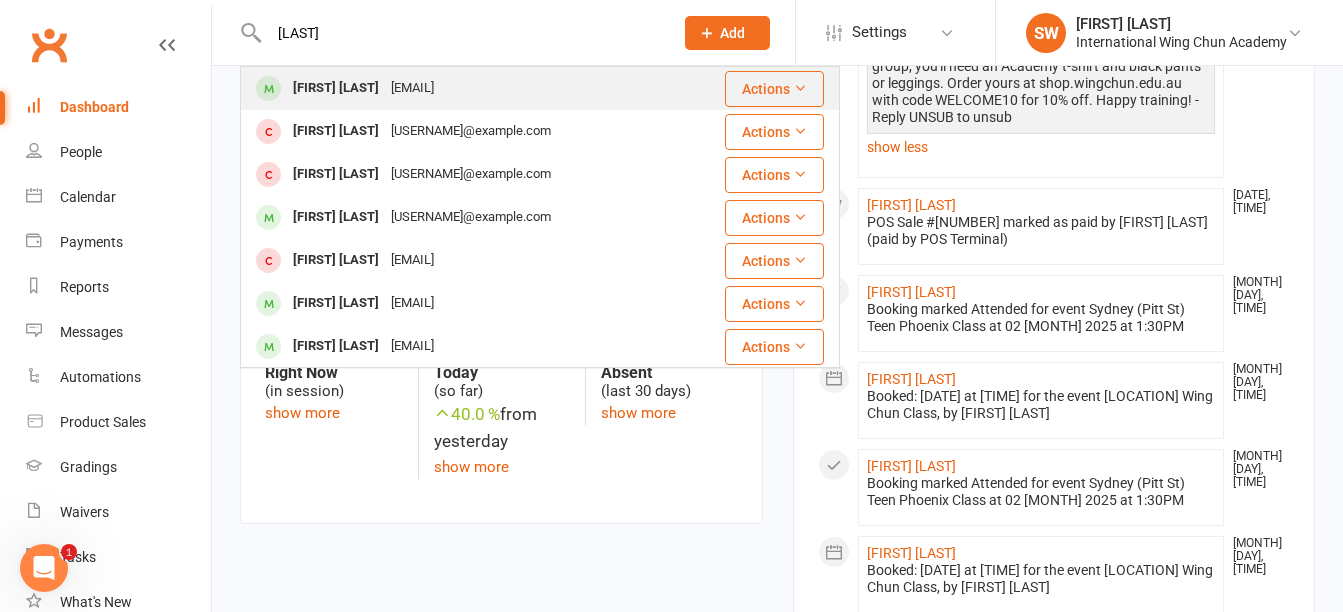 type on "[LAST]" 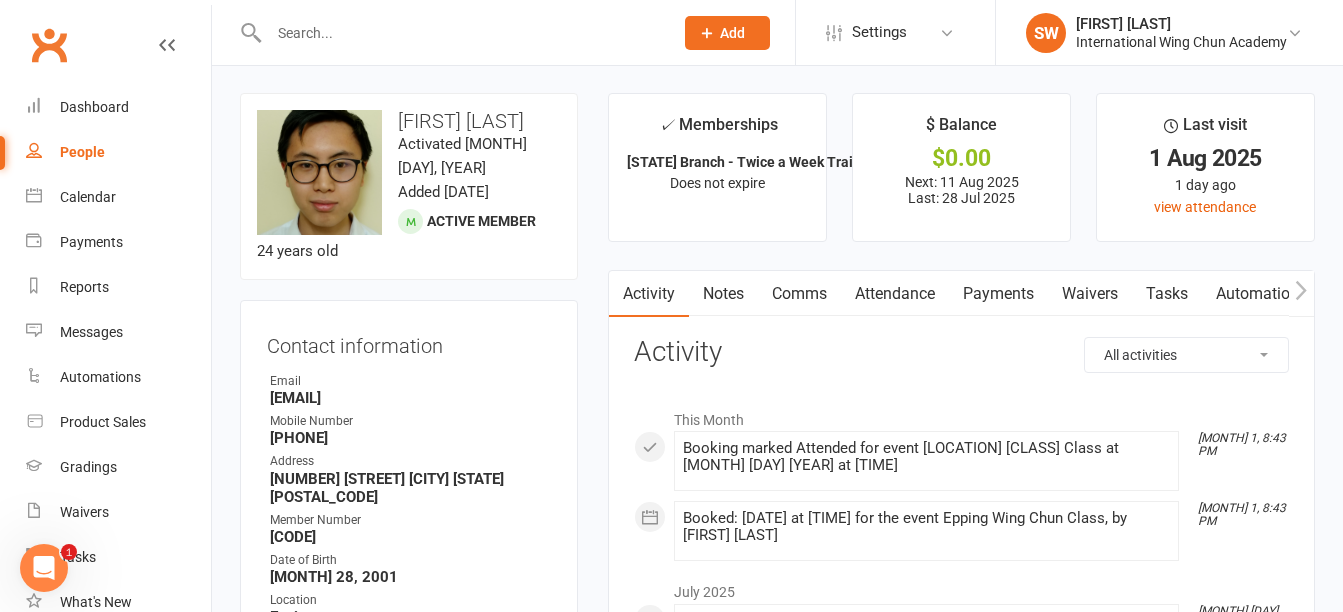 scroll, scrollTop: 0, scrollLeft: 0, axis: both 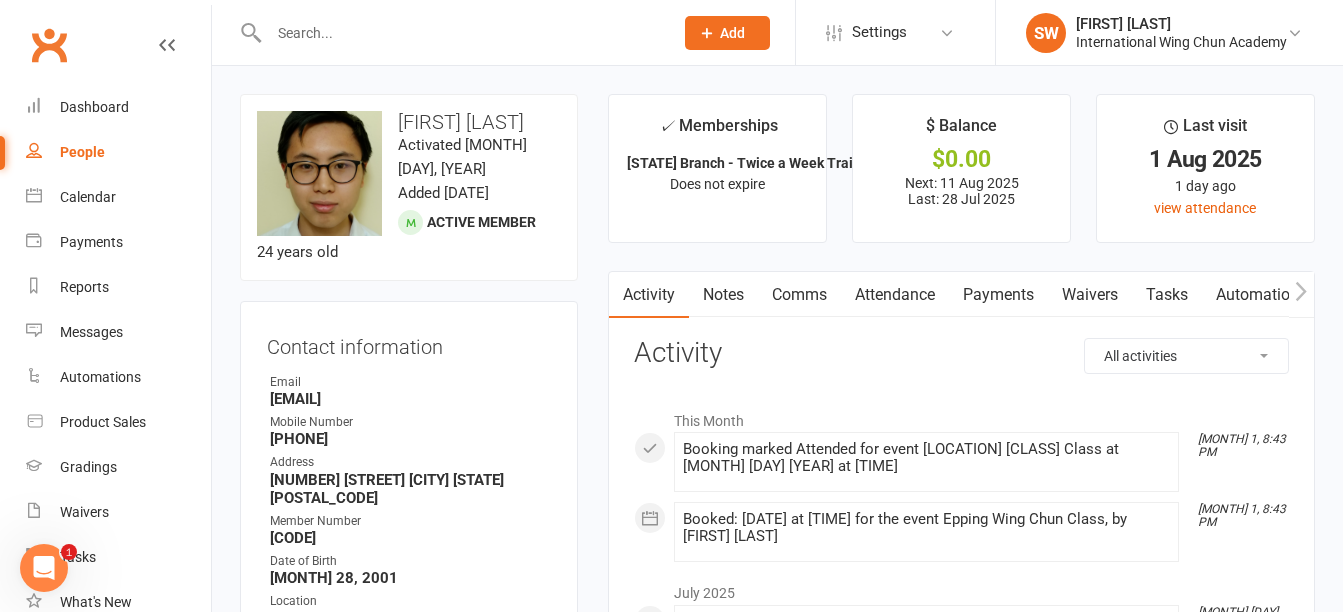 click on "Payments" at bounding box center [998, 295] 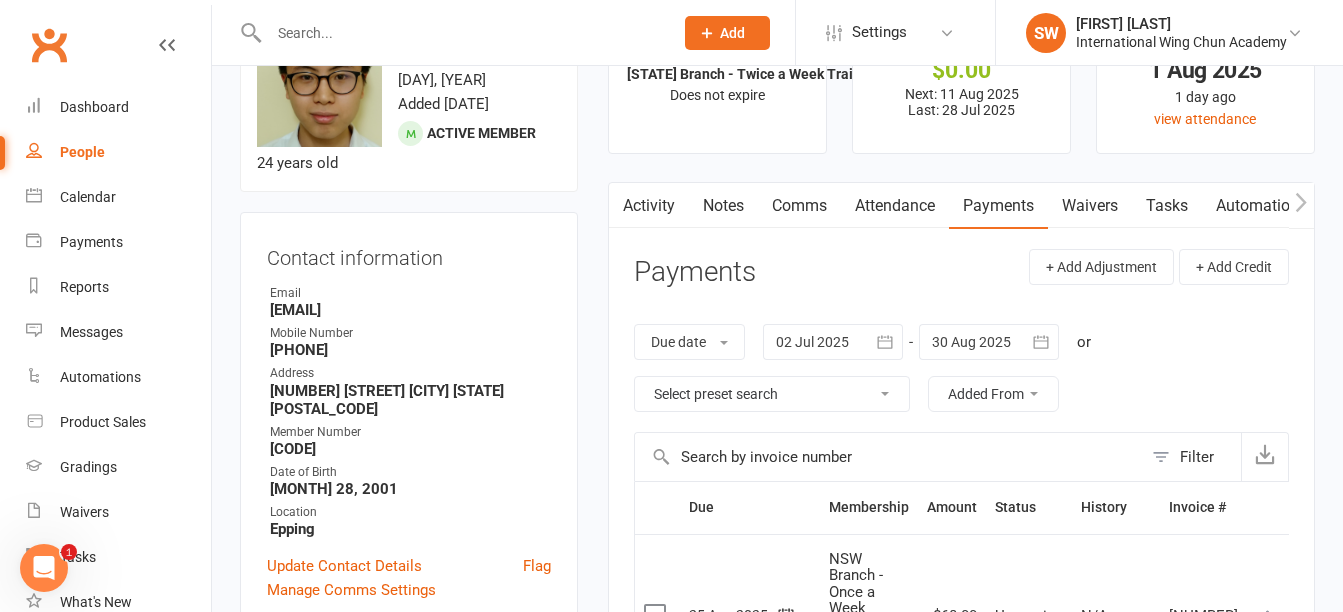 scroll, scrollTop: 0, scrollLeft: 0, axis: both 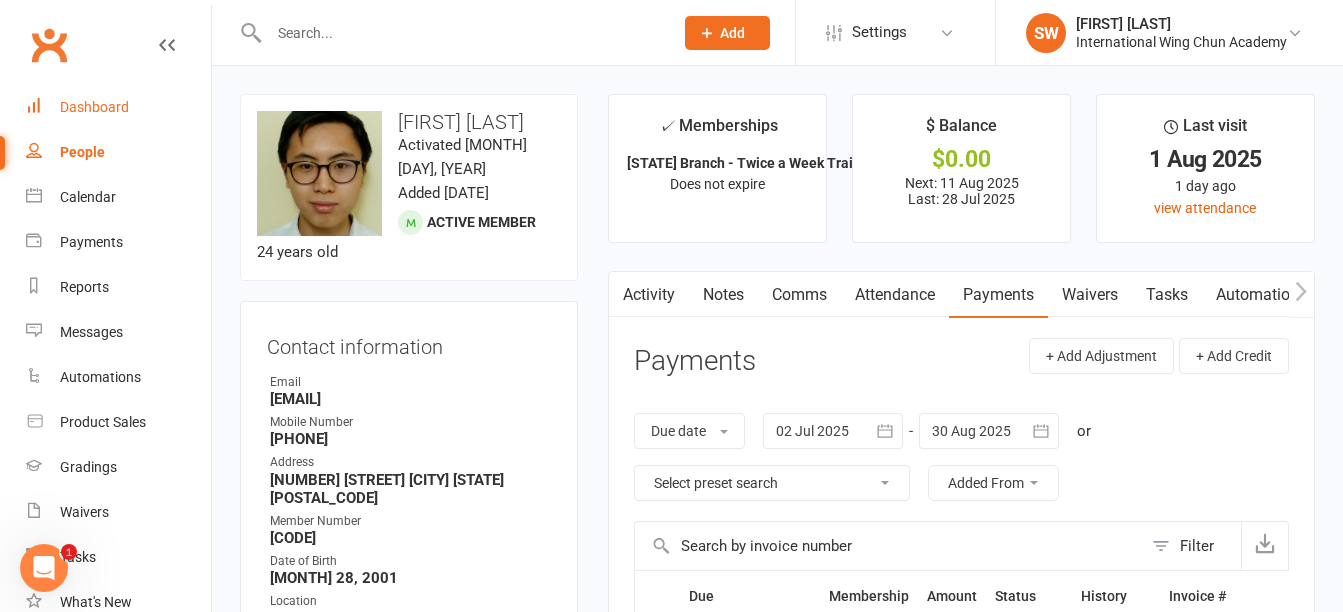 click on "Dashboard" at bounding box center (94, 107) 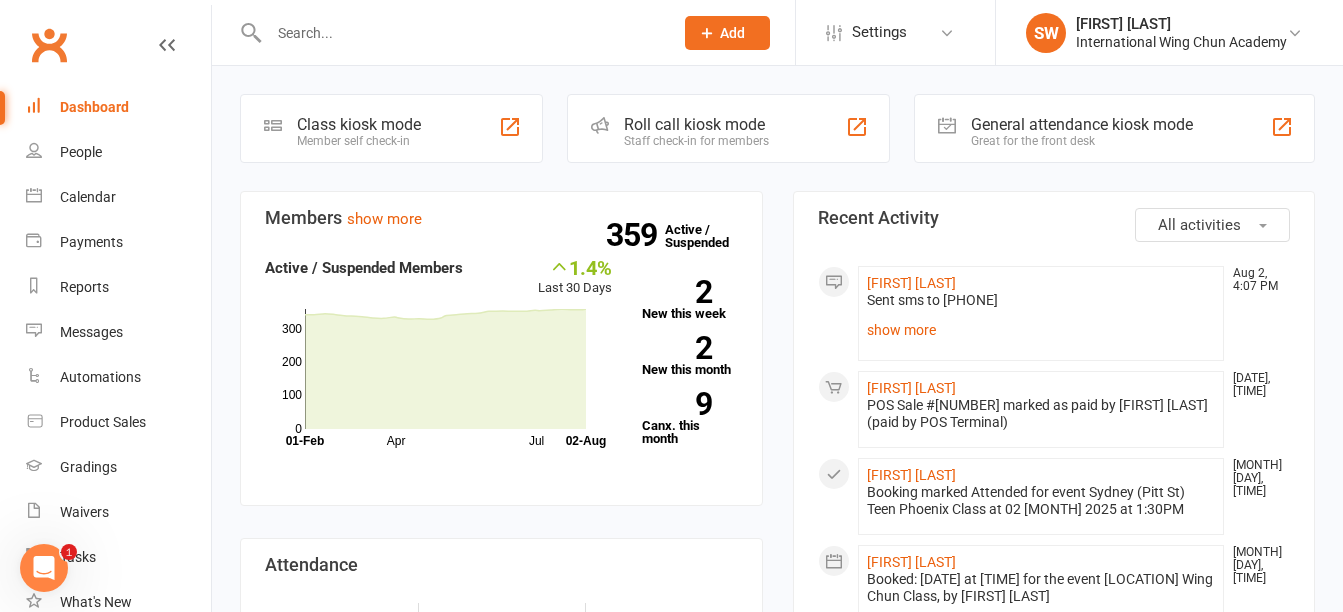 click at bounding box center [461, 33] 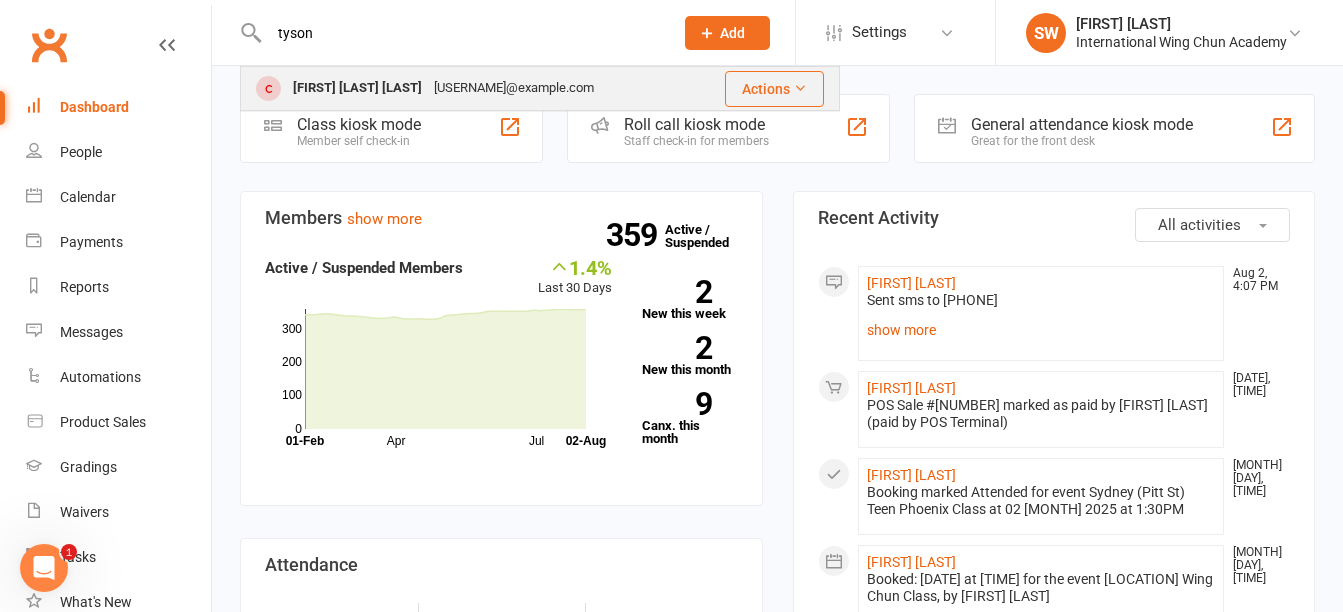 type on "tyson" 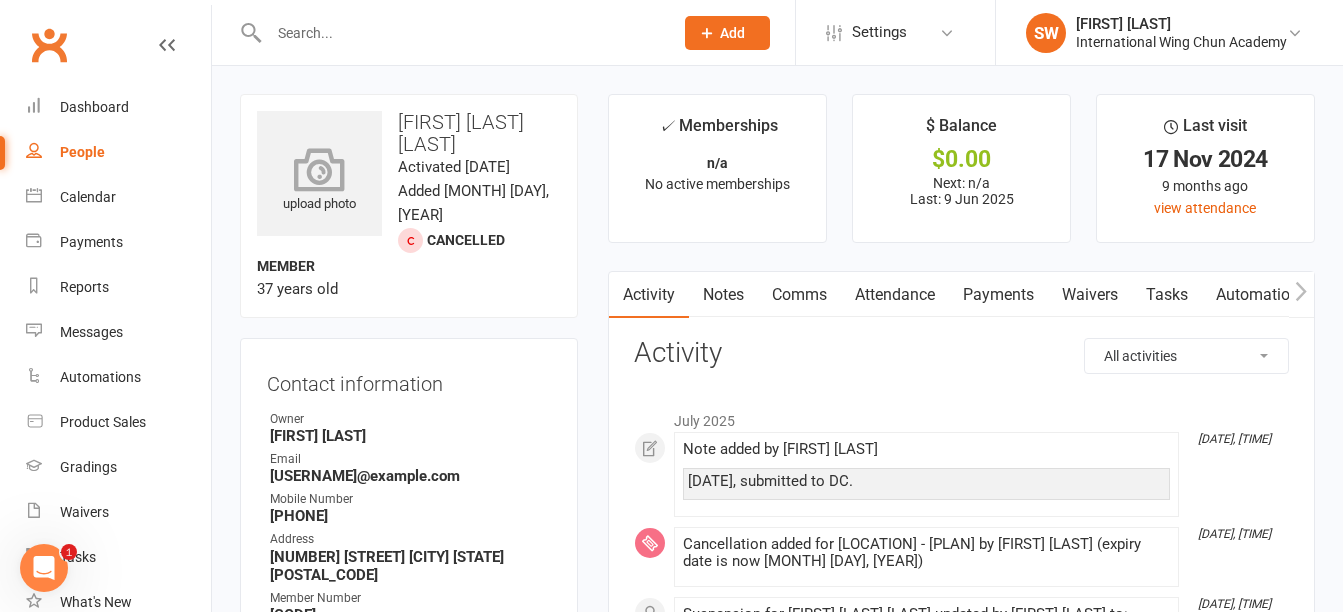 click at bounding box center [320, 169] 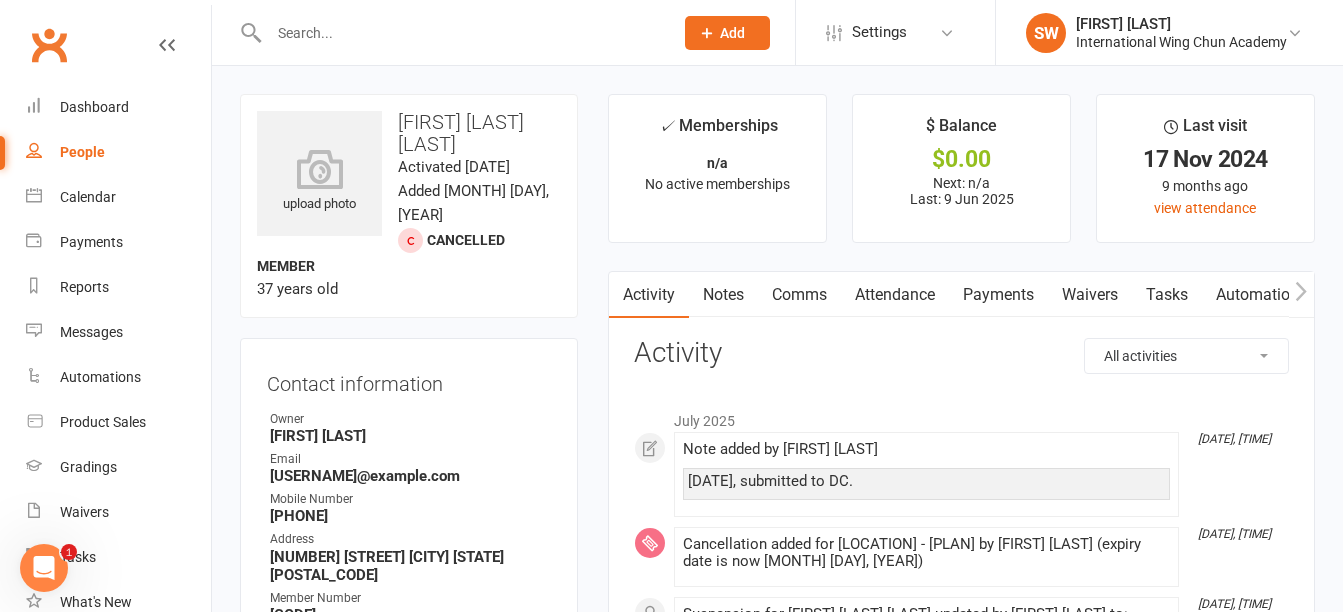 click on "upload photo Gandhu Tyson Kaye Activated 11 October, 2024 Added 11 October, 2024   Cancelled member 37 years old  Contact information Owner   Simon Wong Email  tyson@gtktrading.com
Mobile Number  0402 522 194
Address  8/45a Burton Street Concord NSW 2147
Member Number  S16053
Date of Birth  November 7, 1987
Location  Sydney
Update Contact Details Flag Manage Comms Settings
Wallet Bank account Gandhu Tyson Kaye  xxxx 2258
Add / Edit Payment Method
Membership  No active memberships found Show expired memberships Add new membership
Styles & Ranks  Wing Chun  / Grade 1 Start Date: 14 Oct 2024 Last Graded: 14 Oct 2024 Attendances Since Last Grading Style attendances: 1 All Attendances: 1 Belt Size:
Add new style
Suspensions  Show previous suspensions Add new suspension
Key Demographics  edit Gender Male
Nickname -
Emergency Contact Details  edit Family Members  MBO Transition Info  edit Email / SMS Subscriptions  edit Convert to NAC" at bounding box center (409, 1168) 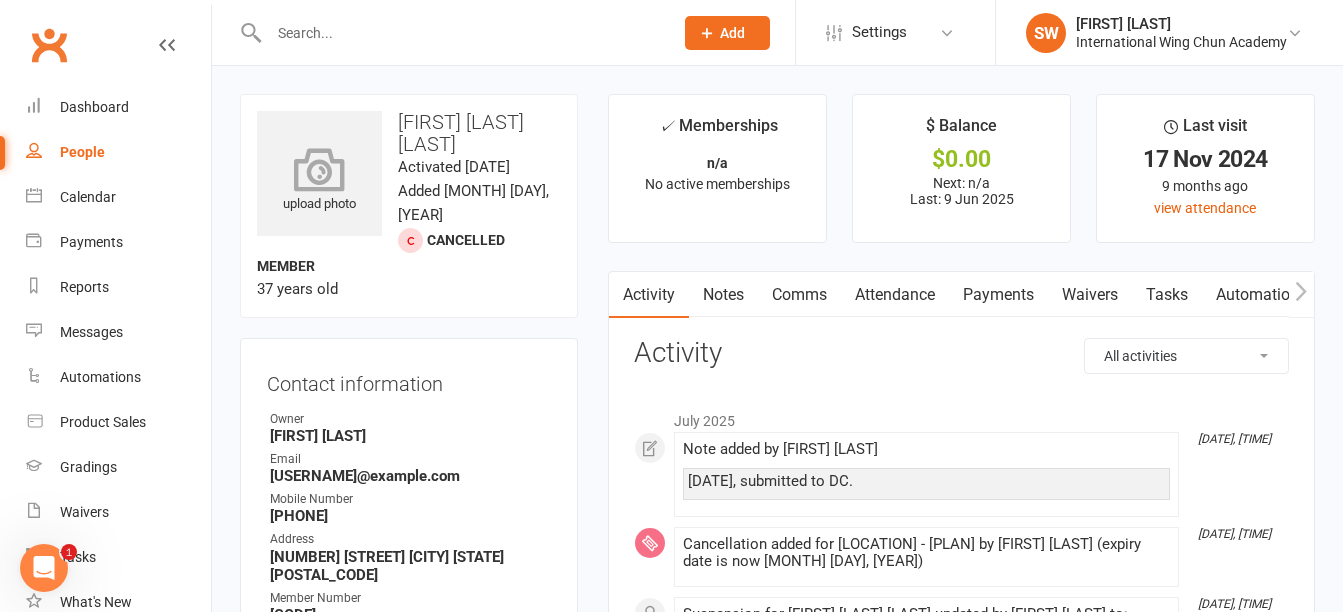 click on "upload photo" at bounding box center (319, 182) 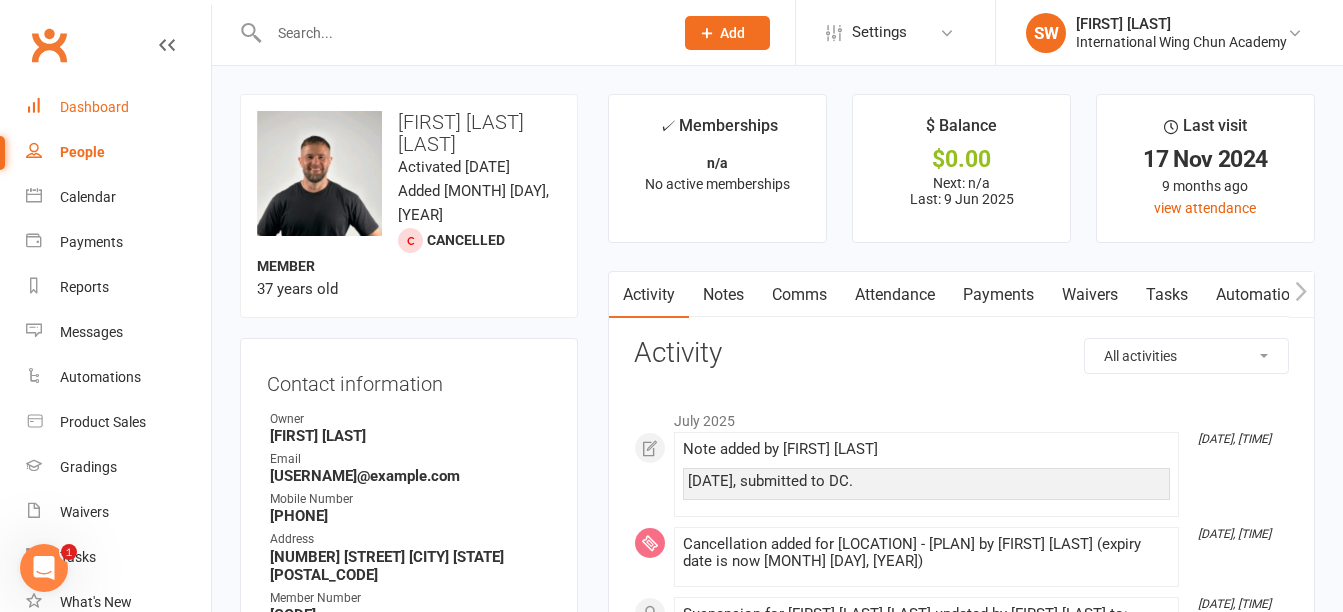 click on "Dashboard" at bounding box center (94, 107) 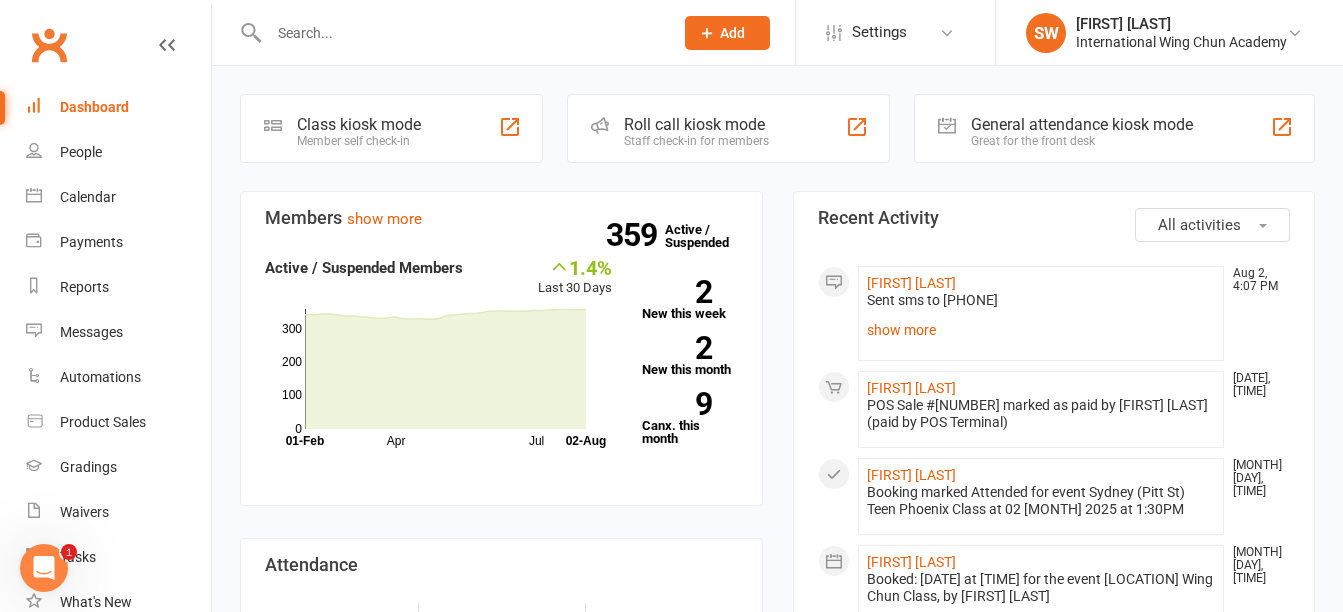 click at bounding box center [461, 33] 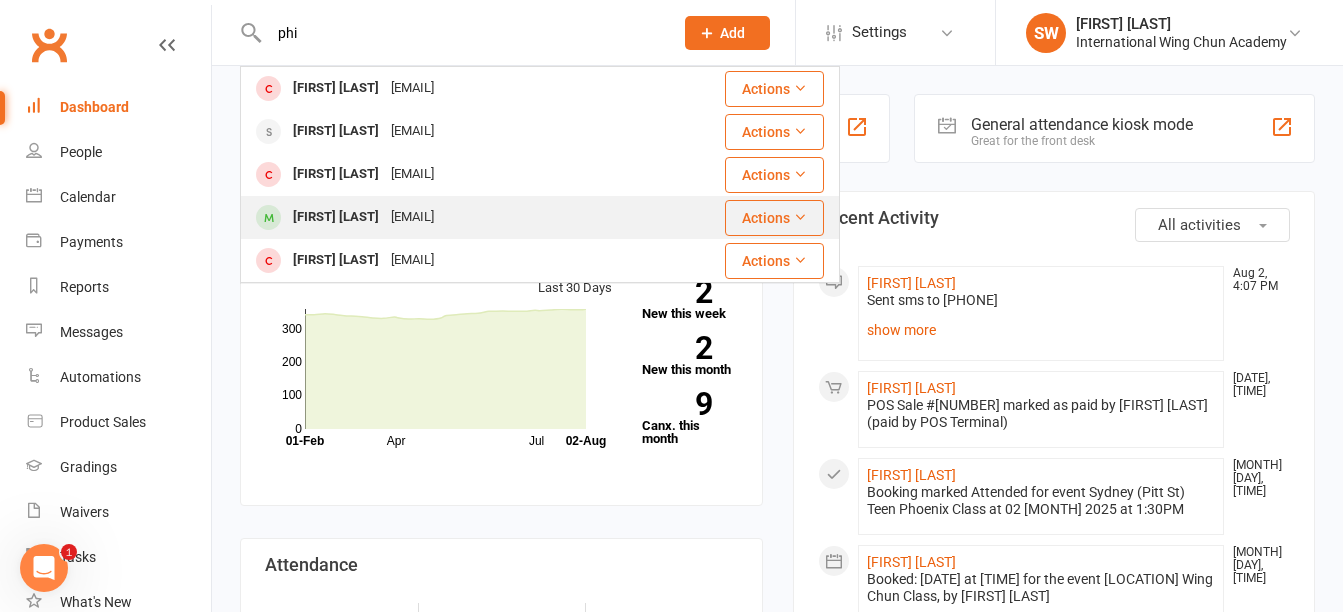 type on "phi" 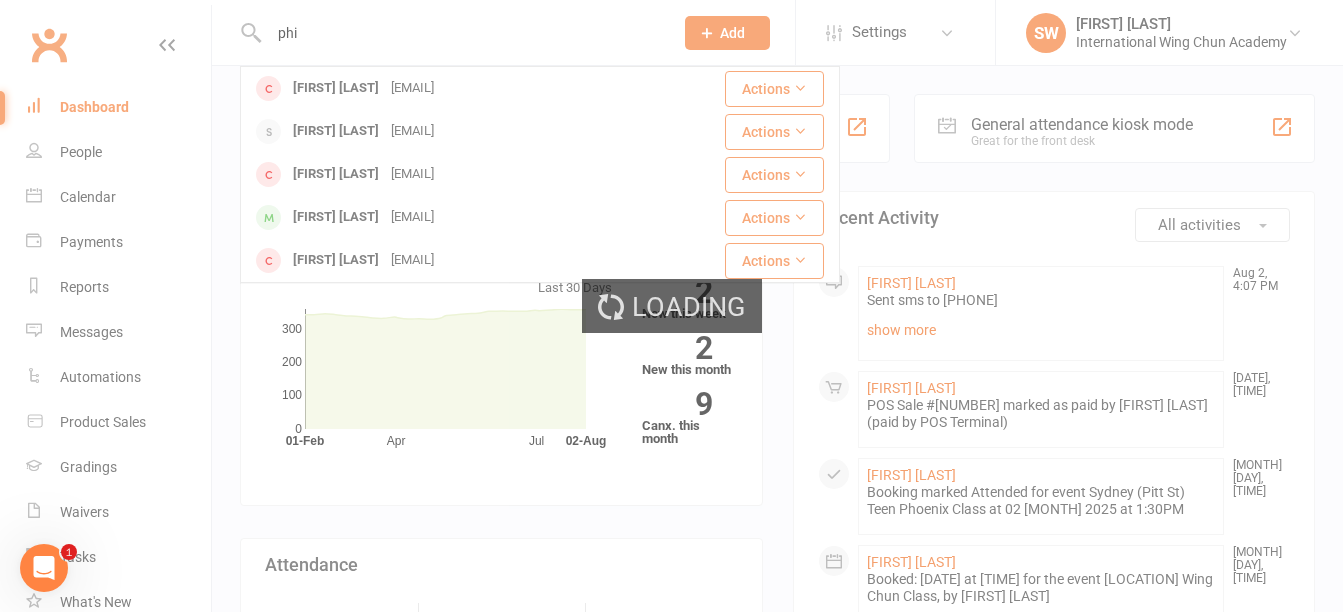 type 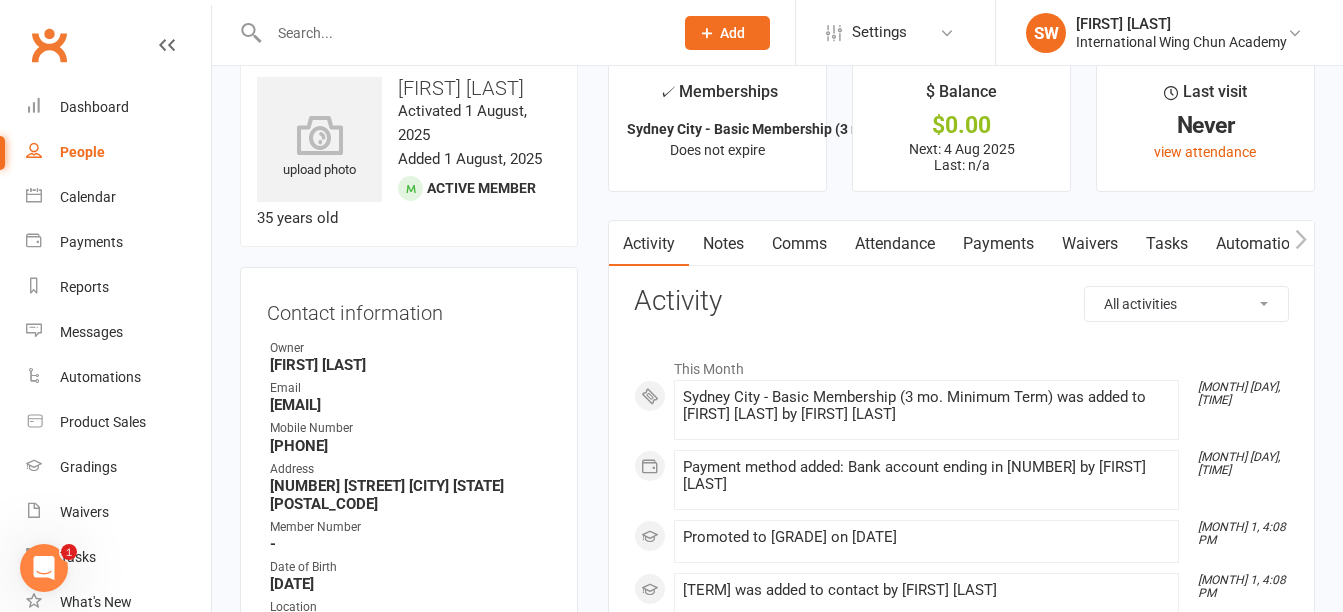 scroll, scrollTop: 0, scrollLeft: 0, axis: both 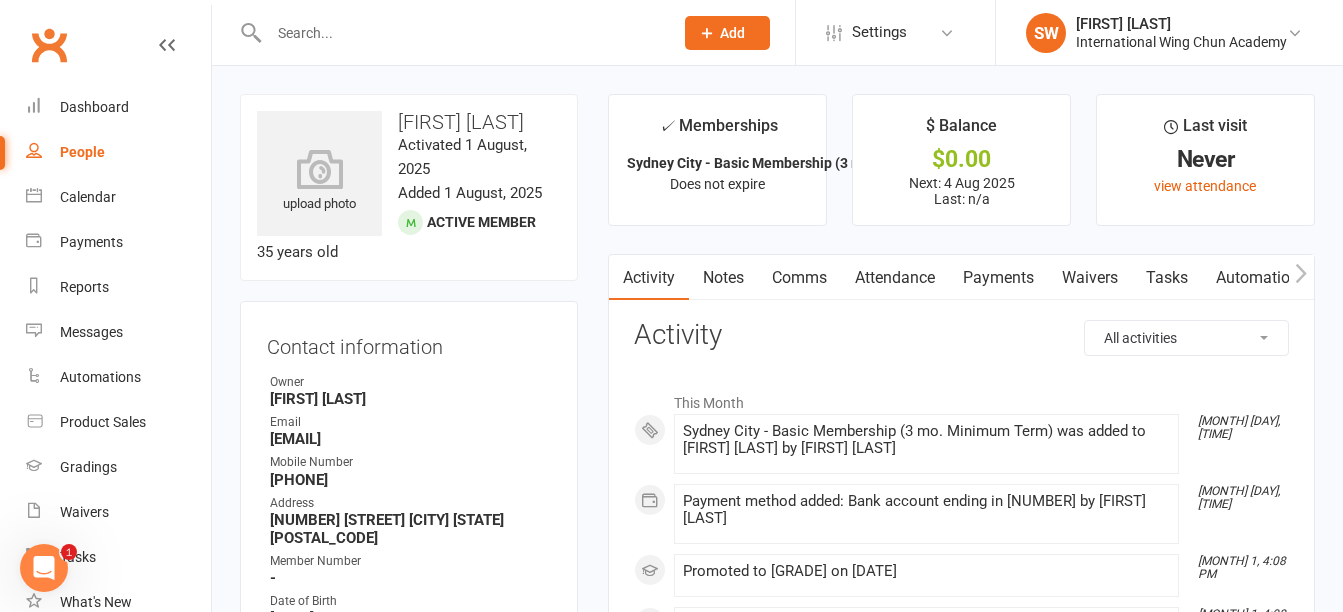 click on "rulerofsonic@hotmail.com" at bounding box center (410, 439) 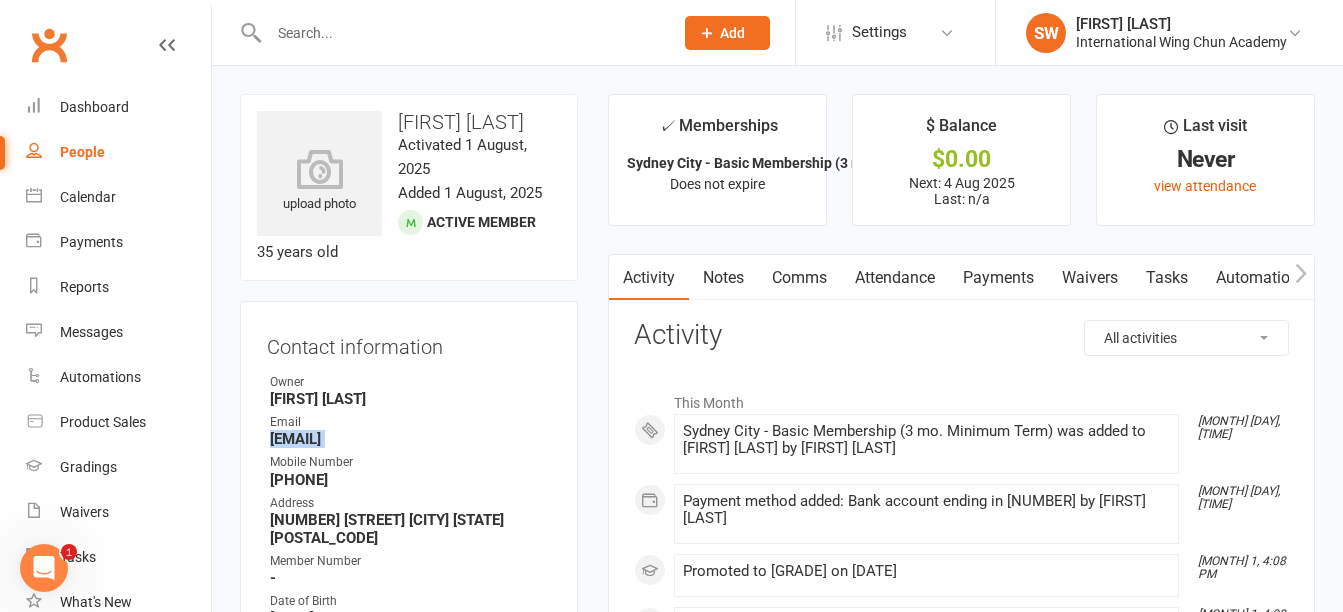 click on "rulerofsonic@hotmail.com" at bounding box center [410, 439] 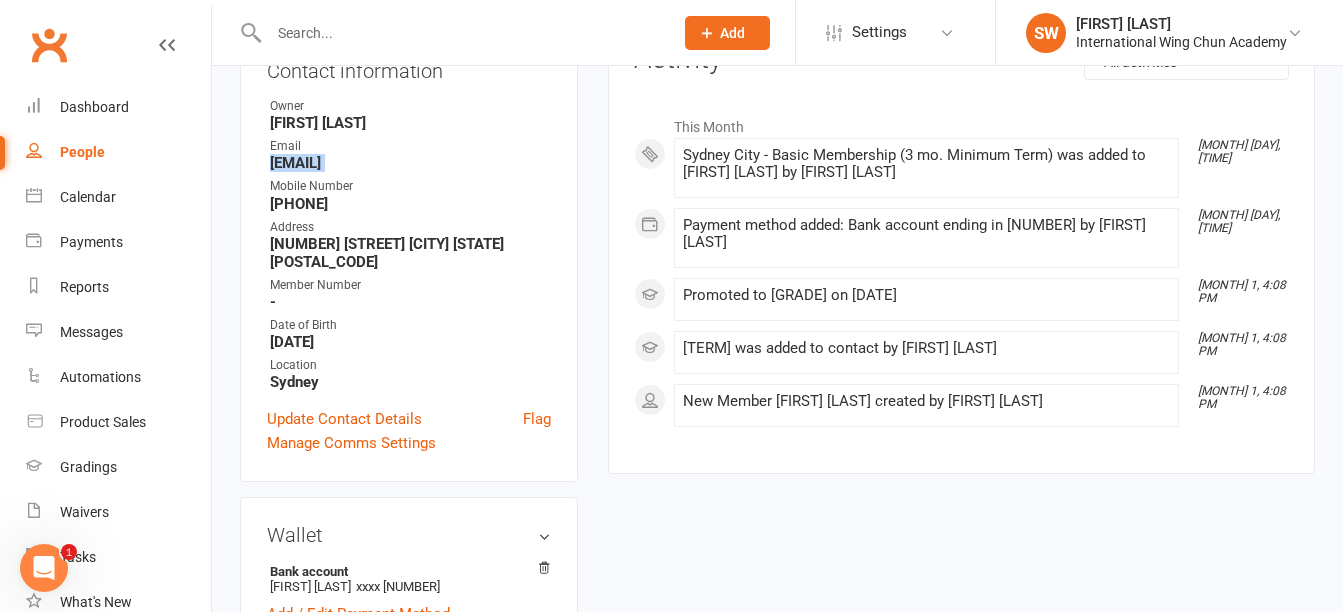 scroll, scrollTop: 300, scrollLeft: 0, axis: vertical 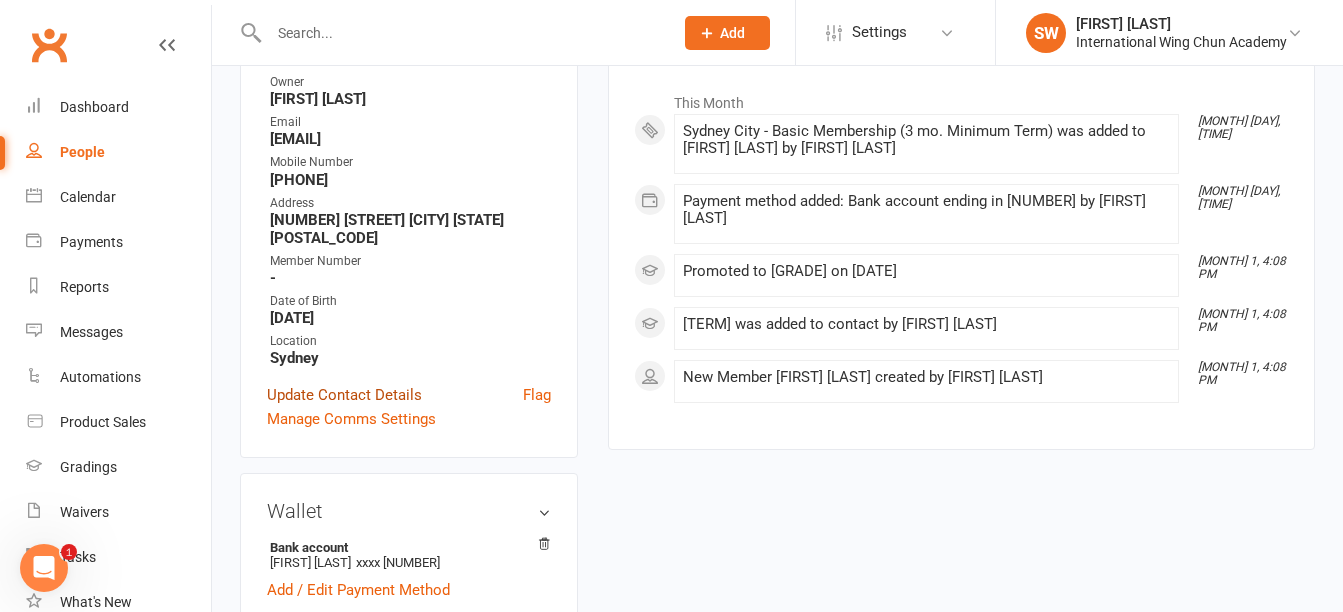 click on "Update Contact Details" at bounding box center (344, 395) 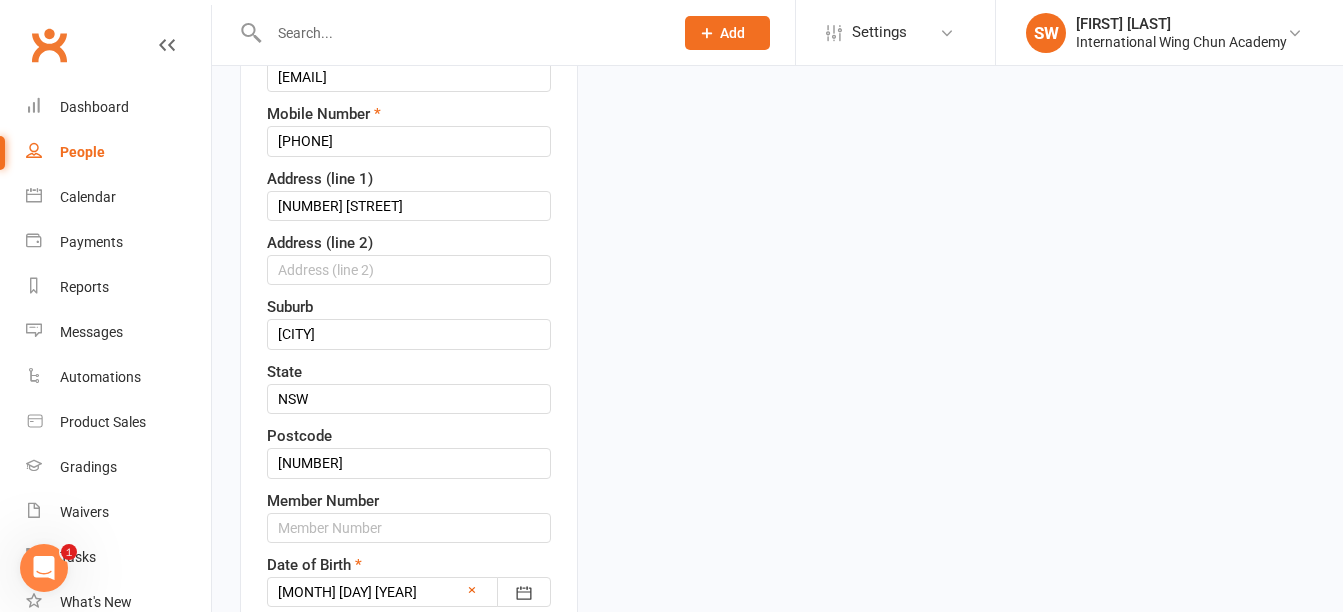 scroll, scrollTop: 494, scrollLeft: 0, axis: vertical 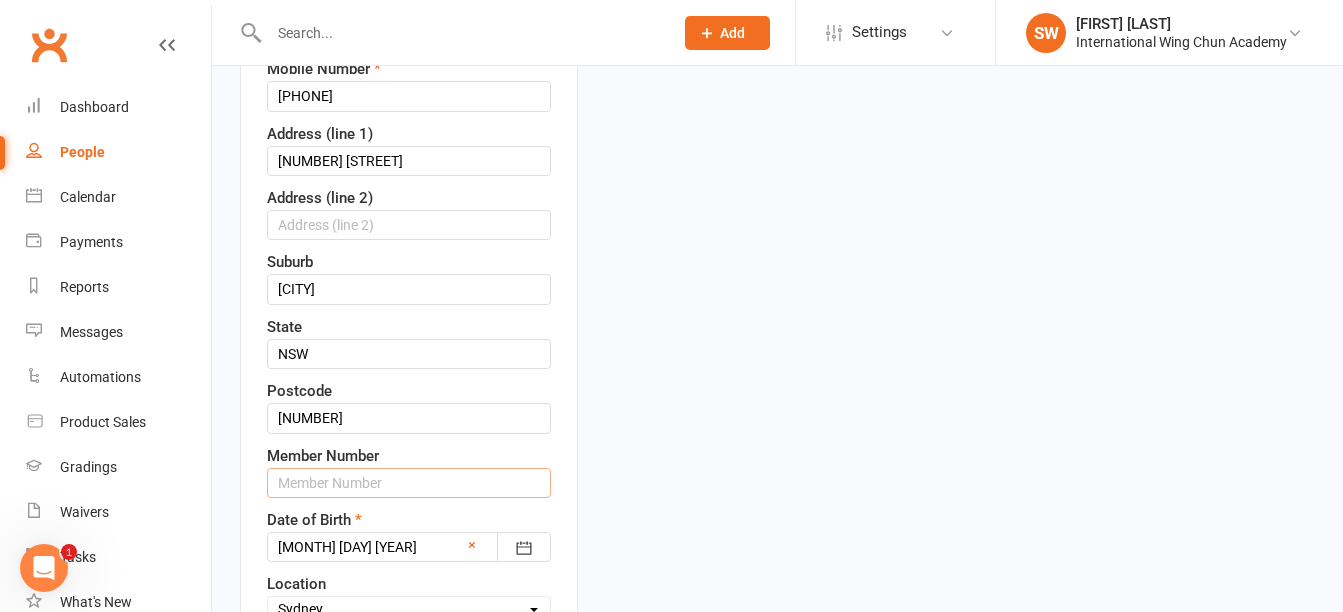 click at bounding box center [409, 483] 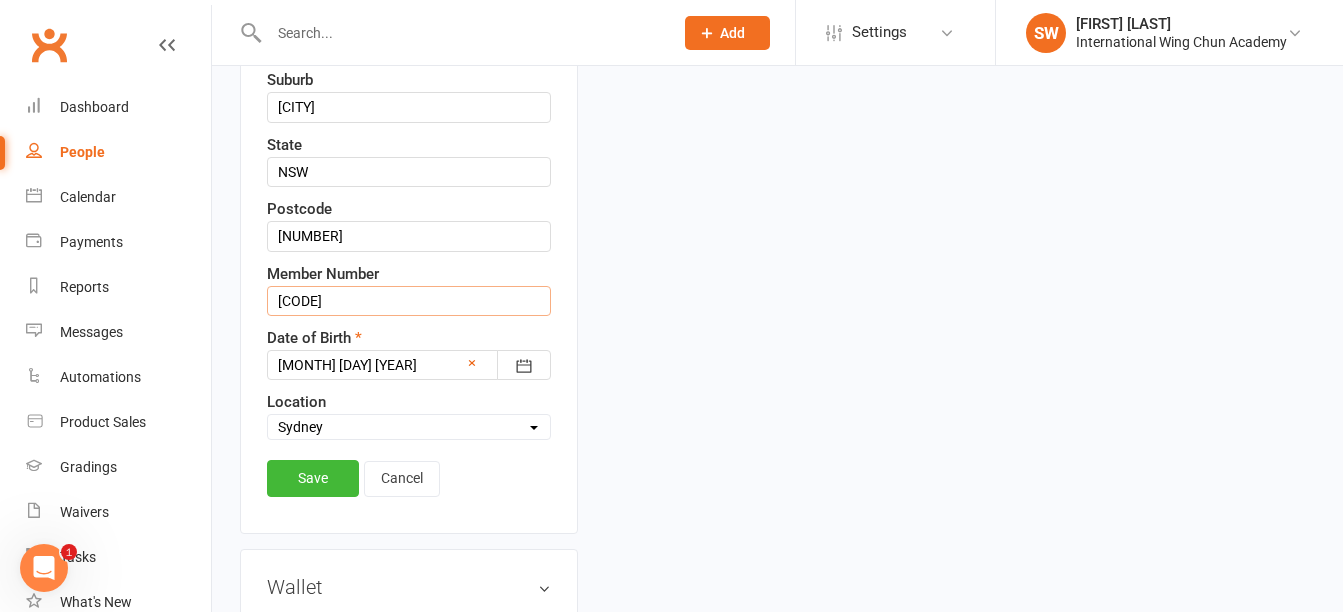 scroll, scrollTop: 694, scrollLeft: 0, axis: vertical 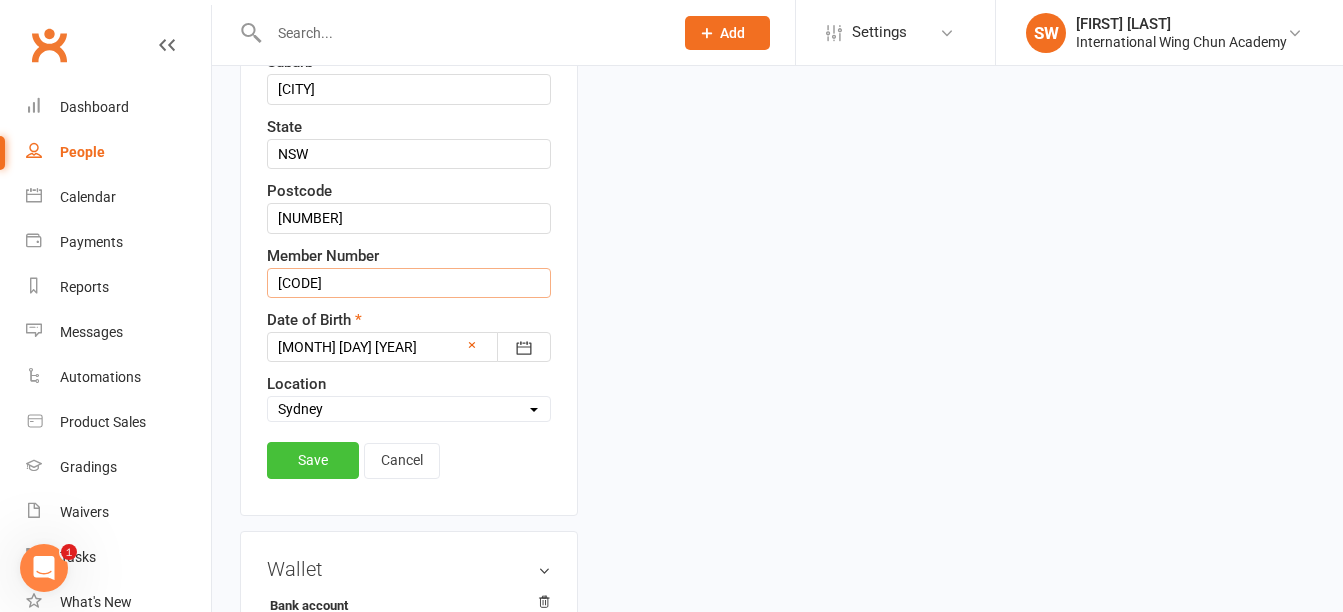 type on "S16623" 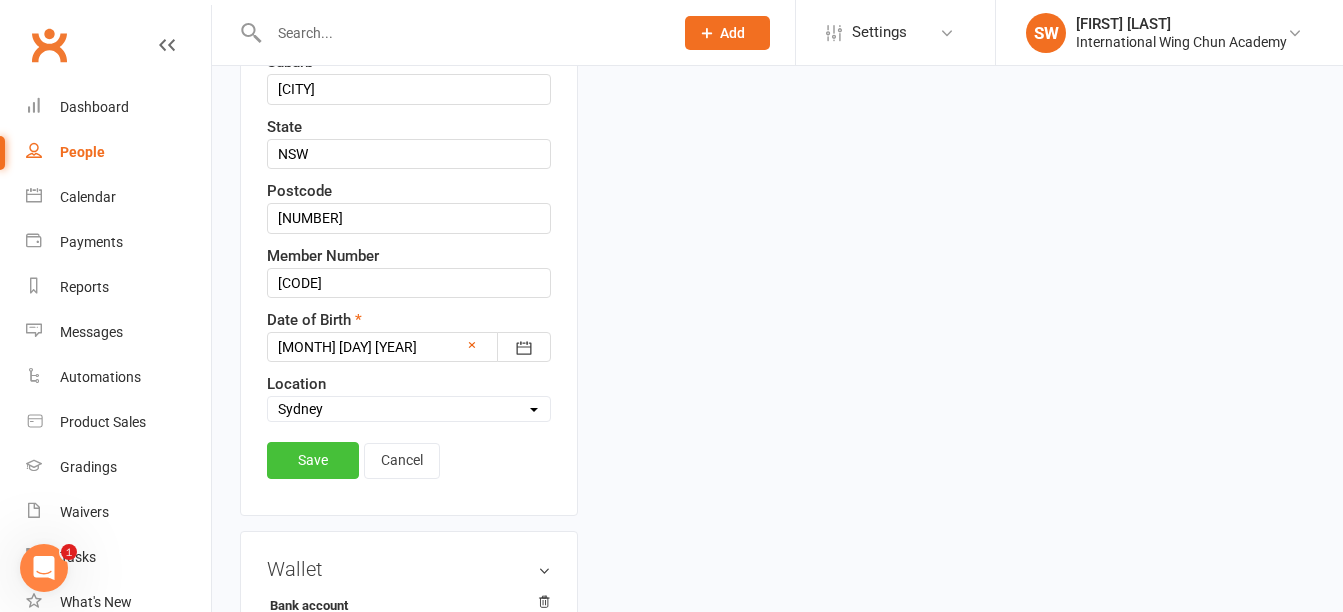 click on "Save" at bounding box center [313, 460] 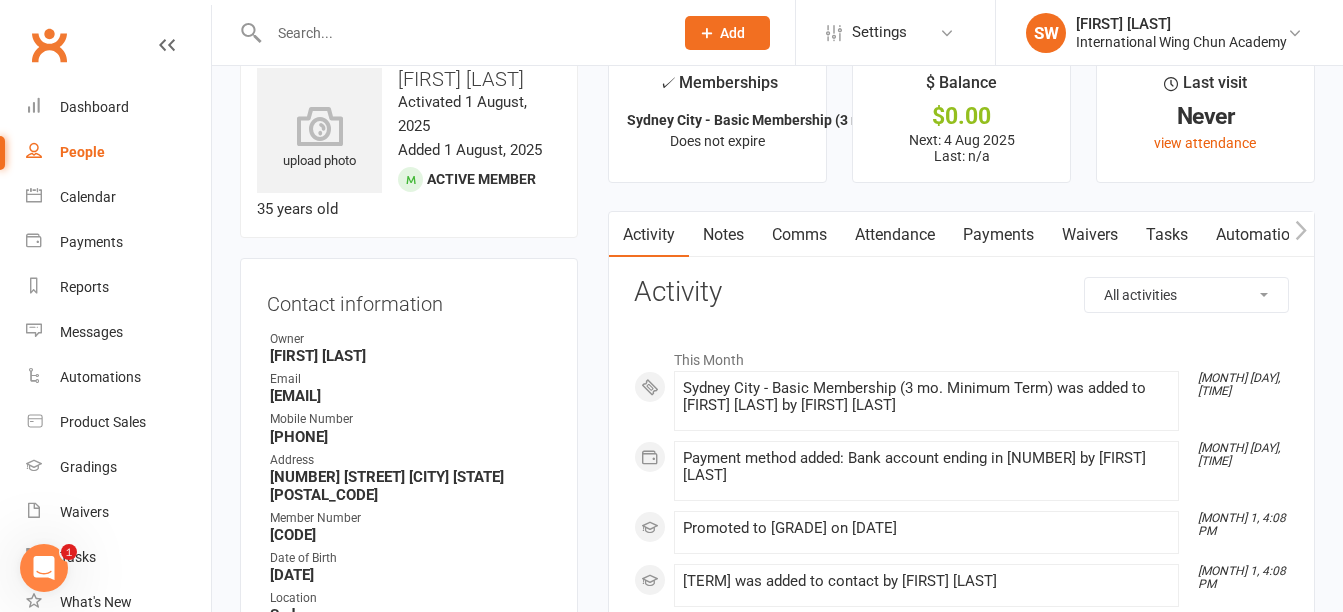 scroll, scrollTop: 0, scrollLeft: 0, axis: both 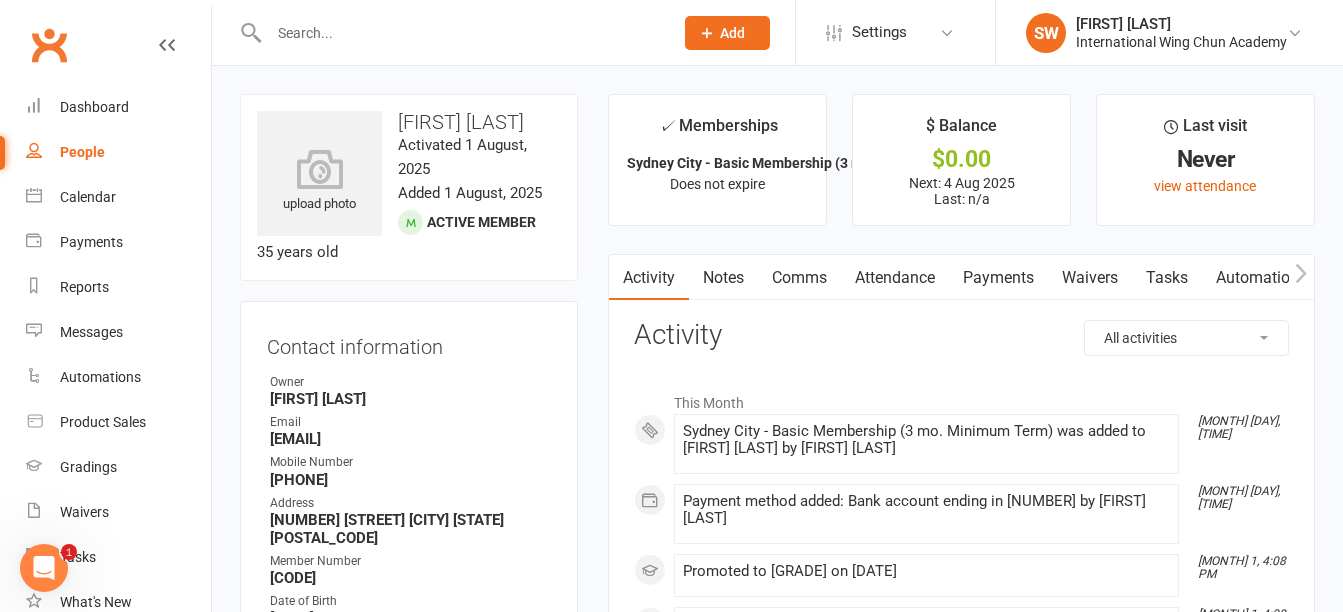 click on "Payments" at bounding box center (998, 278) 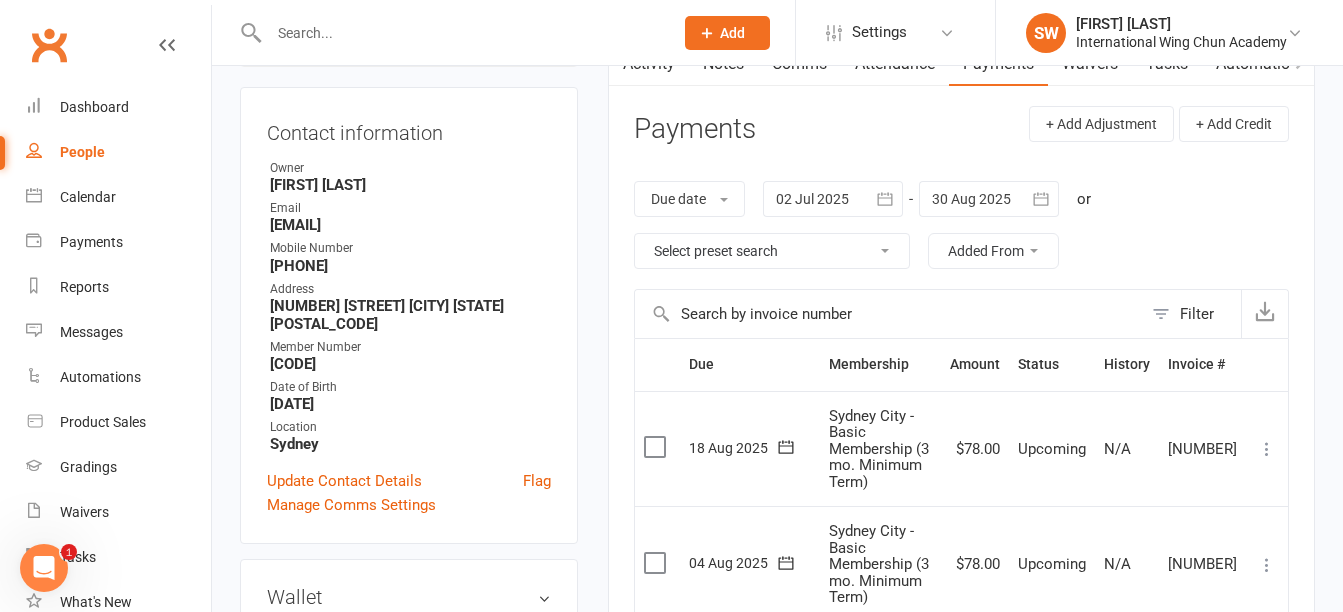scroll, scrollTop: 0, scrollLeft: 0, axis: both 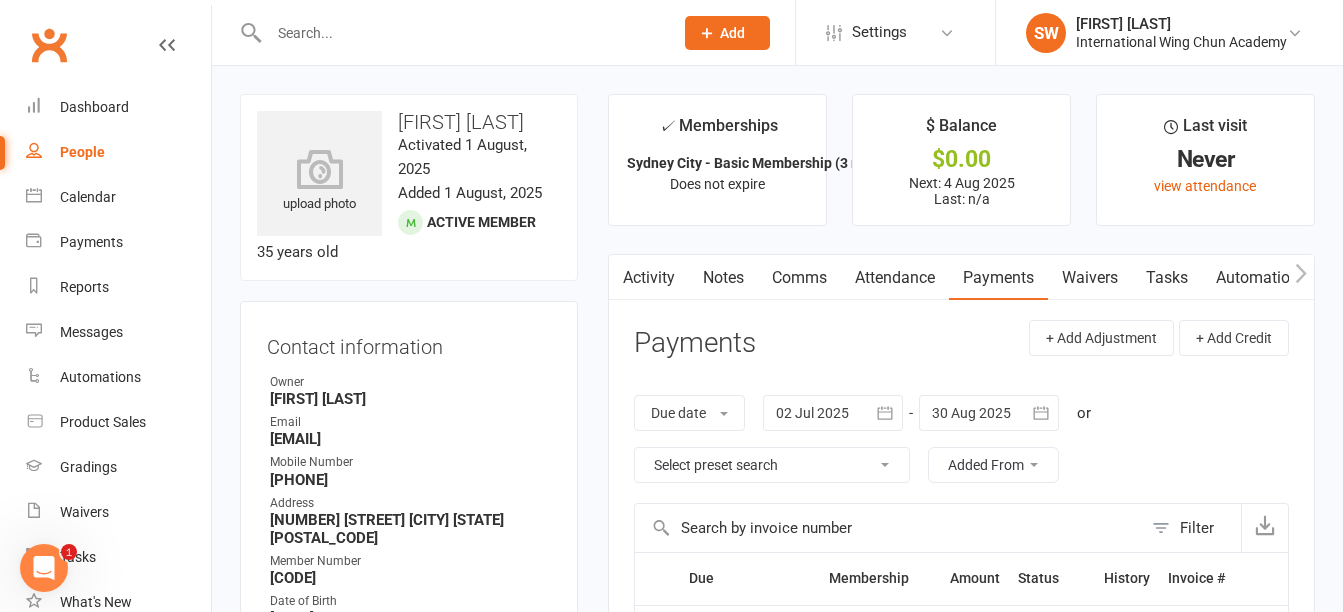 click at bounding box center (461, 33) 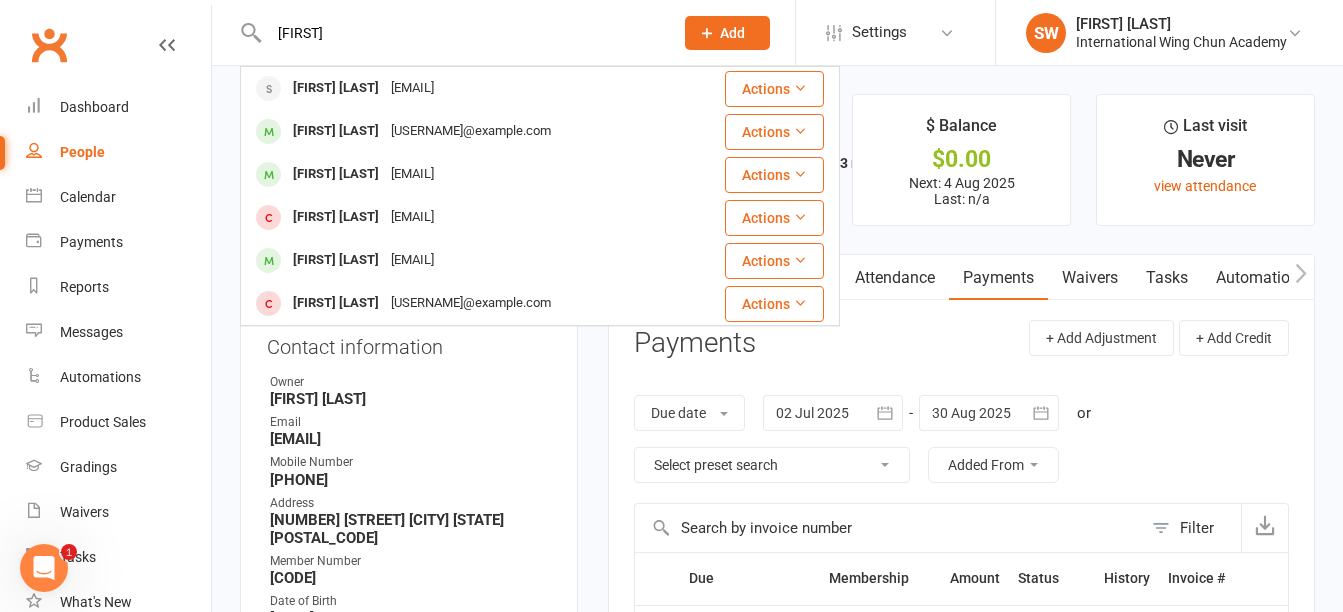 click on "shaun" at bounding box center (461, 33) 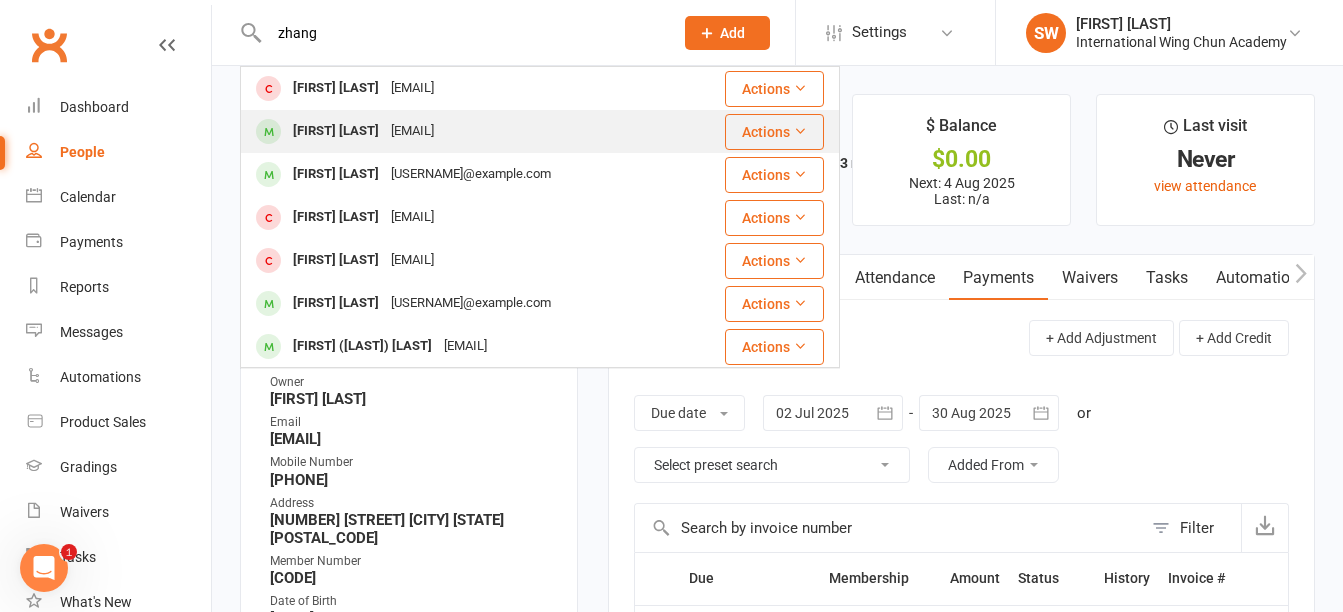 type on "zhang" 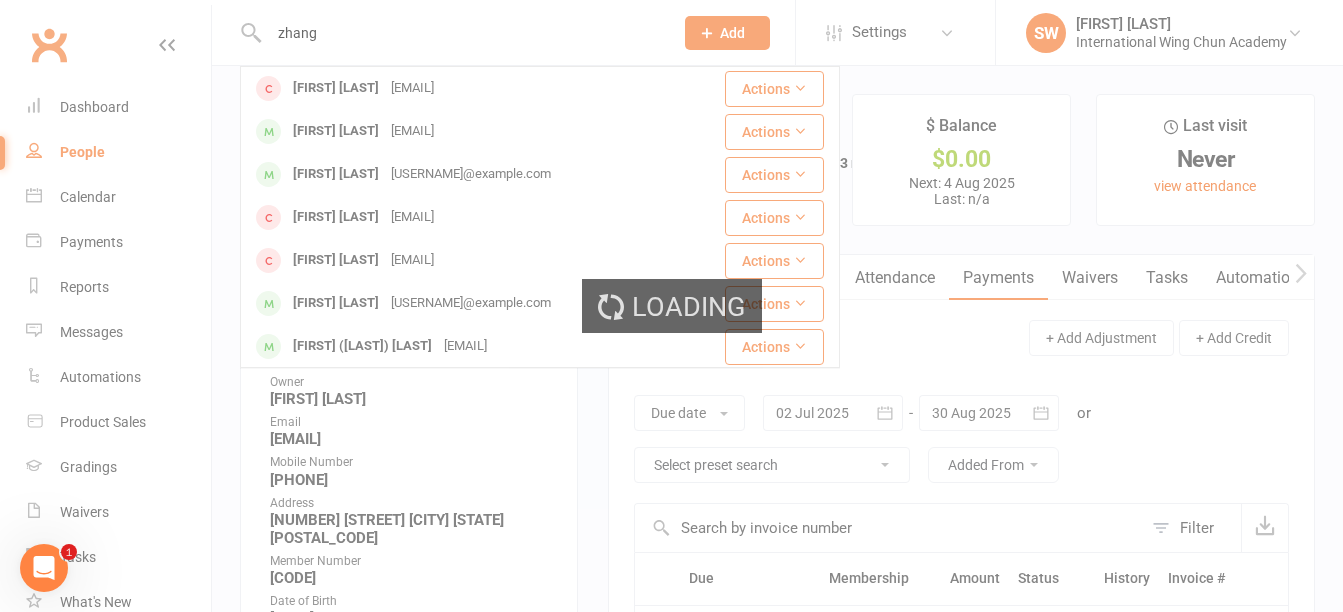 type 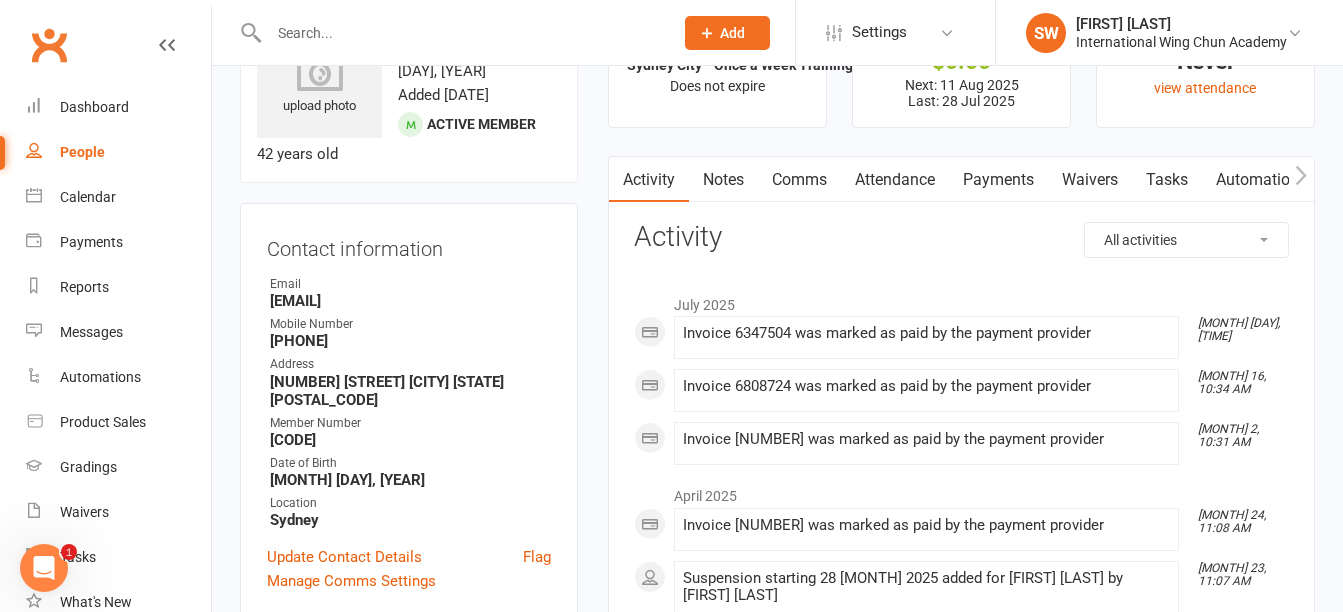 scroll, scrollTop: 0, scrollLeft: 0, axis: both 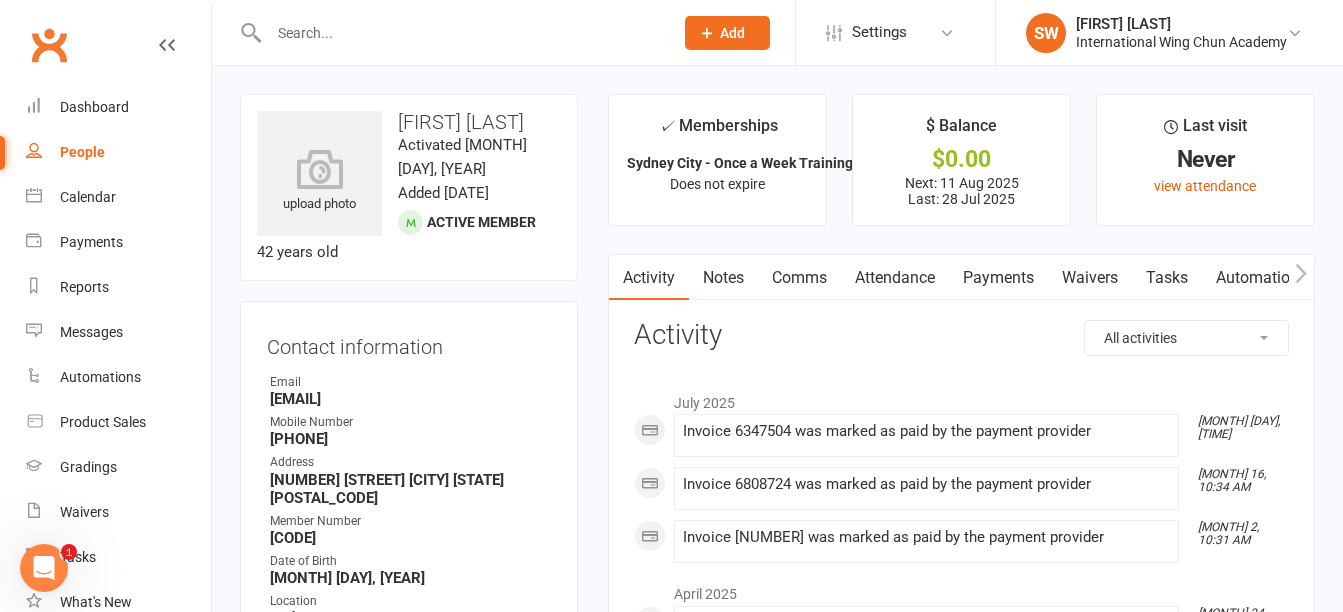 click on "Notes" at bounding box center (723, 278) 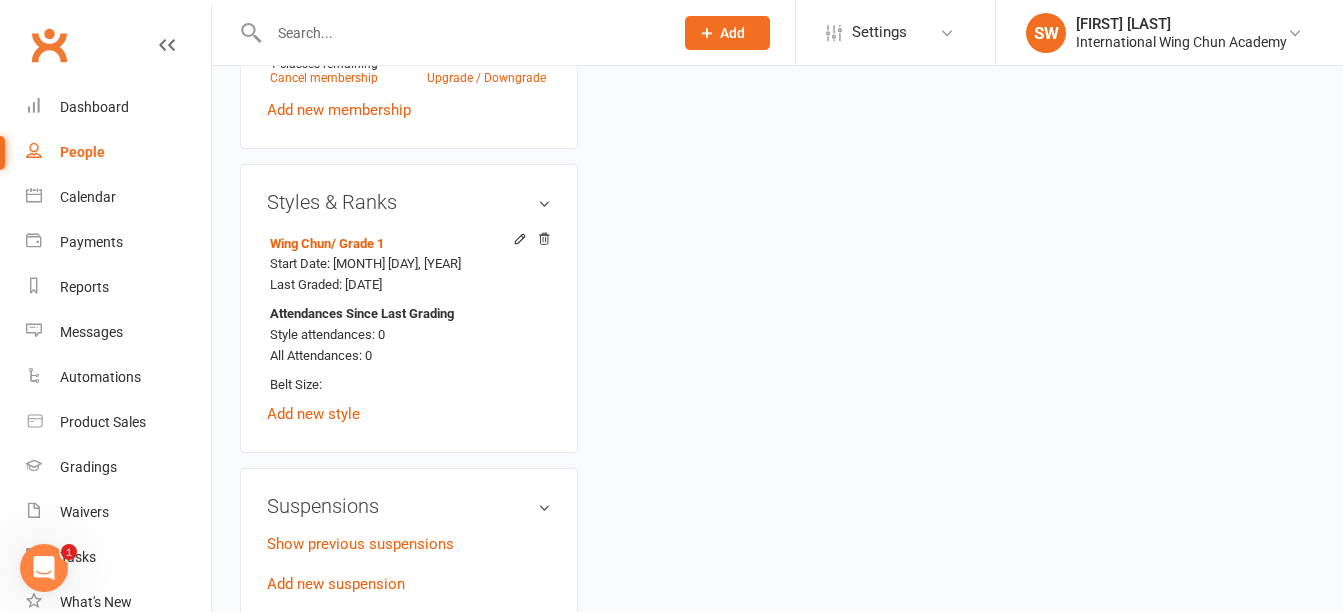 scroll, scrollTop: 1100, scrollLeft: 0, axis: vertical 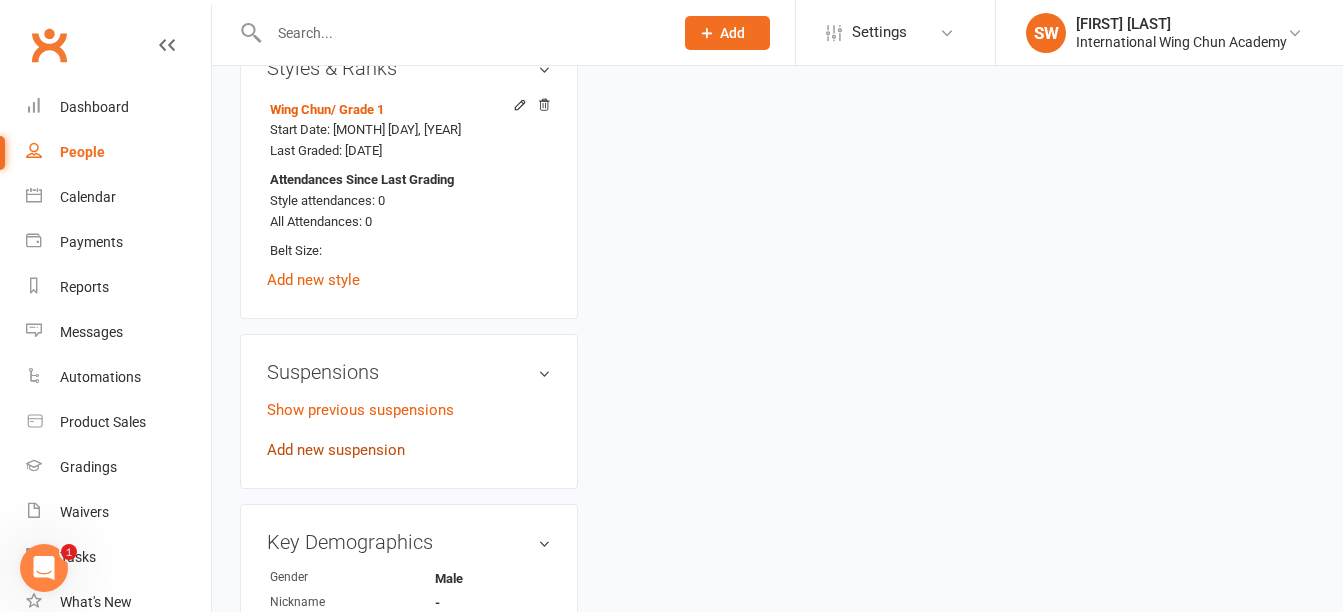 click on "Show previous suspensions Add new suspension" at bounding box center (409, 430) 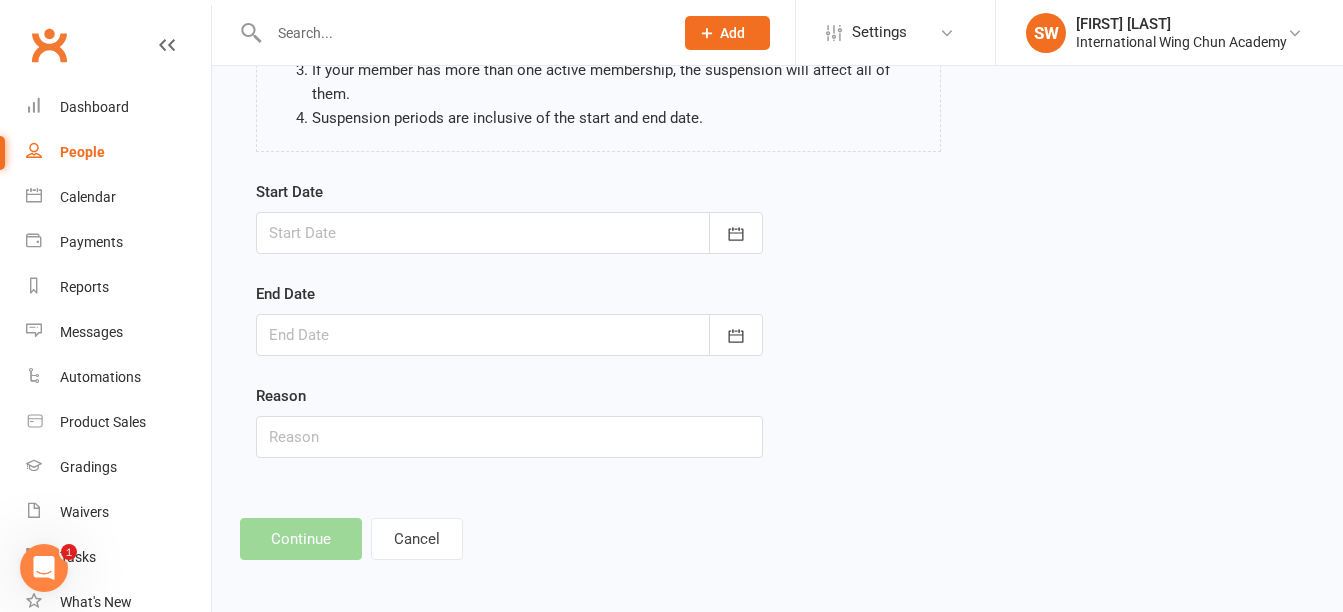 scroll, scrollTop: 291, scrollLeft: 0, axis: vertical 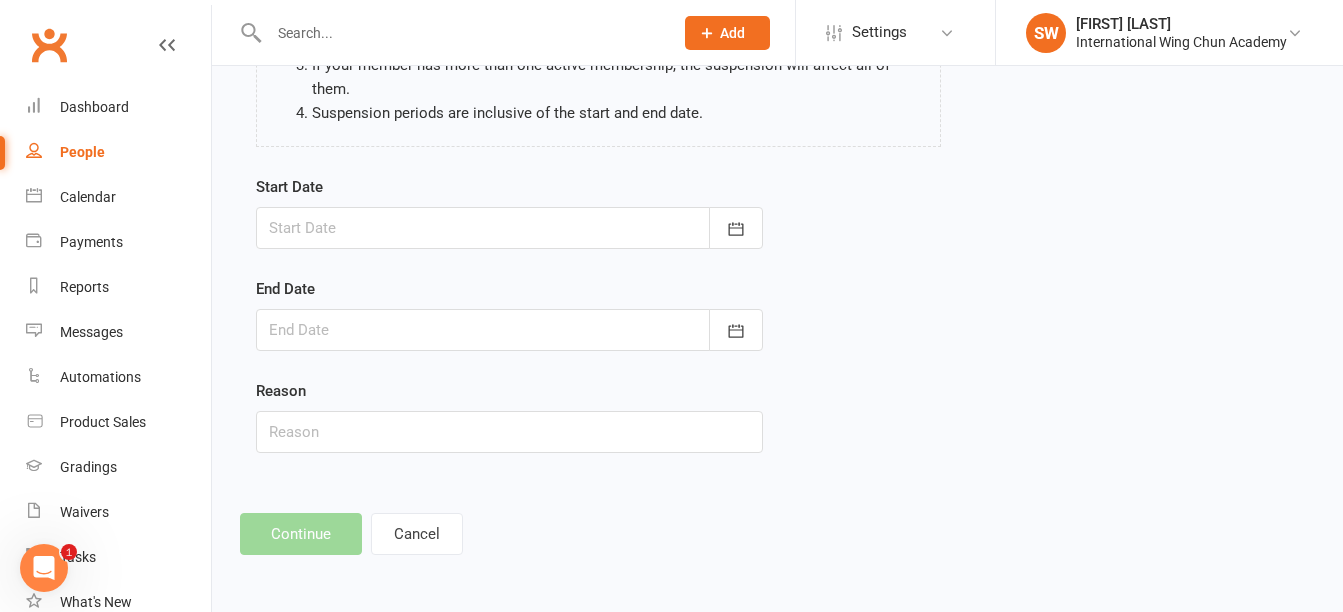click at bounding box center (509, 228) 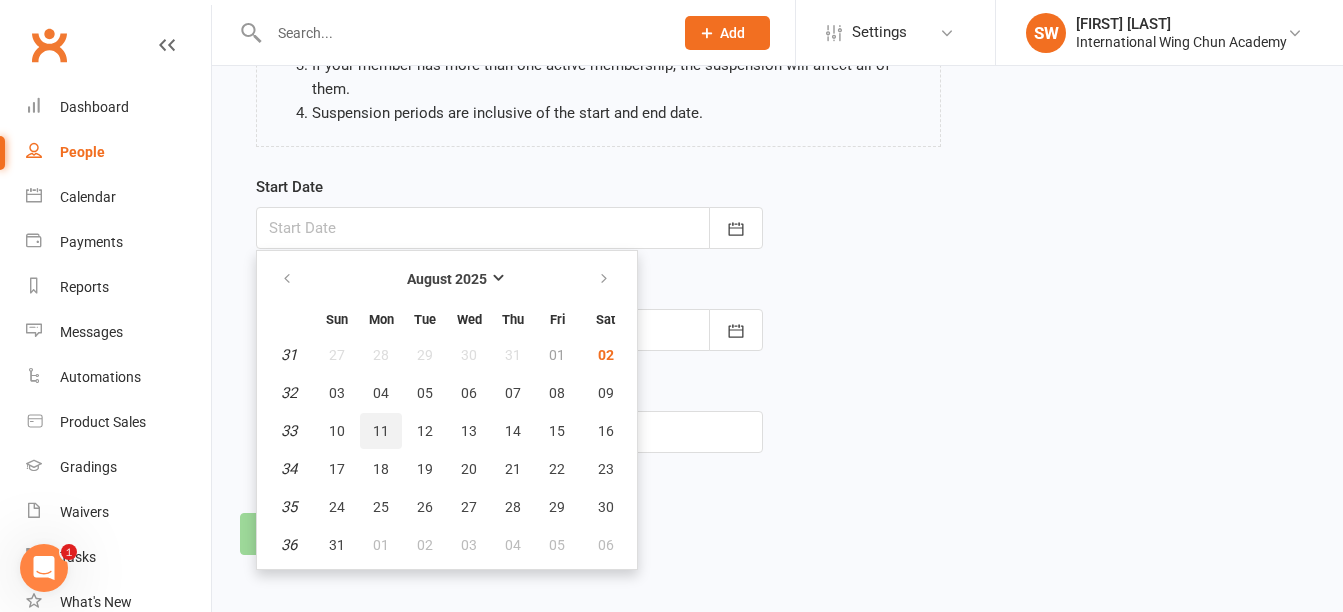 click on "11" at bounding box center (381, 431) 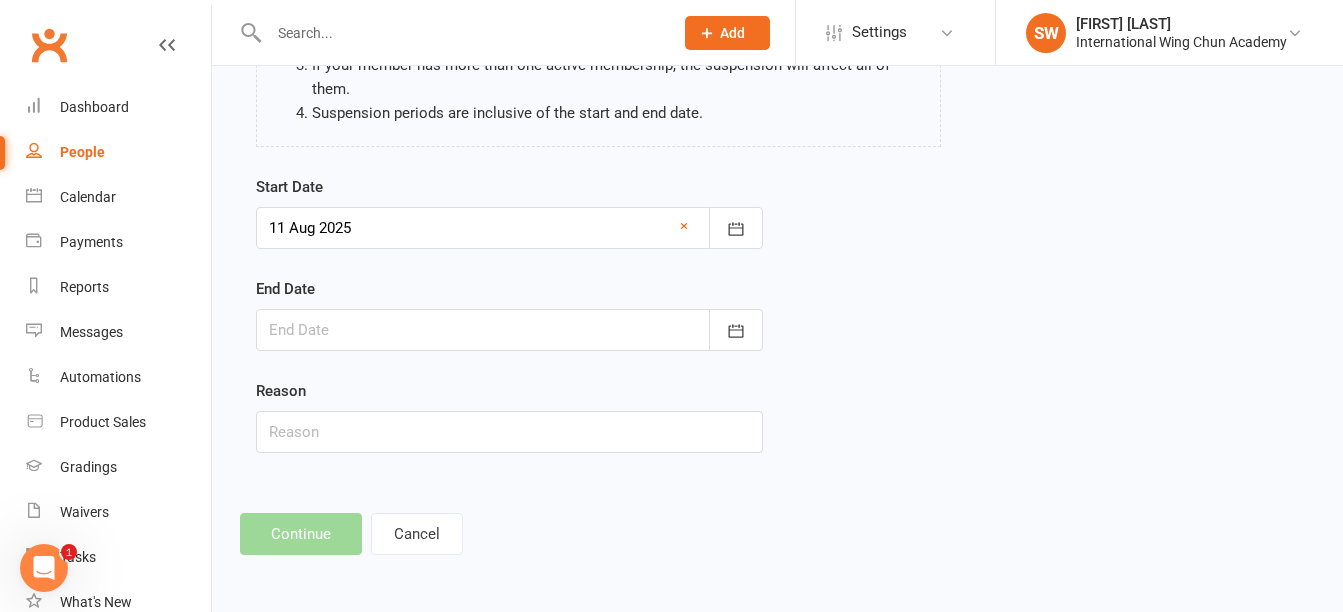 click at bounding box center [509, 330] 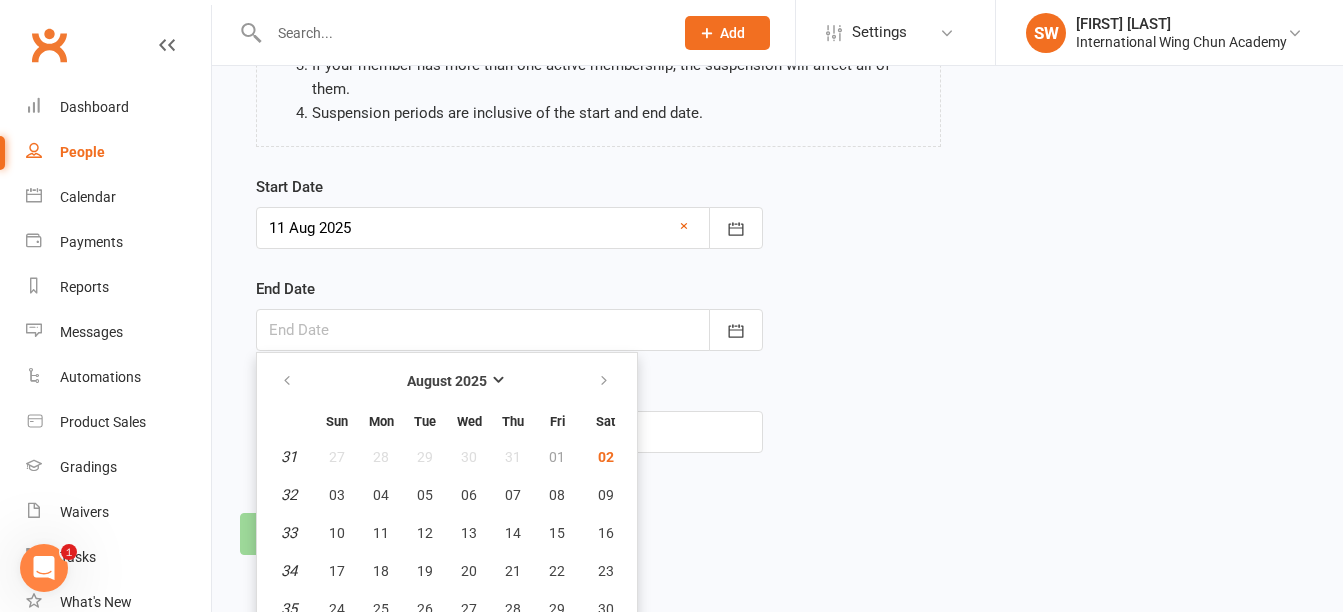 scroll, scrollTop: 346, scrollLeft: 0, axis: vertical 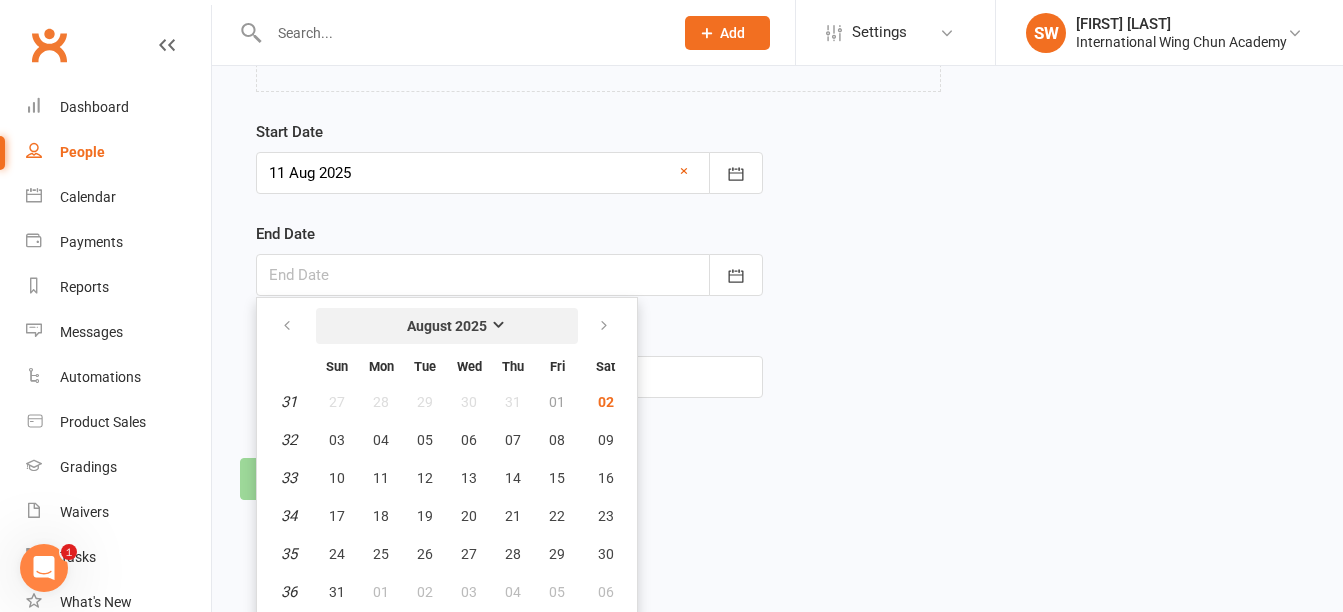 click on "August 2025" at bounding box center [447, 326] 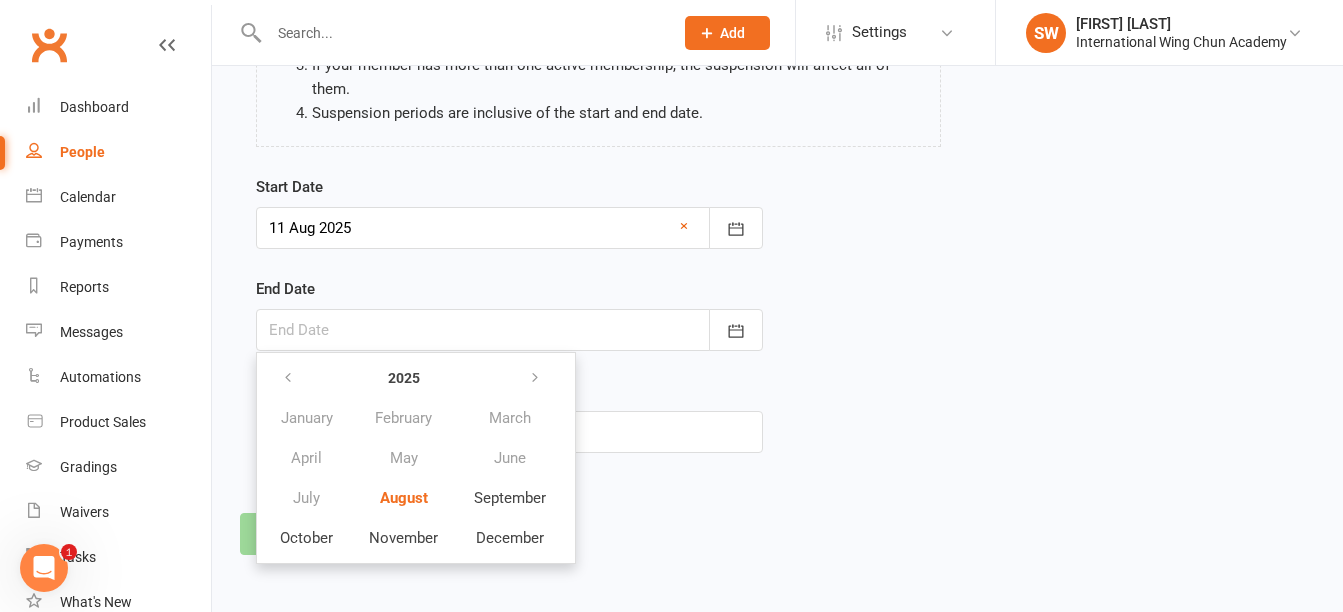 scroll, scrollTop: 291, scrollLeft: 0, axis: vertical 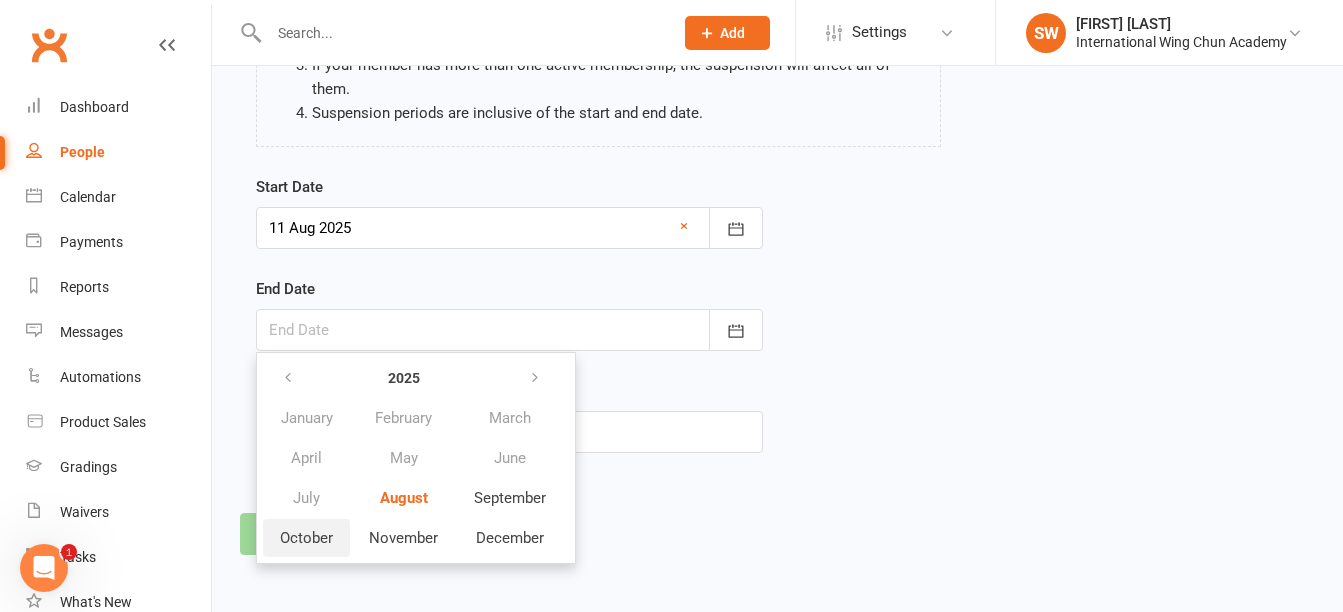 click on "October" at bounding box center (306, 538) 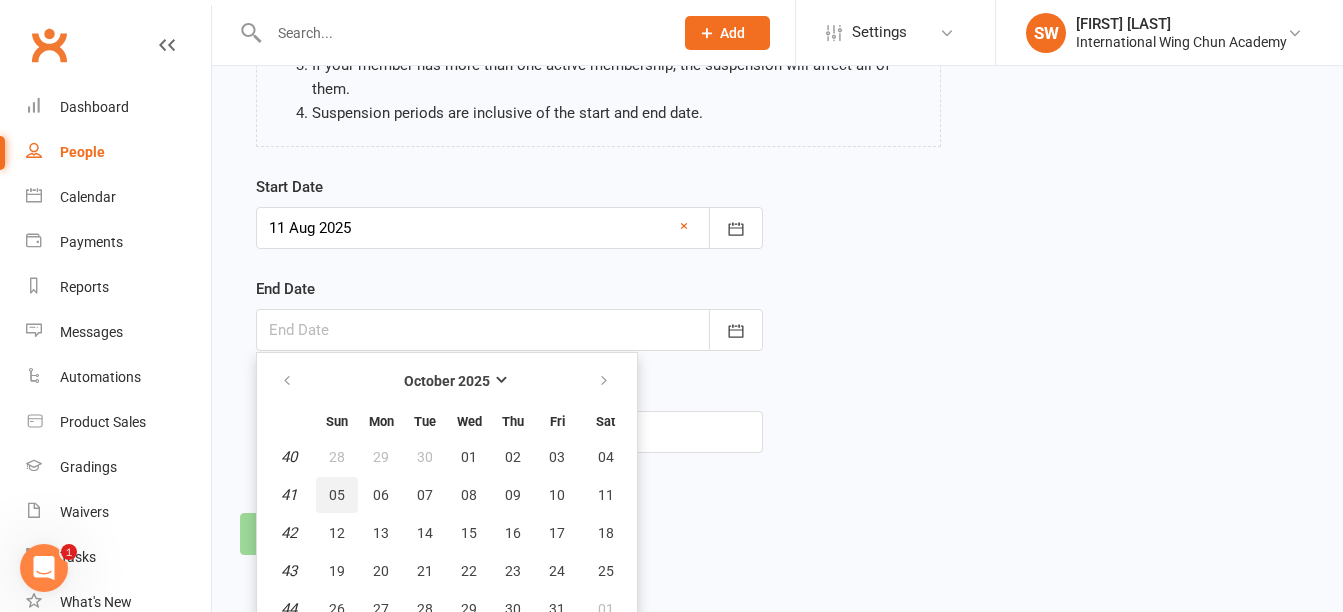 click on "05" at bounding box center [337, 495] 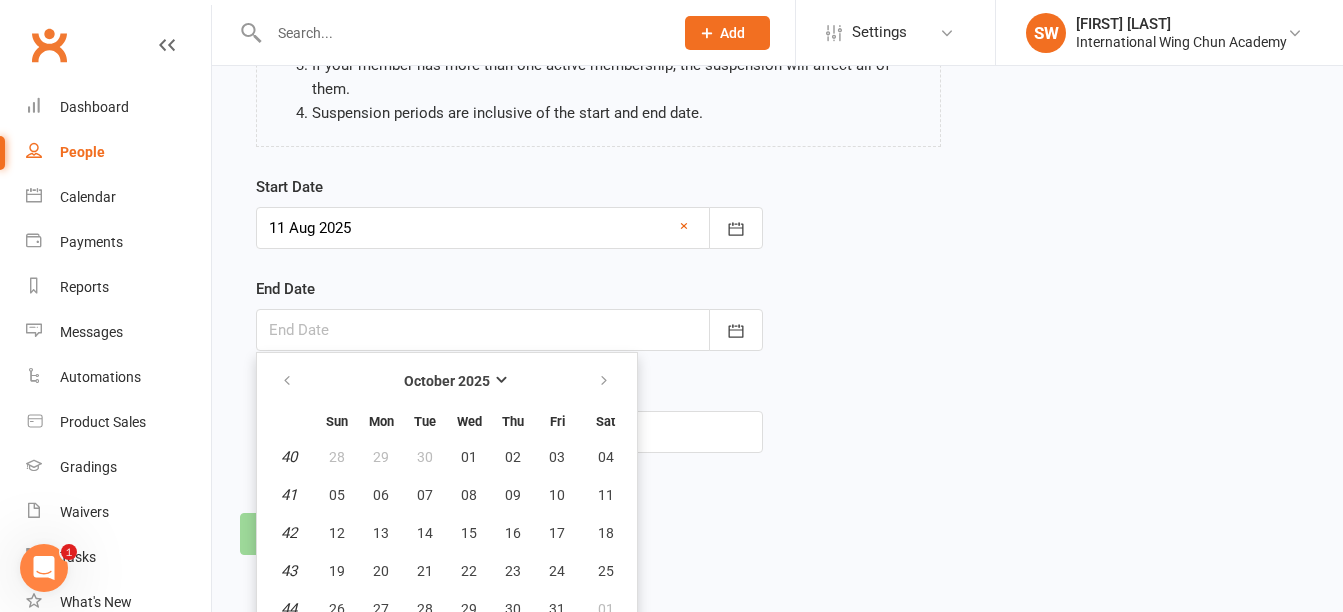 type on "05 Oct 2025" 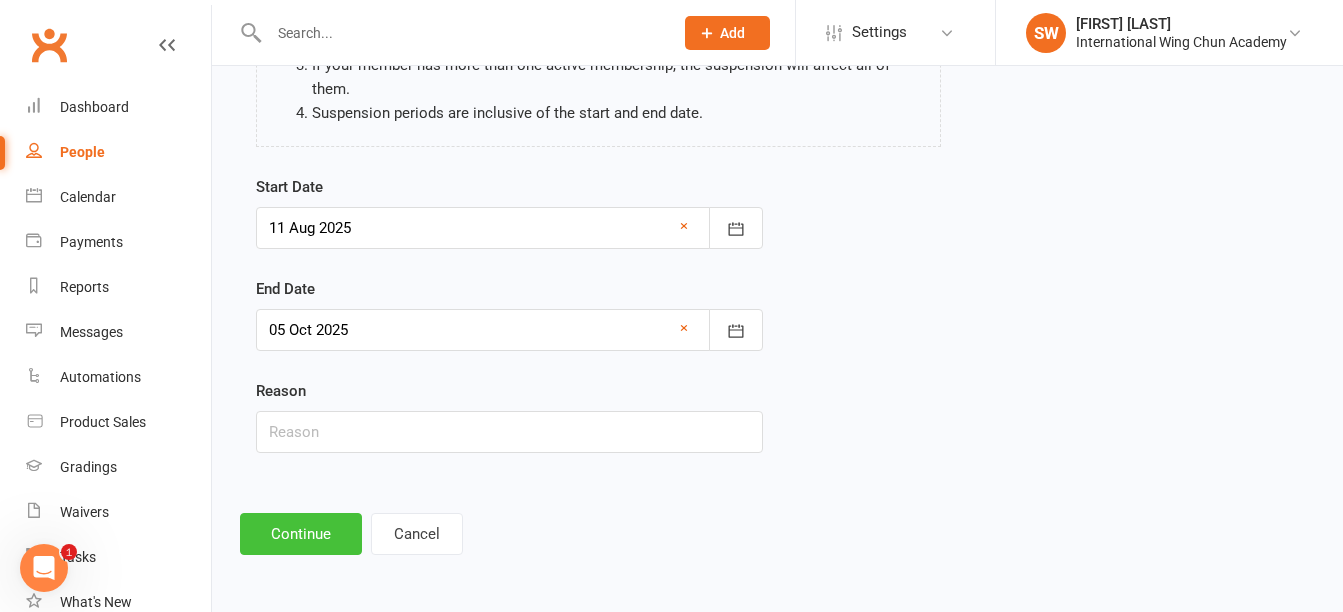 click on "Continue" at bounding box center [301, 534] 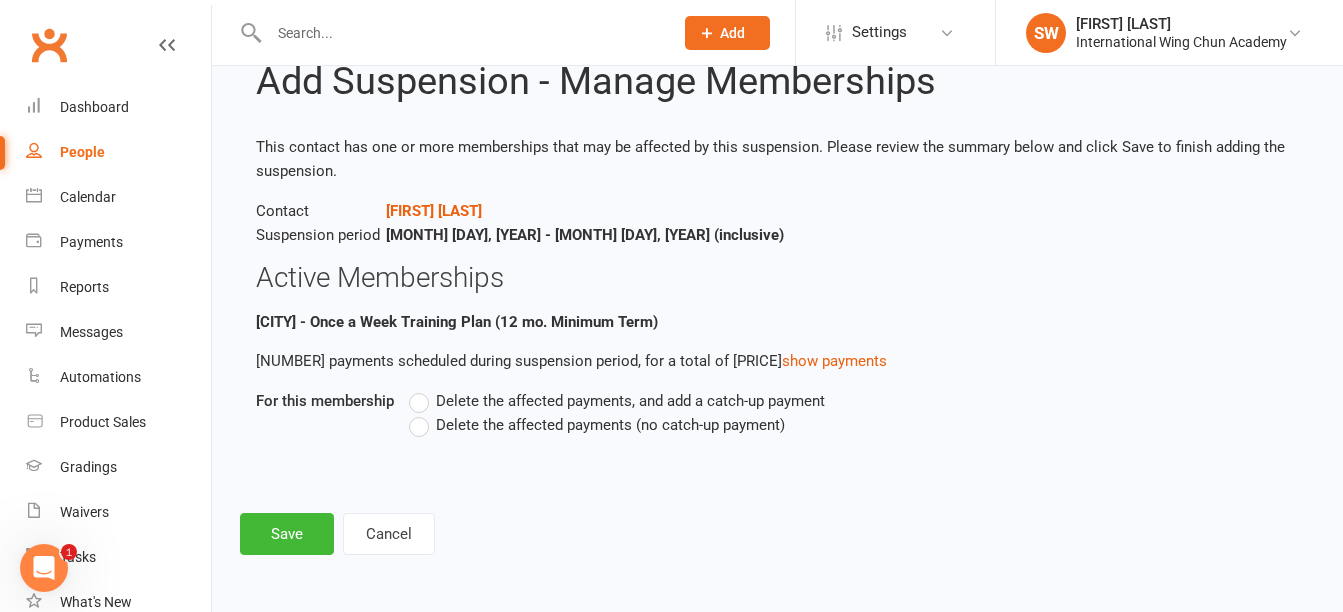 scroll, scrollTop: 0, scrollLeft: 0, axis: both 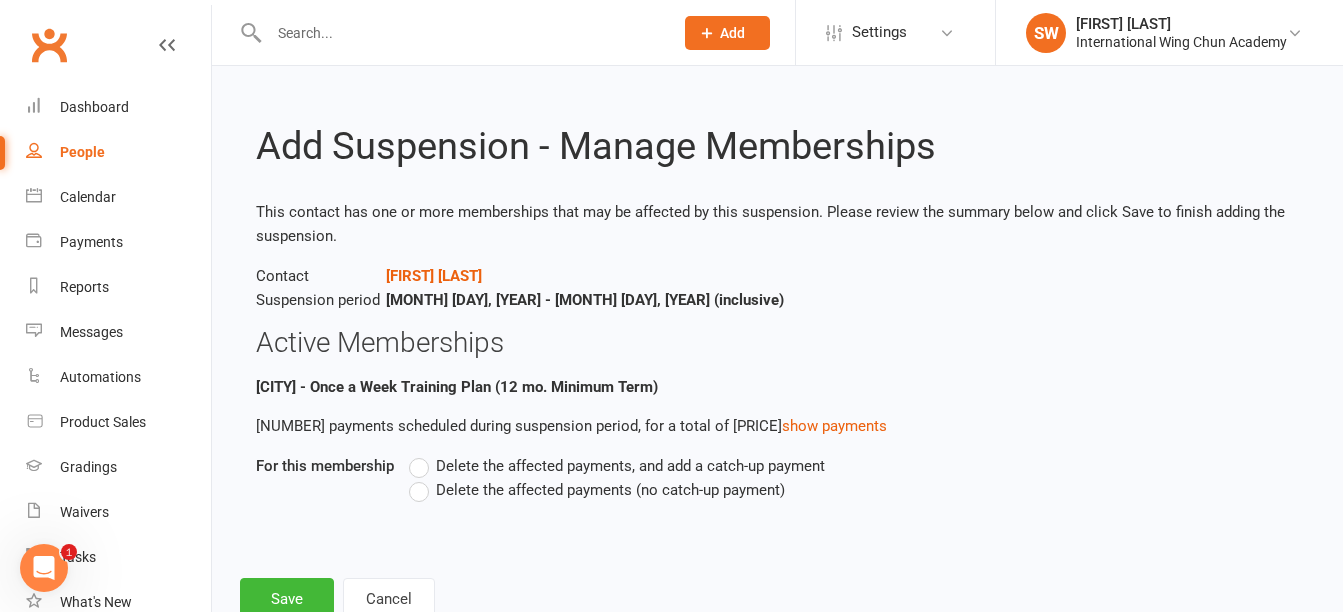 click on "Delete the affected payments (no catch-up payment)" at bounding box center [610, 488] 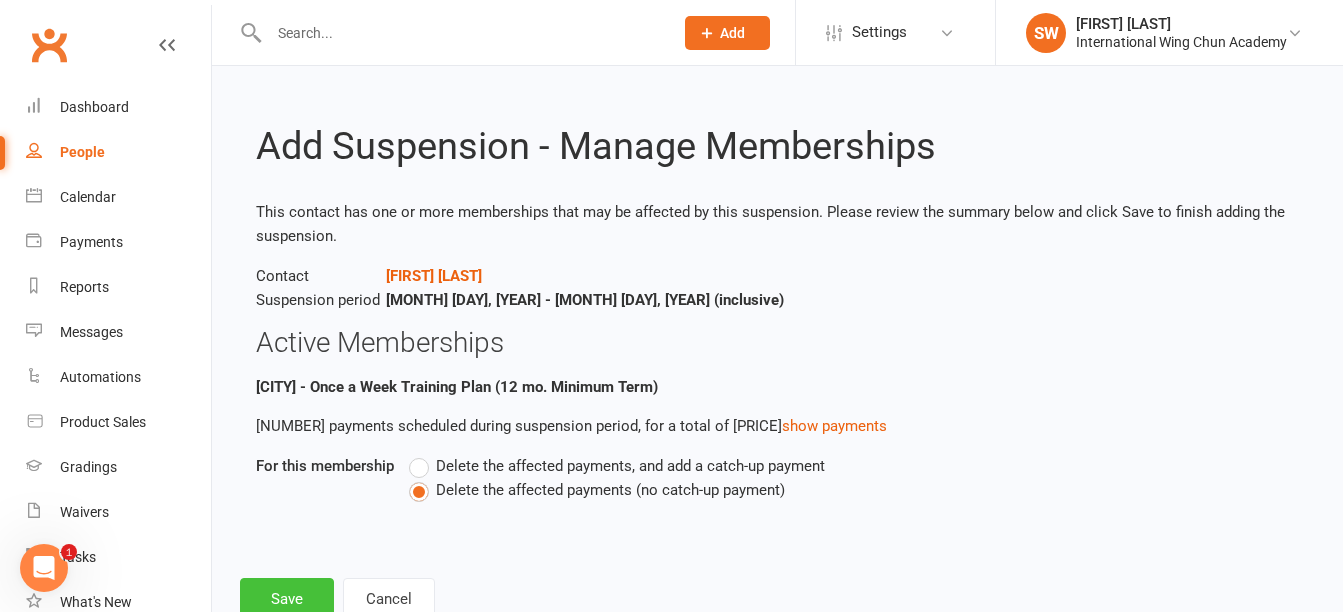 click on "Save" at bounding box center [287, 599] 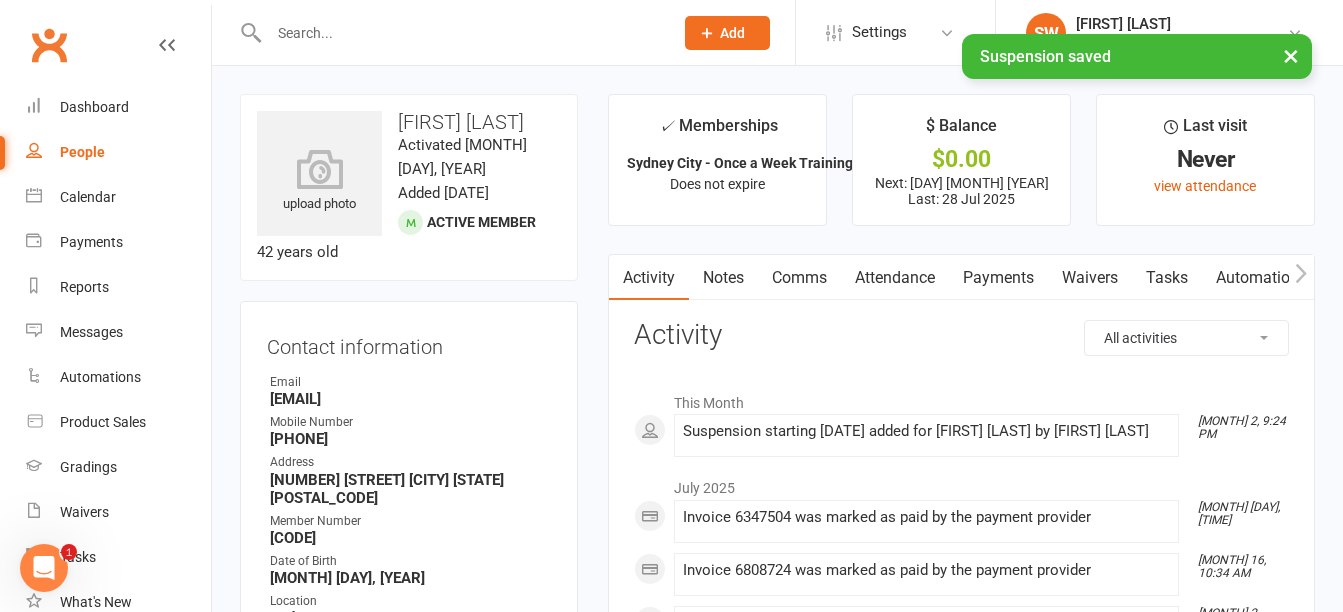 click on "Payments" at bounding box center (998, 278) 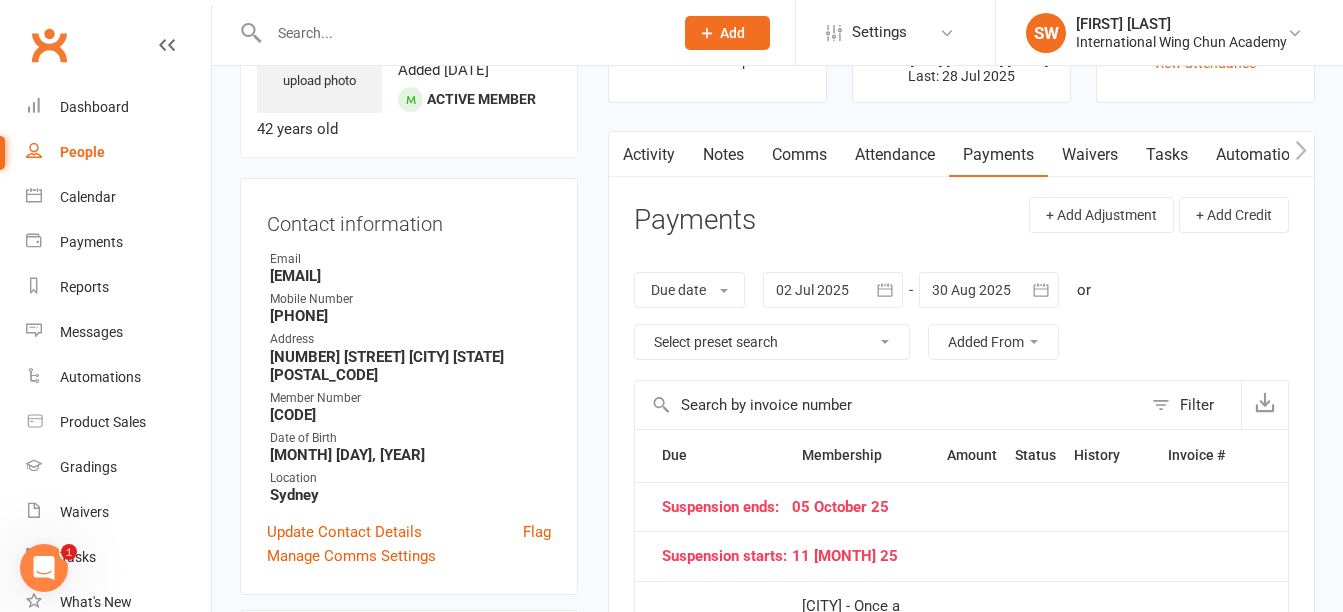 scroll, scrollTop: 300, scrollLeft: 0, axis: vertical 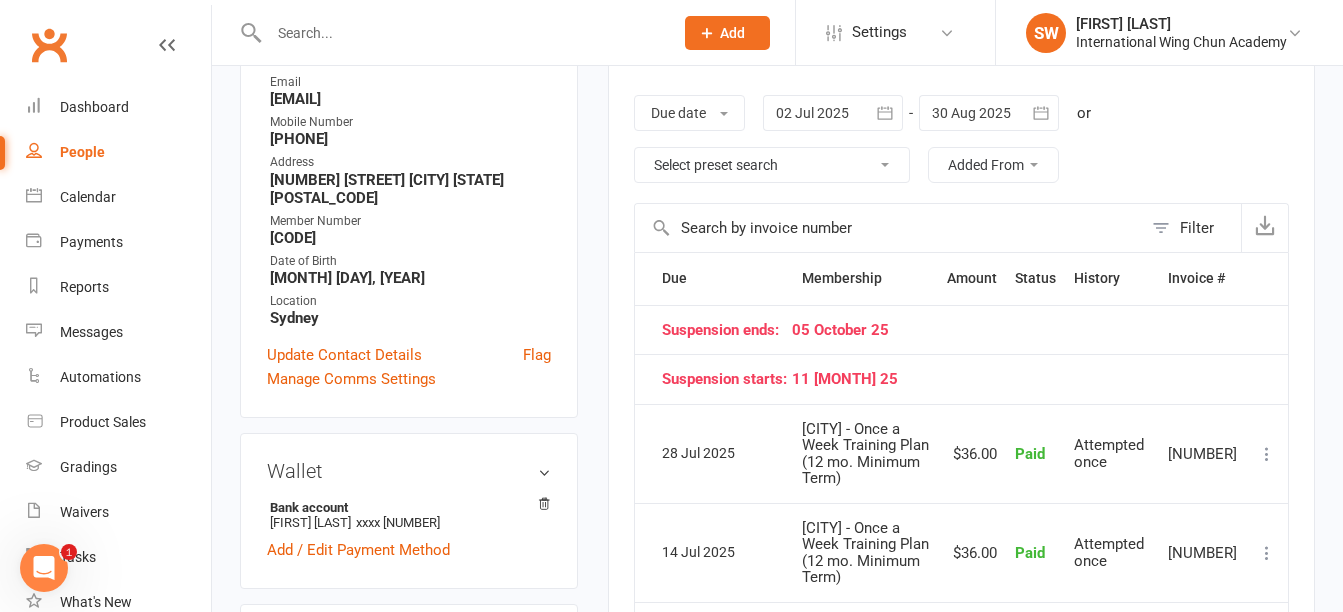 click on "Sydney City - Once a Week Training Plan (12 mo. Minimum Term)" at bounding box center [865, 453] 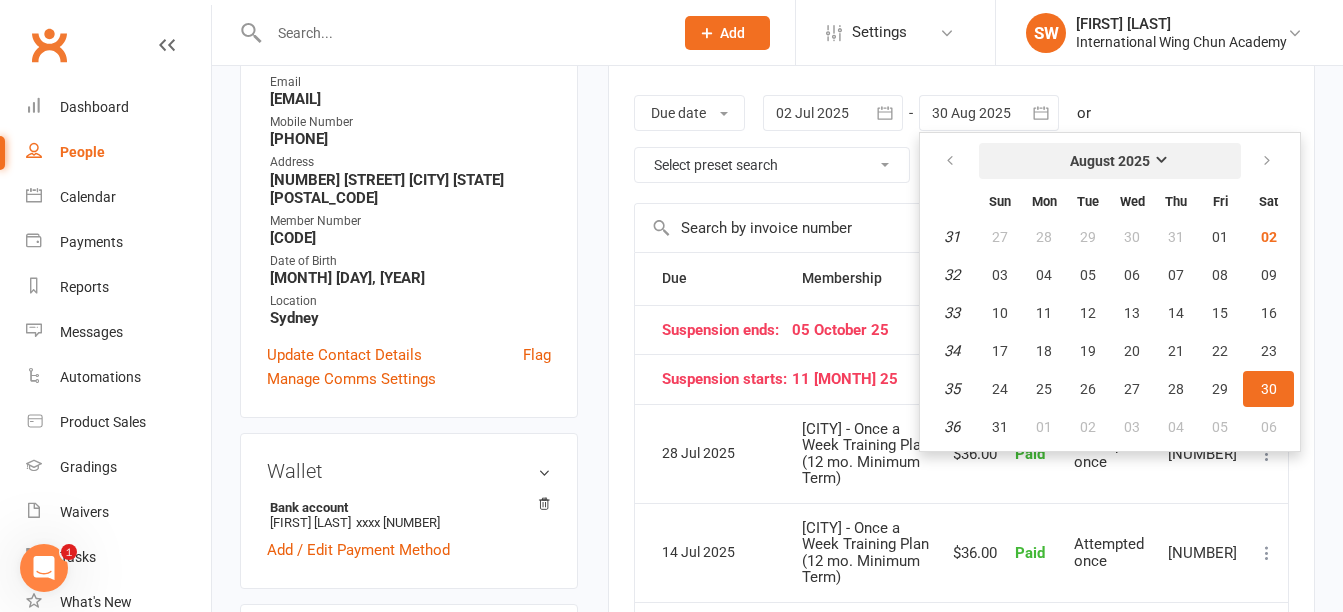 click on "August 2025" at bounding box center (1110, 161) 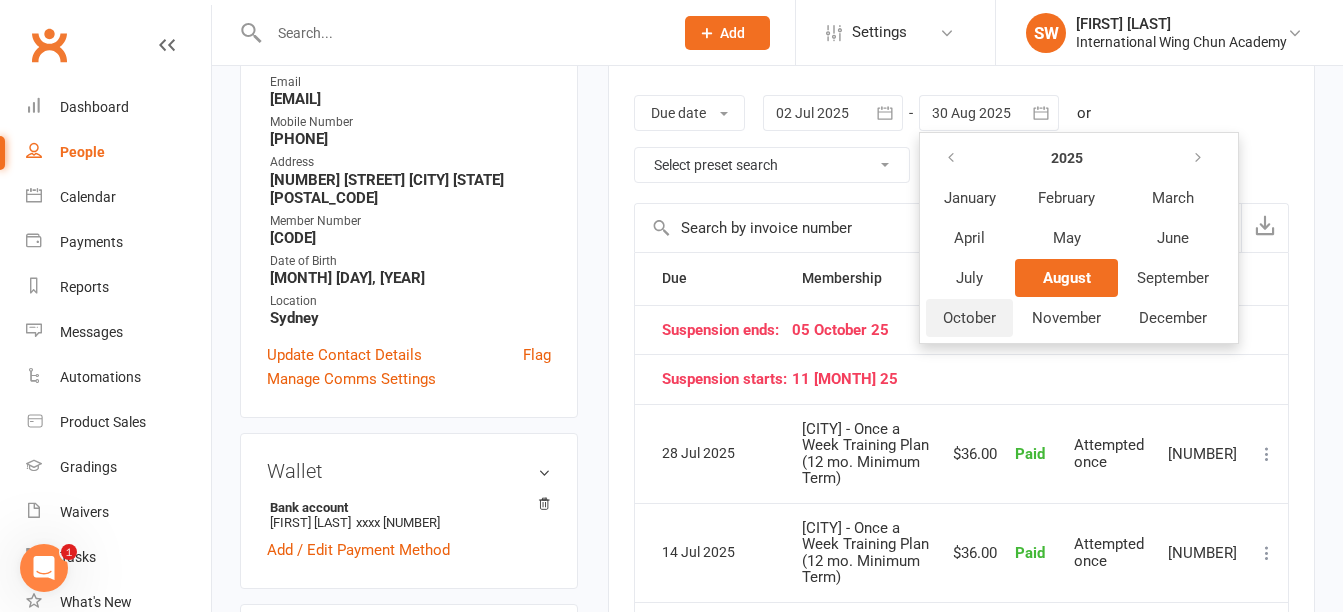 click on "October" at bounding box center (969, 318) 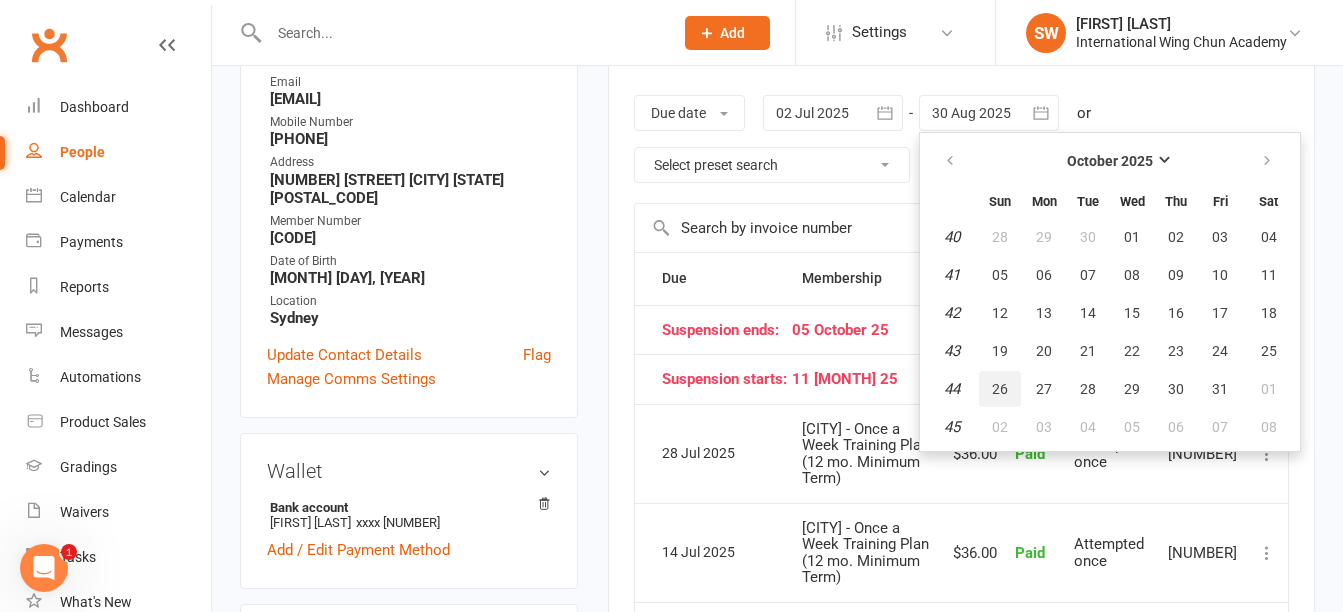 click on "26" at bounding box center (1000, 389) 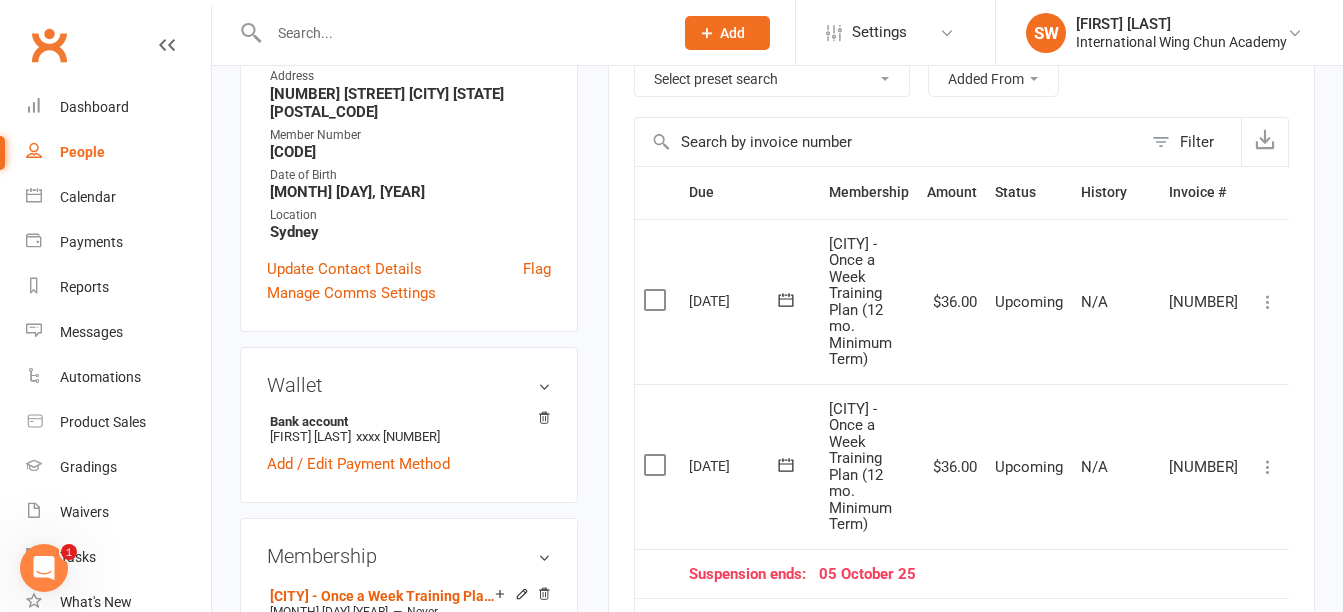 scroll, scrollTop: 500, scrollLeft: 0, axis: vertical 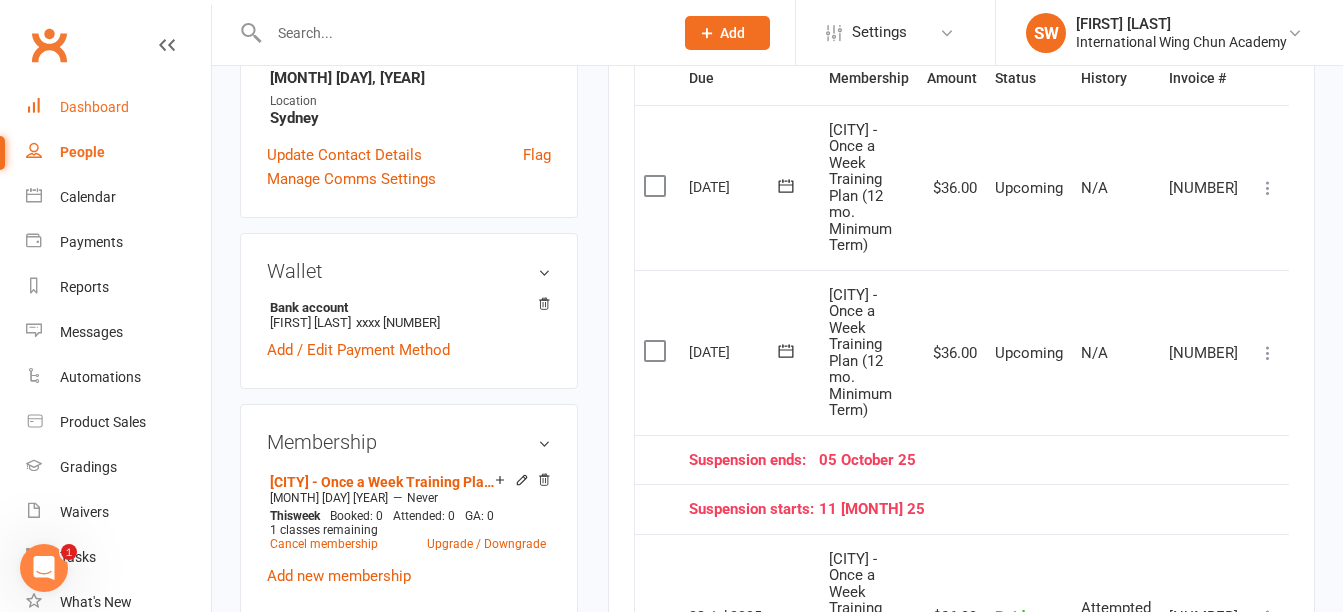 click on "Dashboard" at bounding box center [94, 107] 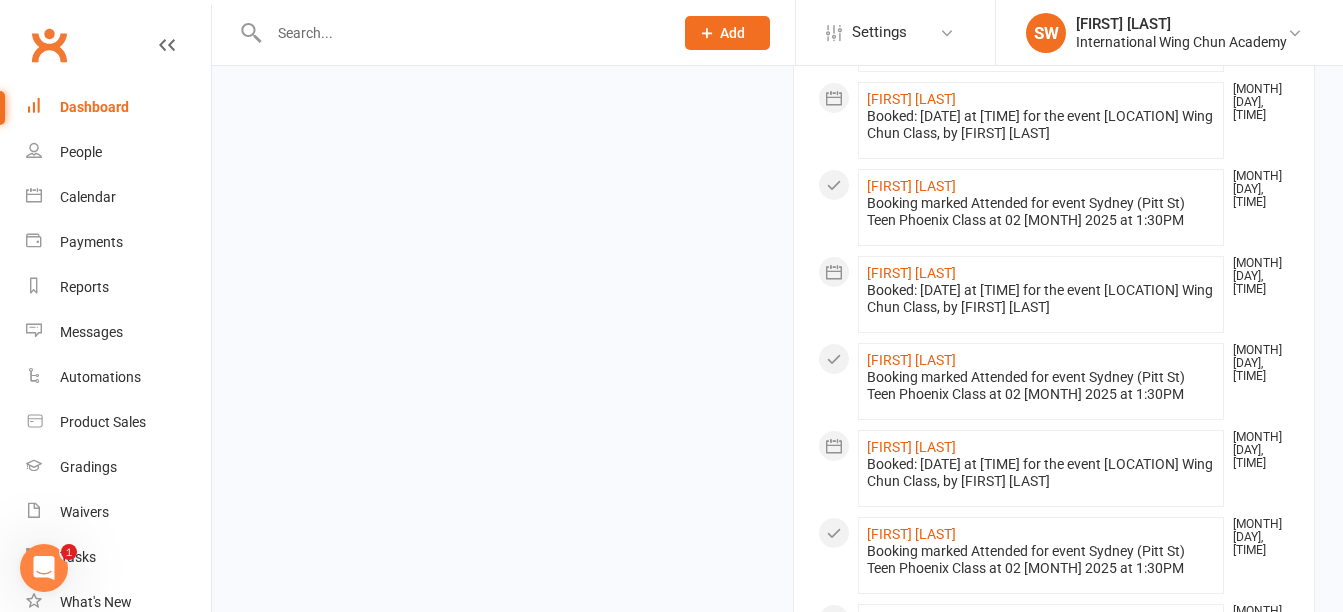 scroll, scrollTop: 900, scrollLeft: 0, axis: vertical 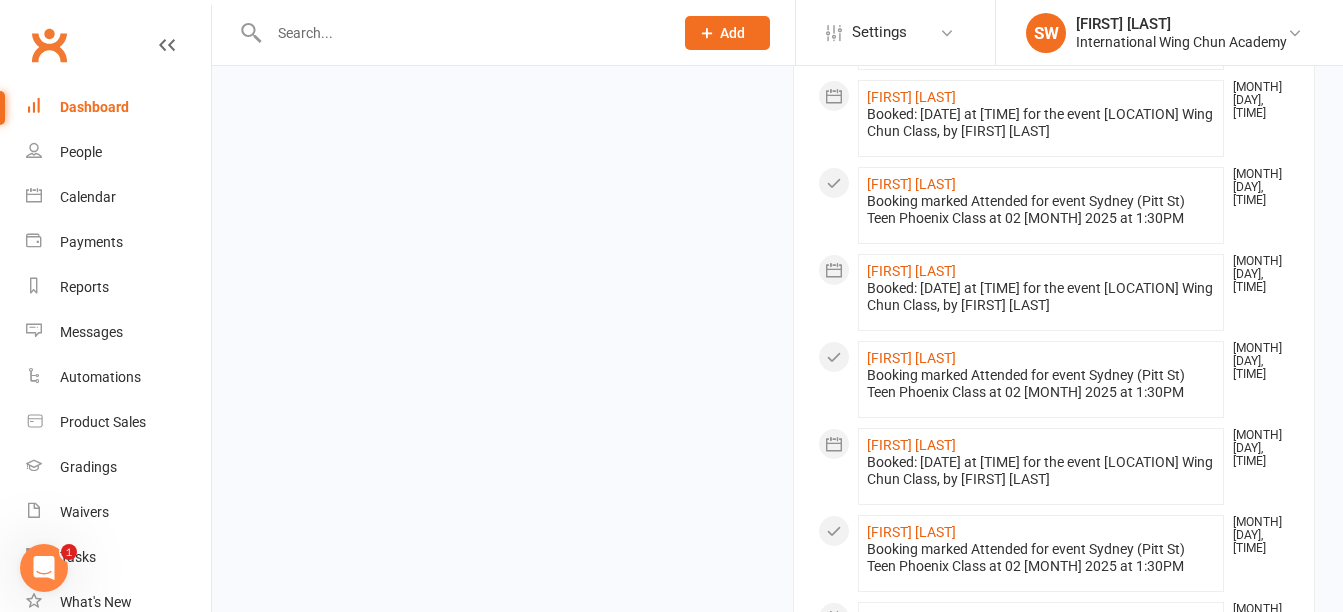 click on "Dashboard" at bounding box center [94, 107] 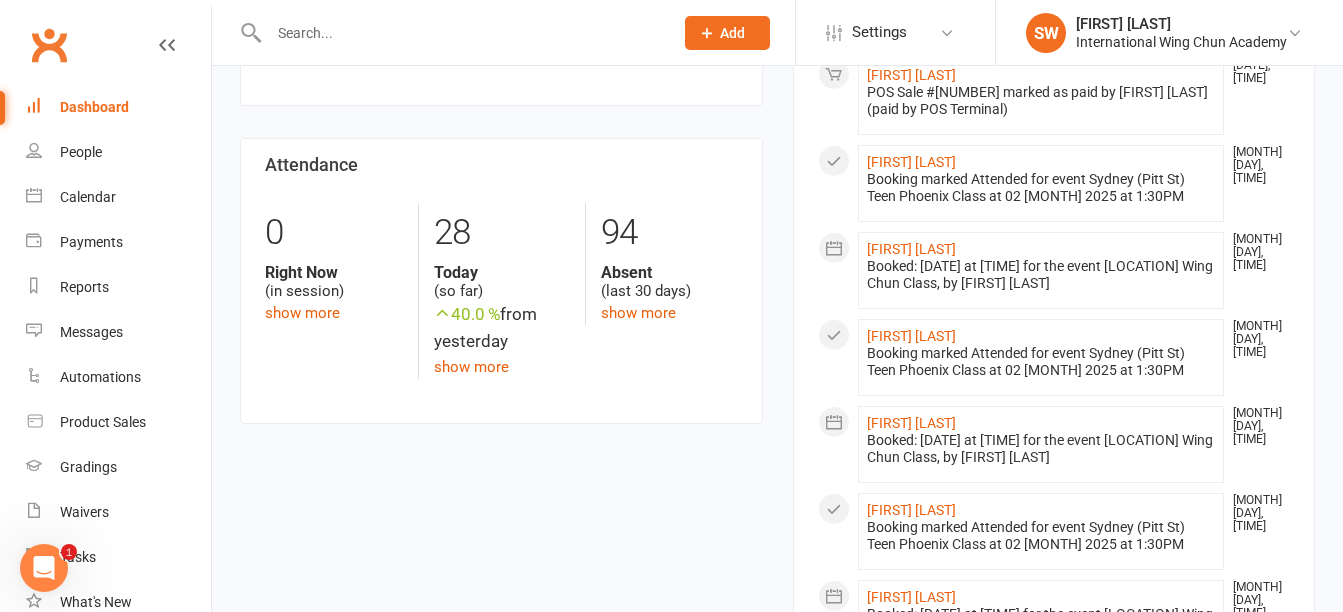 scroll, scrollTop: 500, scrollLeft: 0, axis: vertical 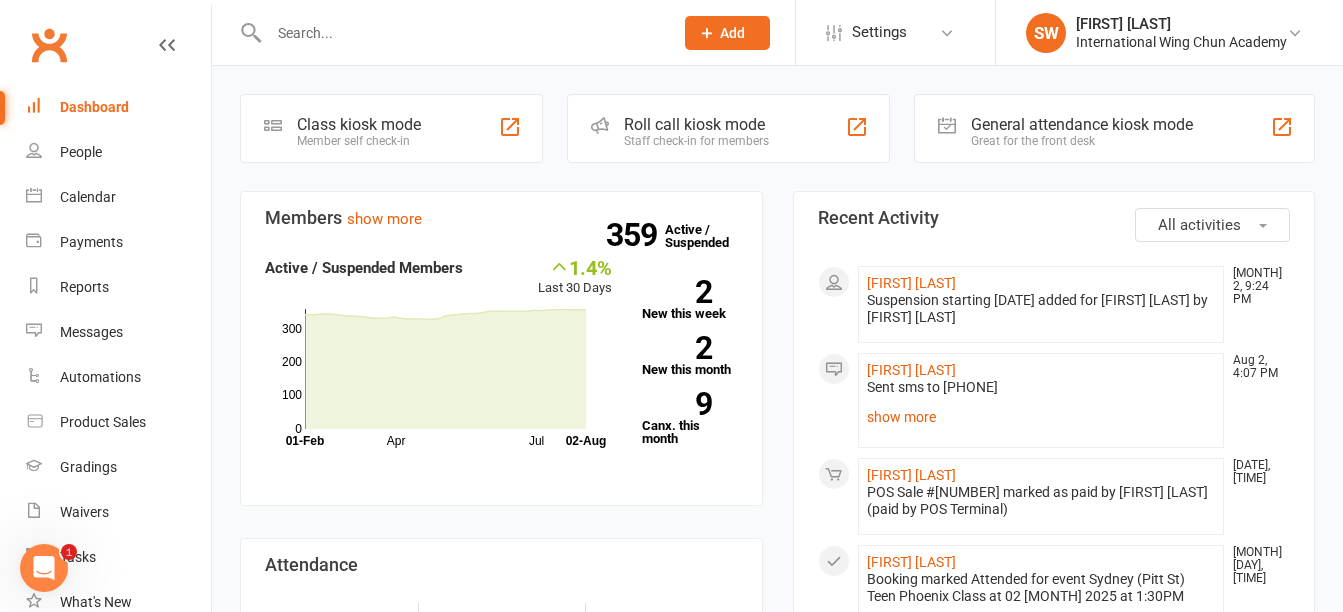 drag, startPoint x: 84, startPoint y: 102, endPoint x: 97, endPoint y: 105, distance: 13.341664 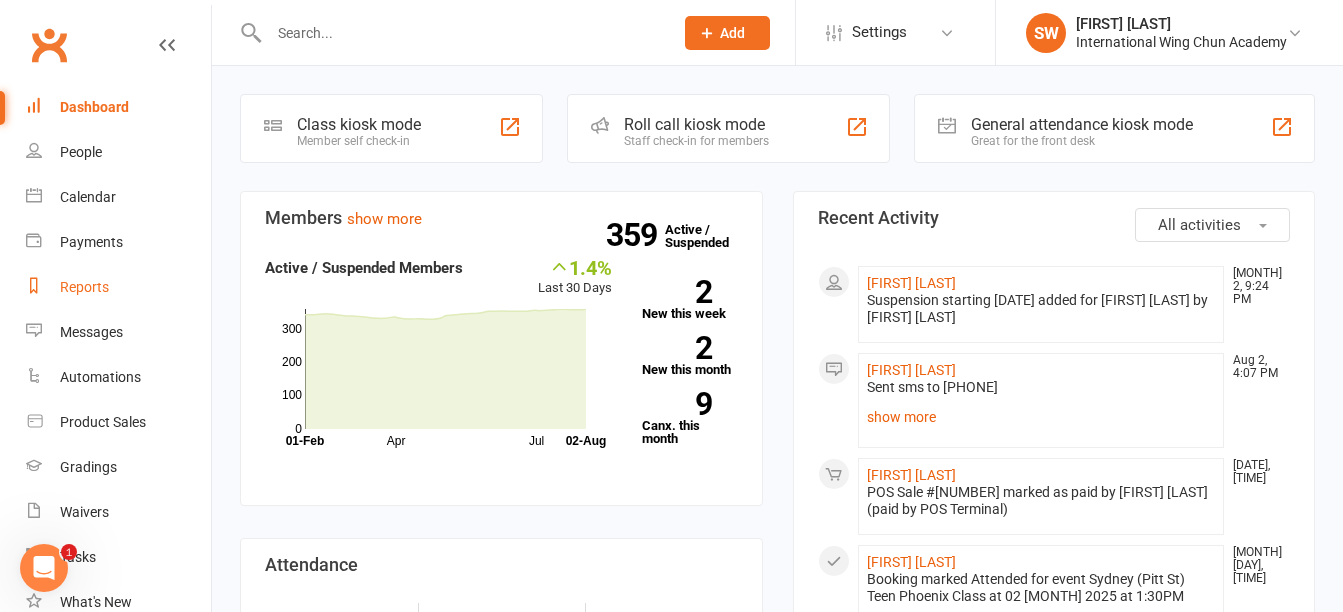 click on "Reports" at bounding box center (84, 287) 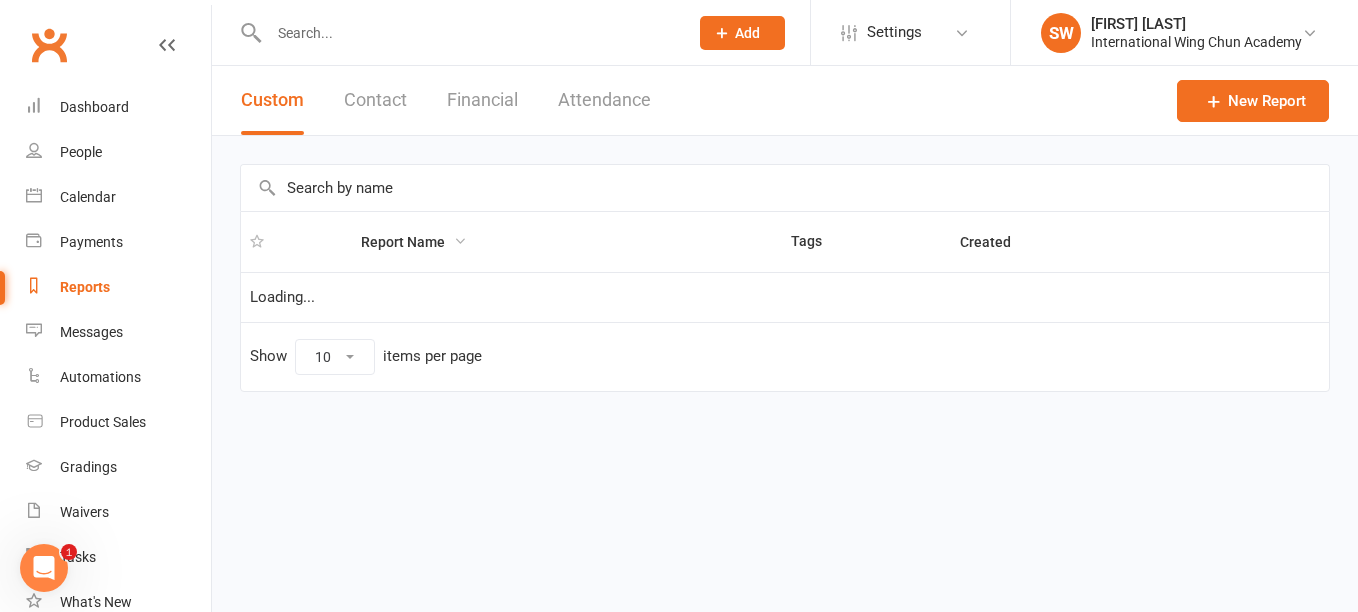 select on "100" 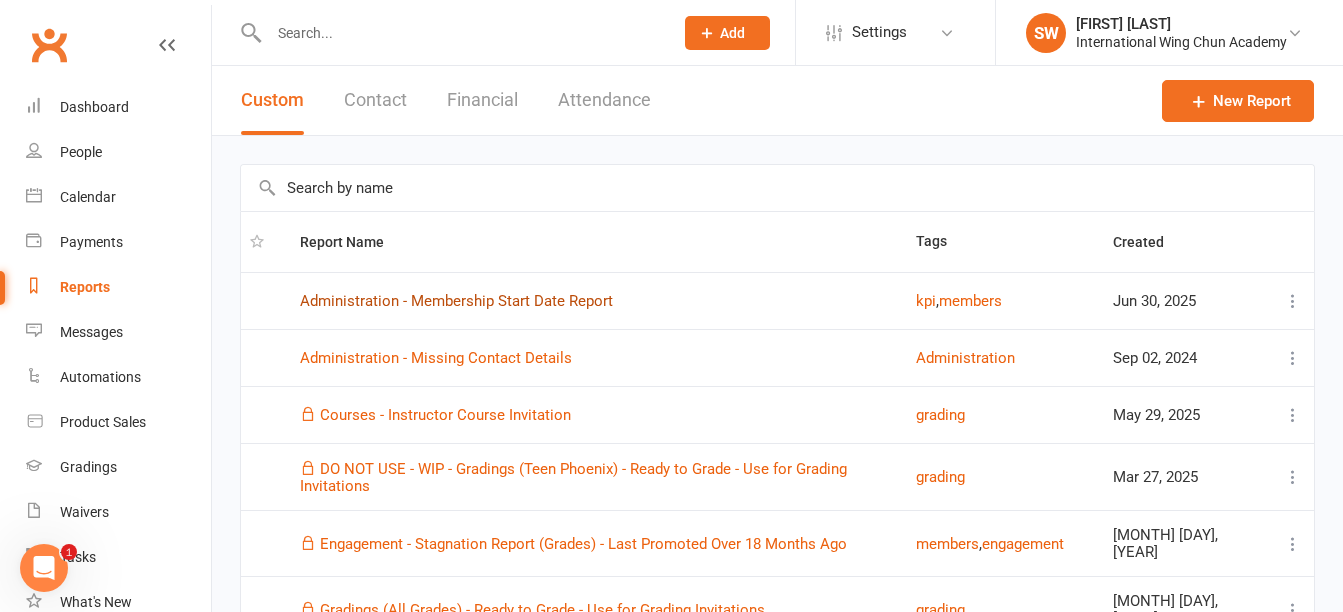 click on "Administration - Membership Start Date Report" at bounding box center (456, 301) 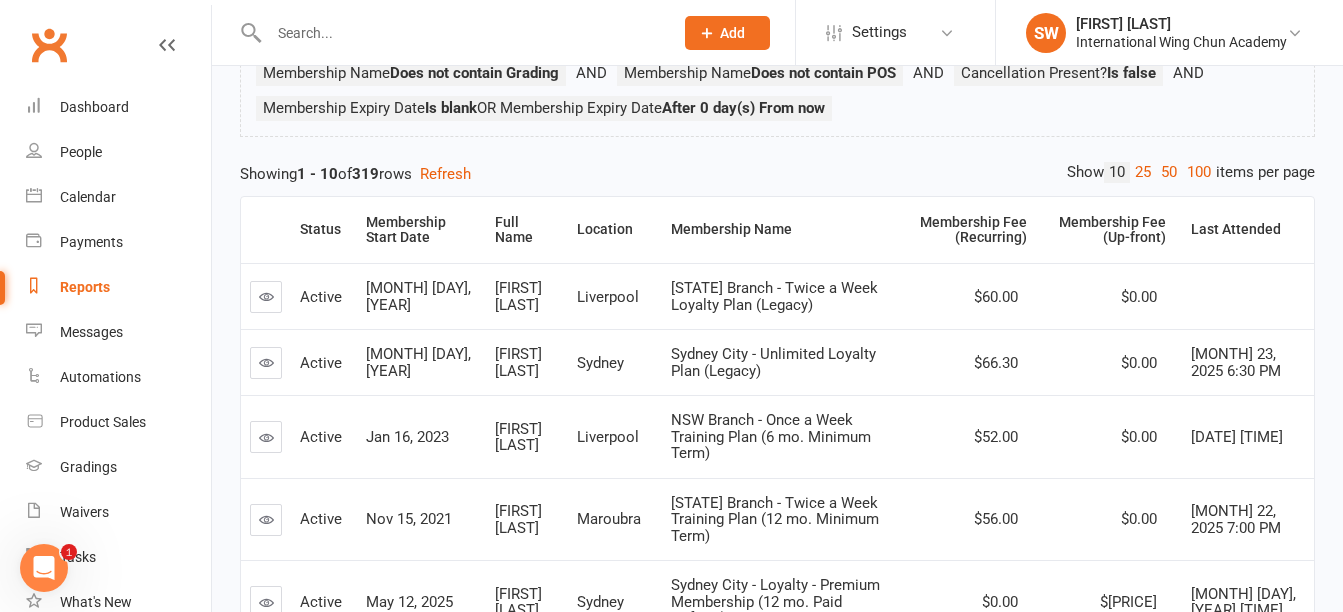 scroll, scrollTop: 300, scrollLeft: 0, axis: vertical 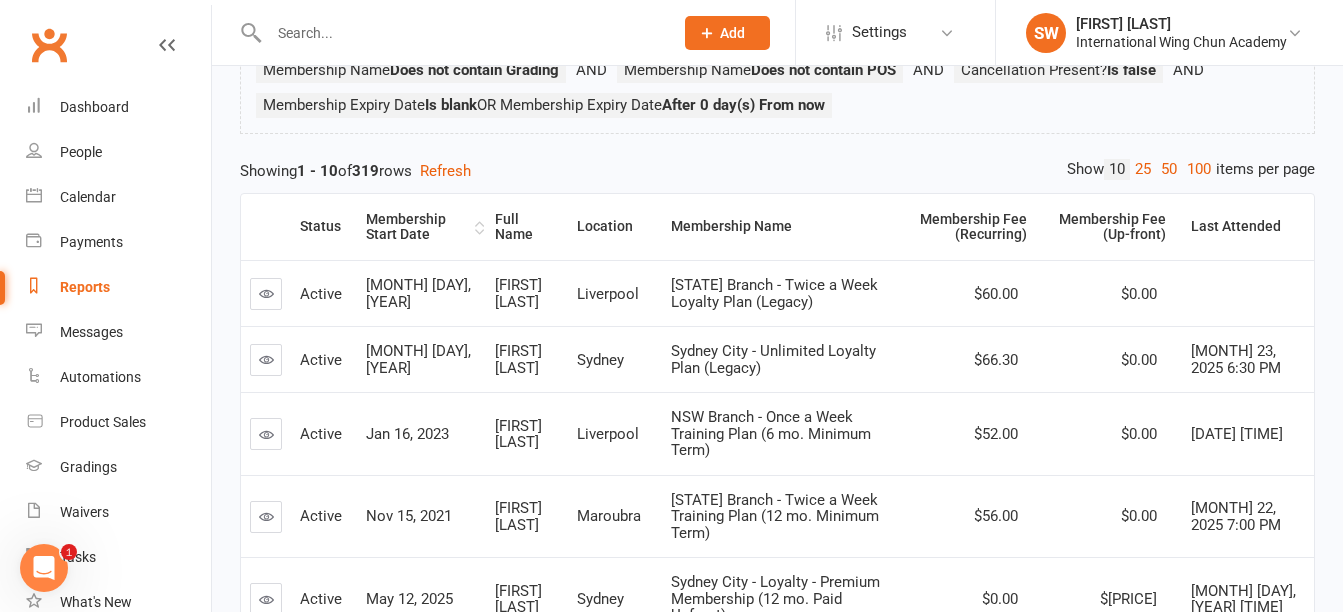 click on "Membership Start Date" at bounding box center [418, 227] 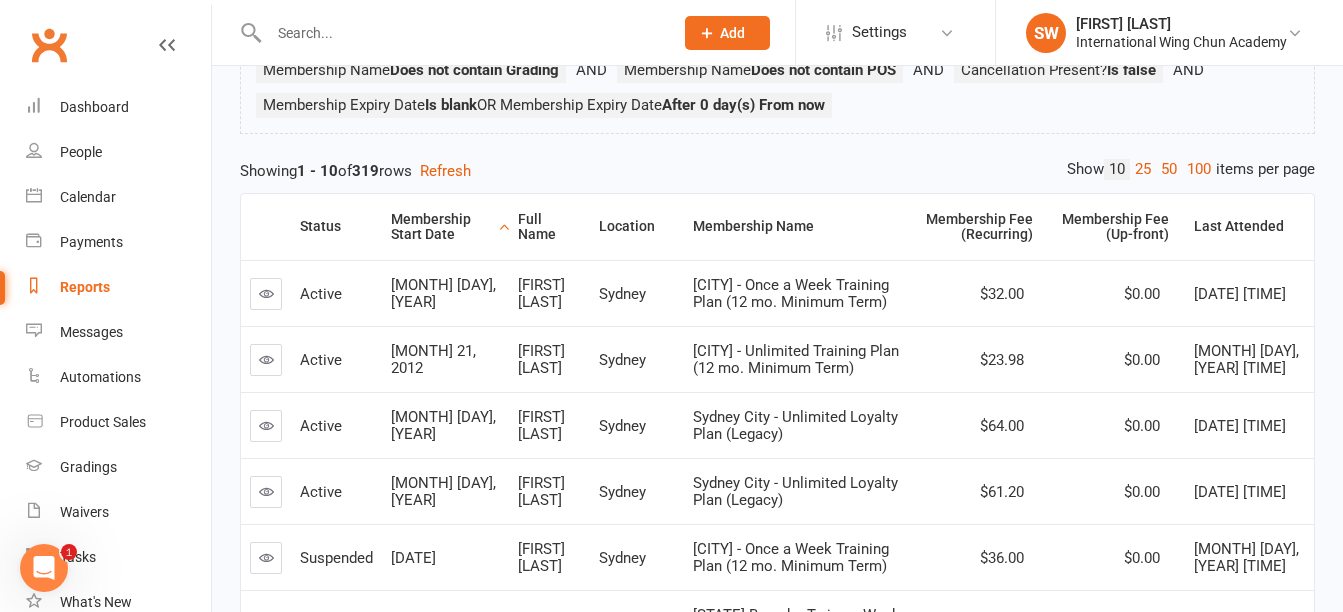 click on "Membership Start Date" at bounding box center (442, 227) 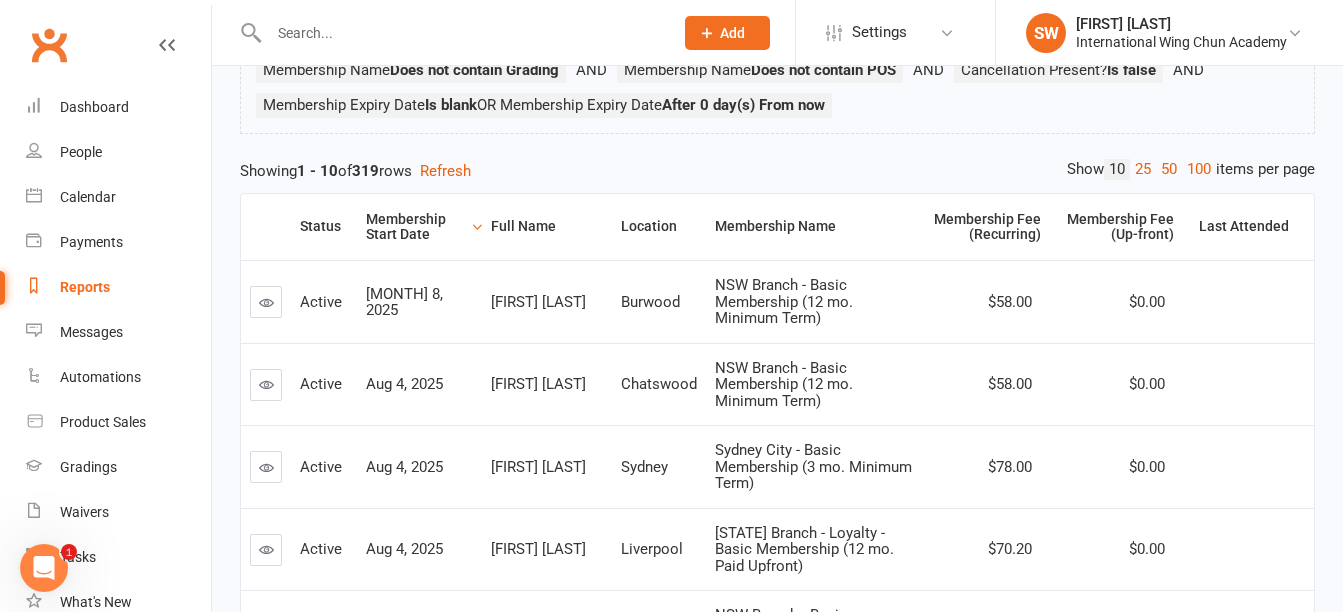 scroll, scrollTop: 833, scrollLeft: 0, axis: vertical 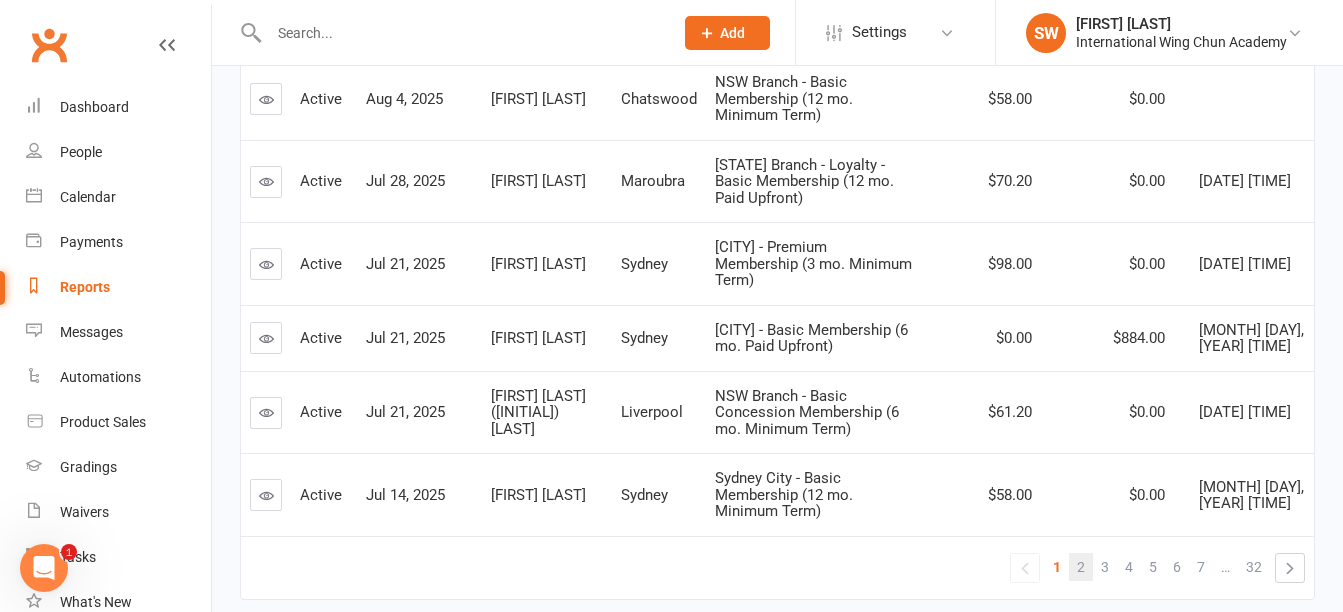 click on "2" at bounding box center [1081, 567] 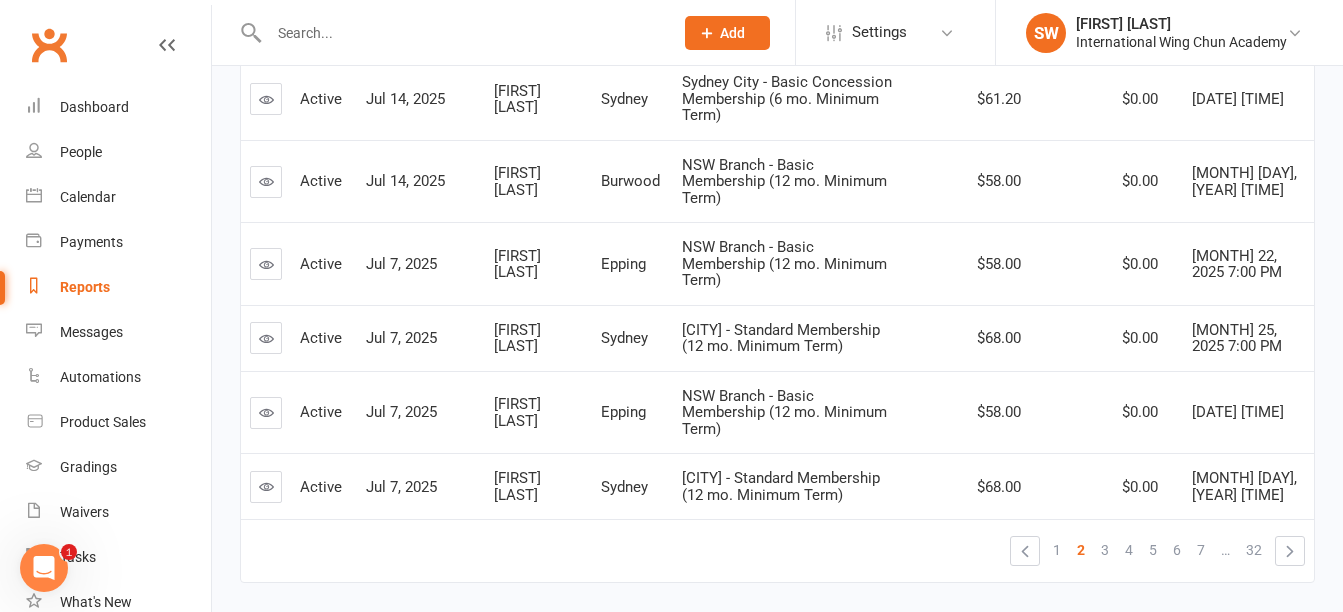 scroll, scrollTop: 883, scrollLeft: 0, axis: vertical 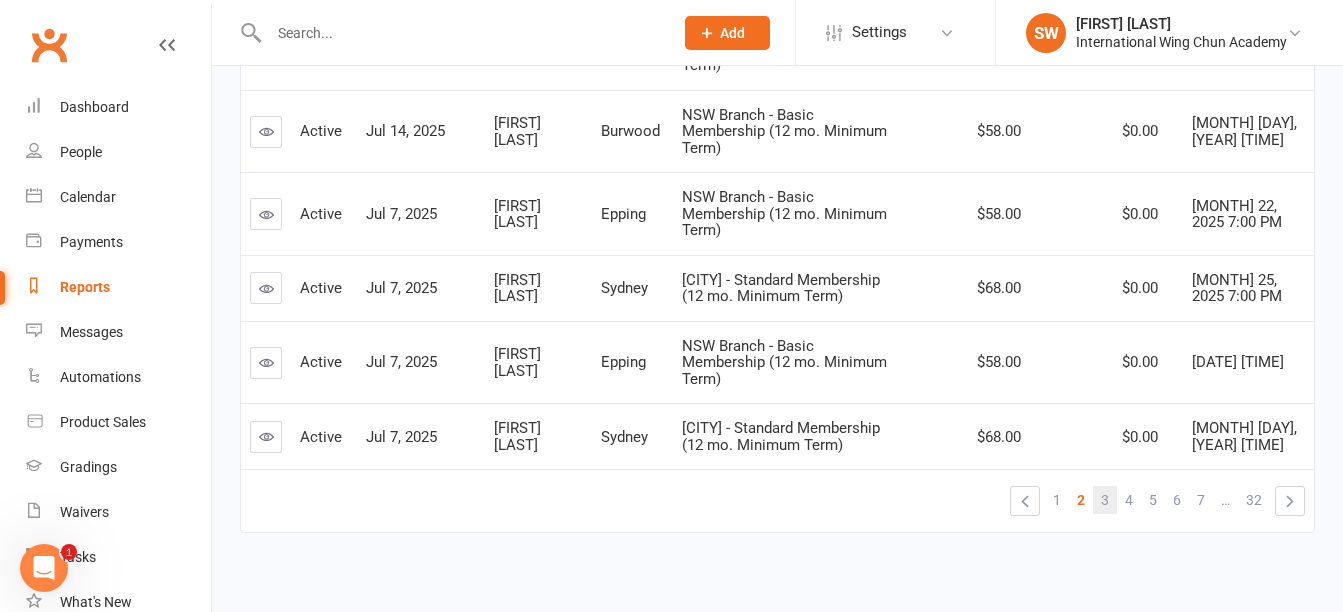click on "3" at bounding box center (1105, 500) 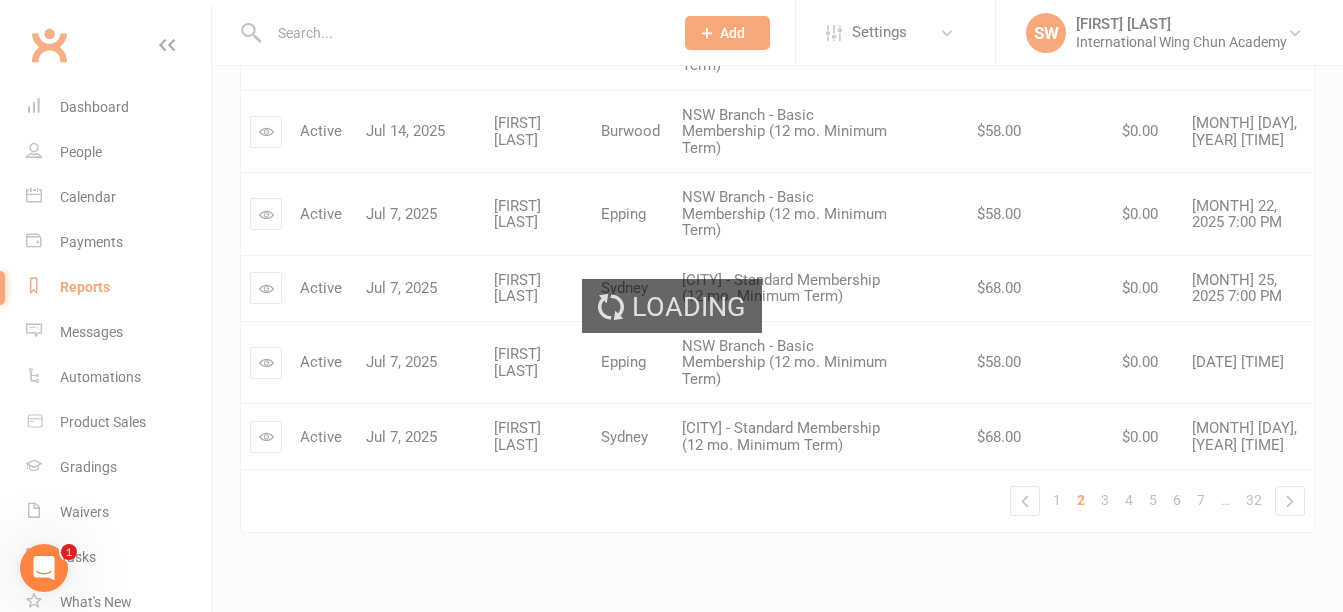 scroll, scrollTop: 817, scrollLeft: 0, axis: vertical 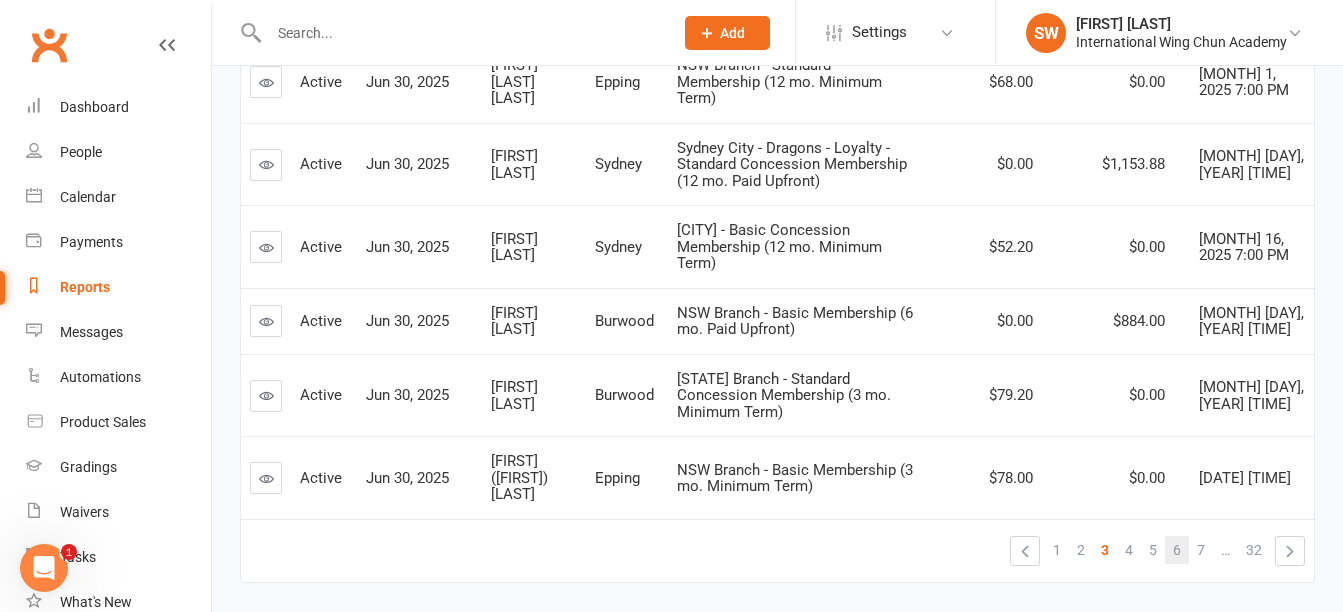 click on "6" at bounding box center [1177, 550] 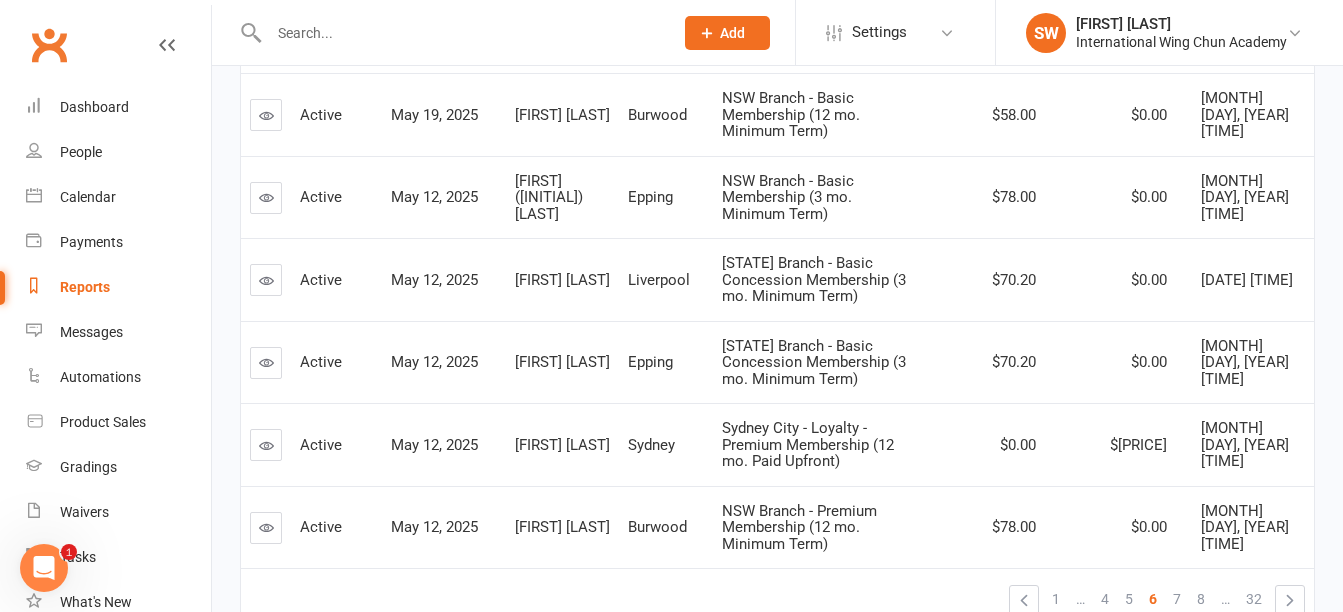 scroll, scrollTop: 859, scrollLeft: 0, axis: vertical 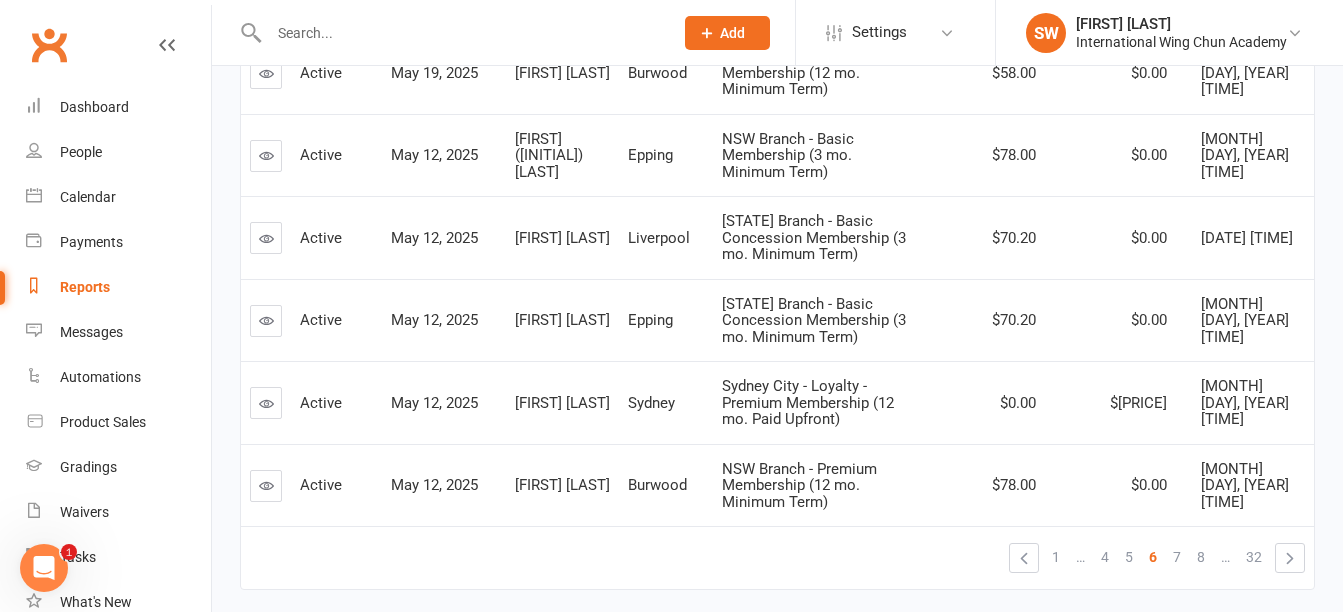 click at bounding box center (266, 155) 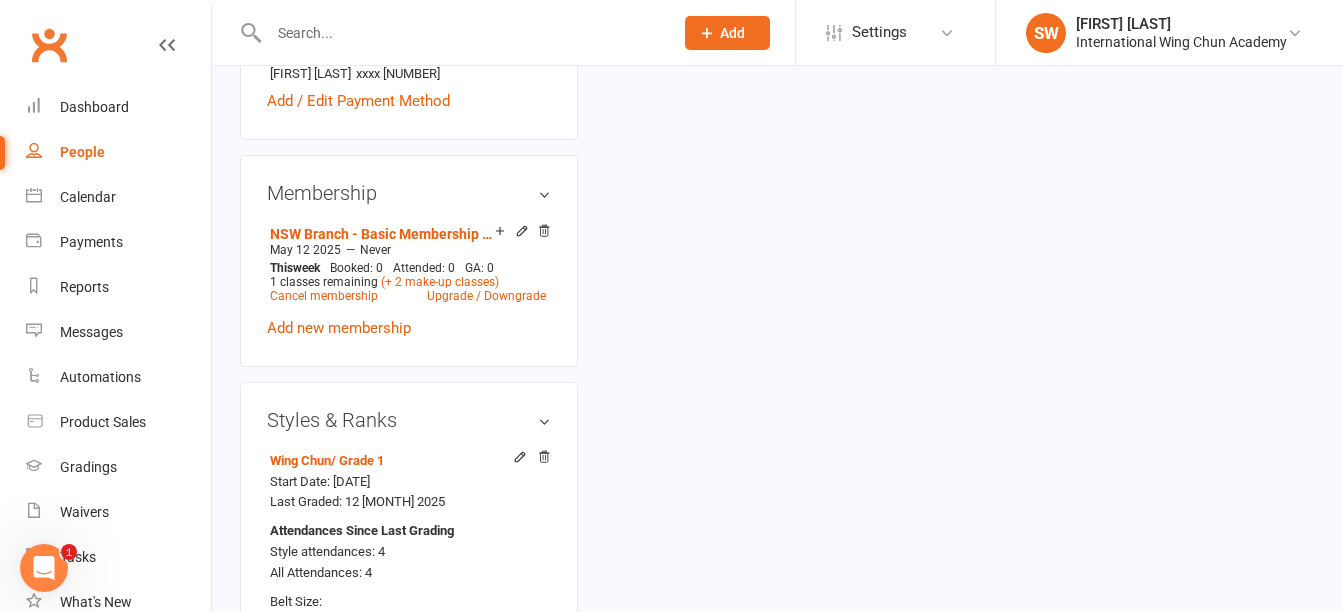 scroll, scrollTop: 0, scrollLeft: 0, axis: both 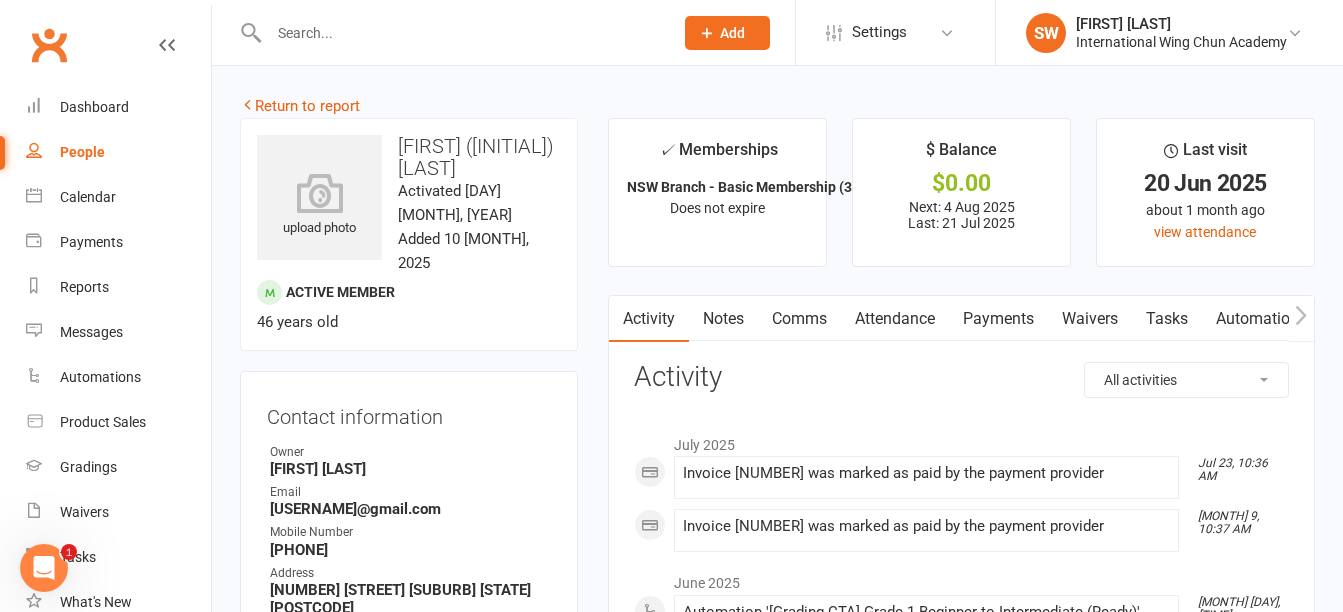 click on "Payments" at bounding box center (998, 319) 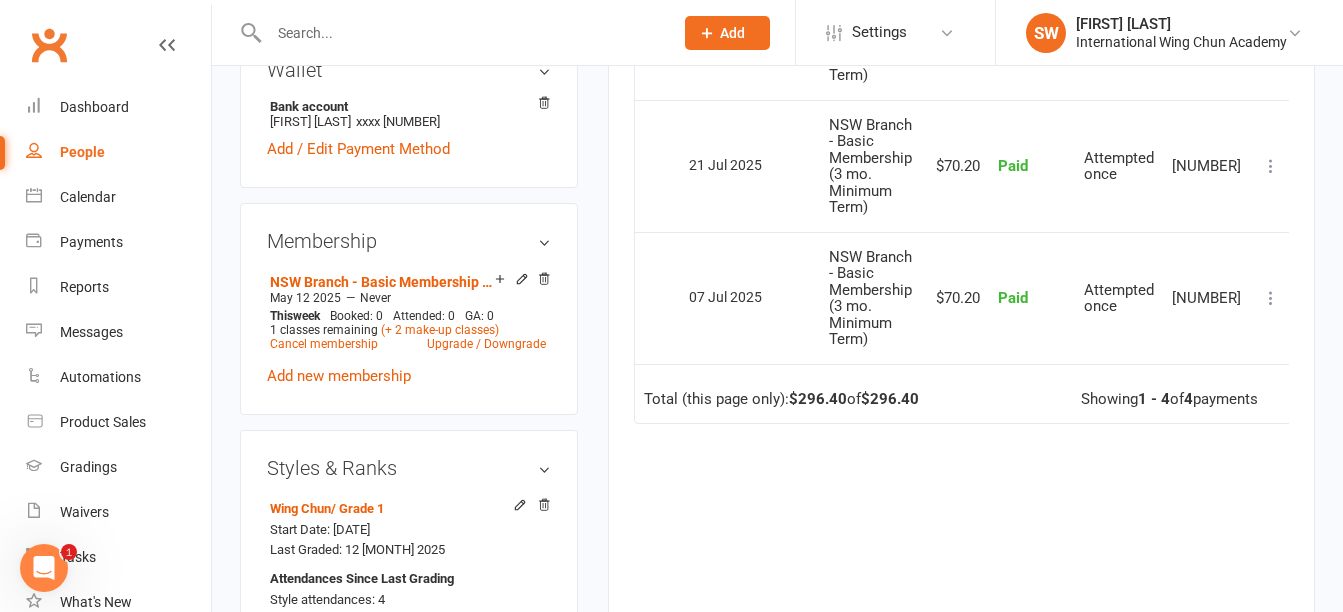 scroll, scrollTop: 700, scrollLeft: 0, axis: vertical 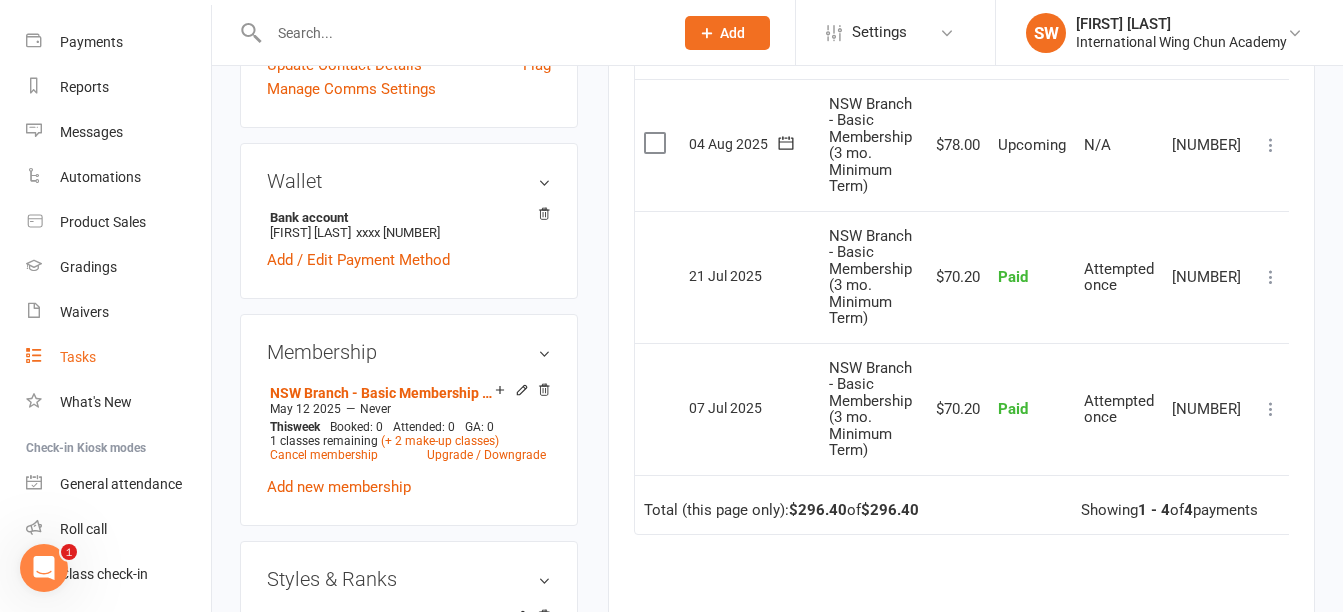 click on "Tasks" at bounding box center [118, 357] 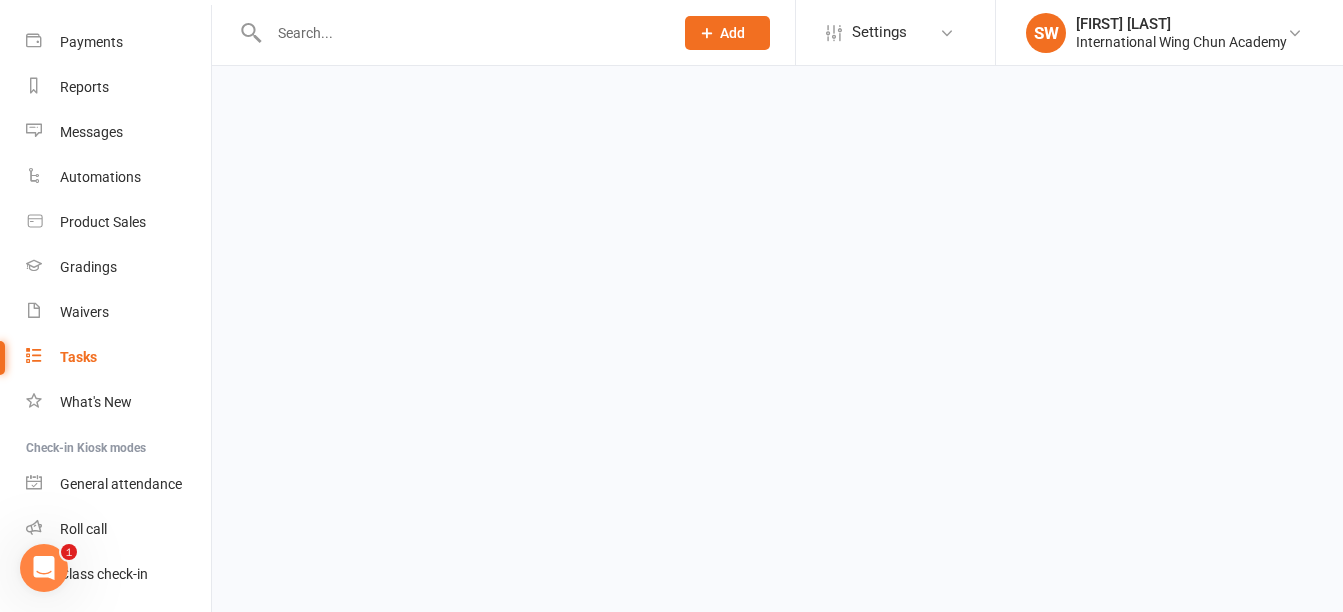 scroll, scrollTop: 0, scrollLeft: 0, axis: both 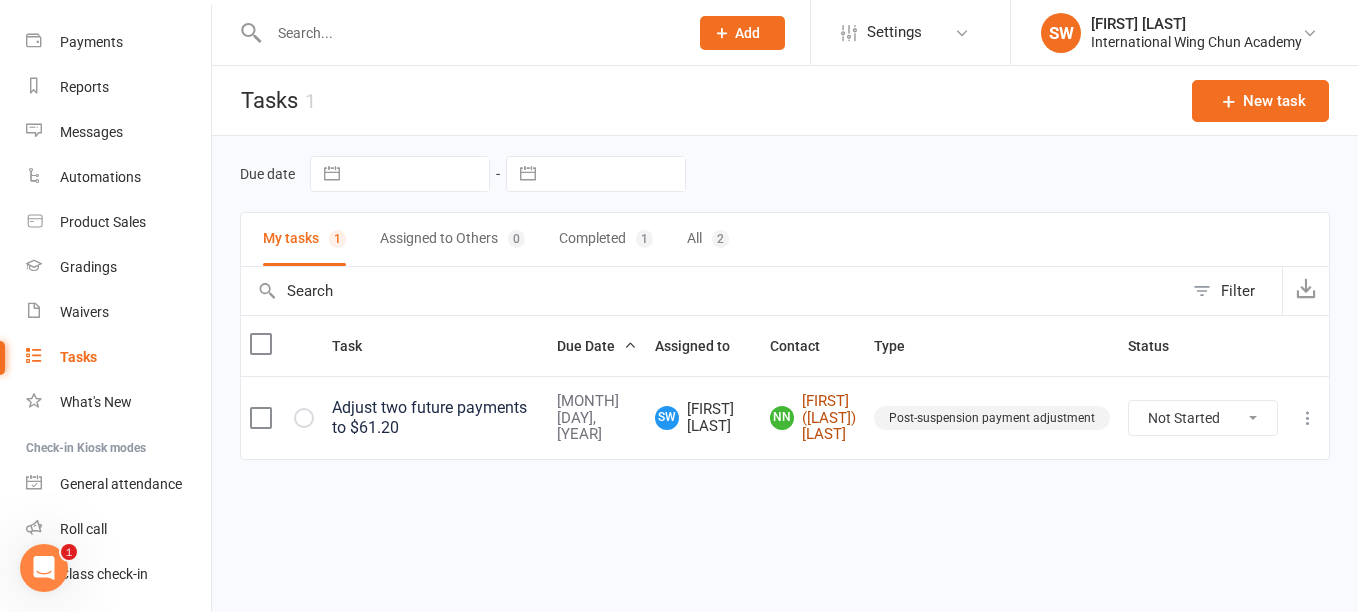 click on "NN Ngoc Nga (Rachel) Trinh" at bounding box center (813, 418) 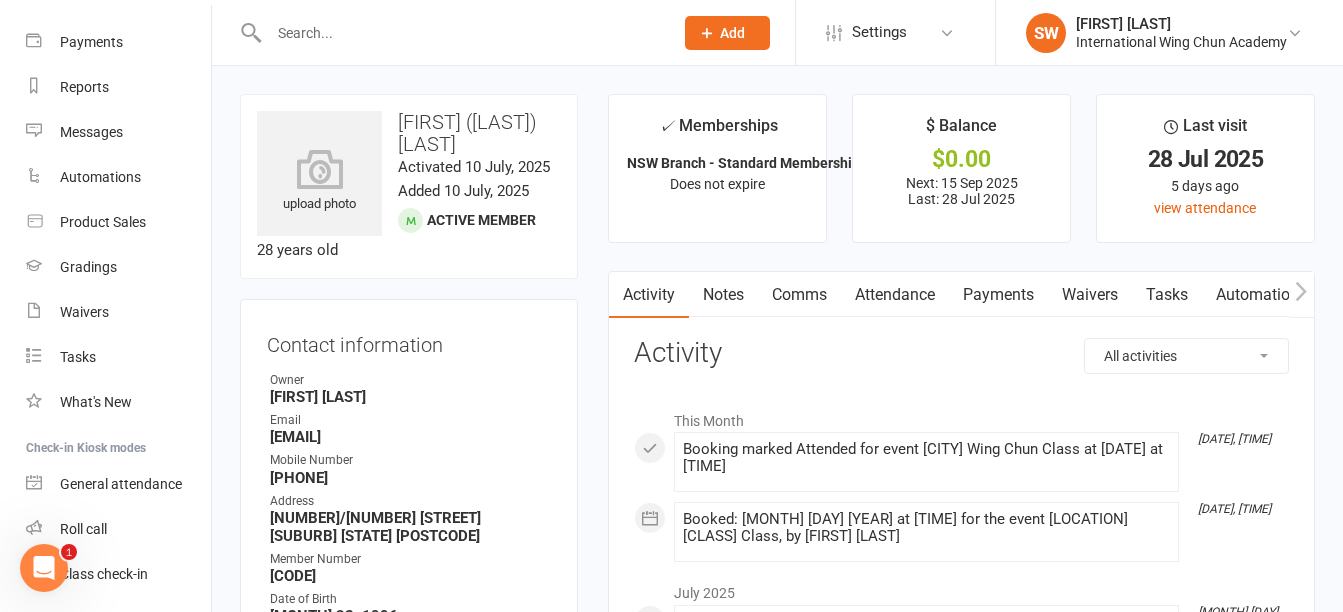 click on "Payments" at bounding box center (998, 295) 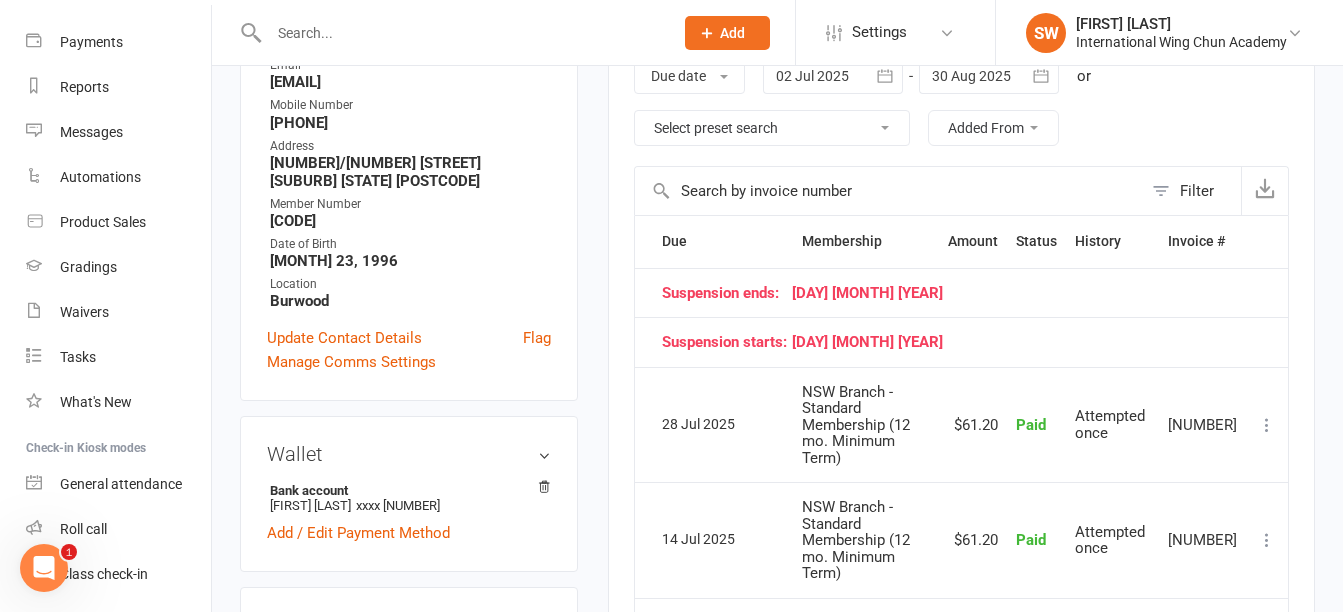 scroll, scrollTop: 500, scrollLeft: 0, axis: vertical 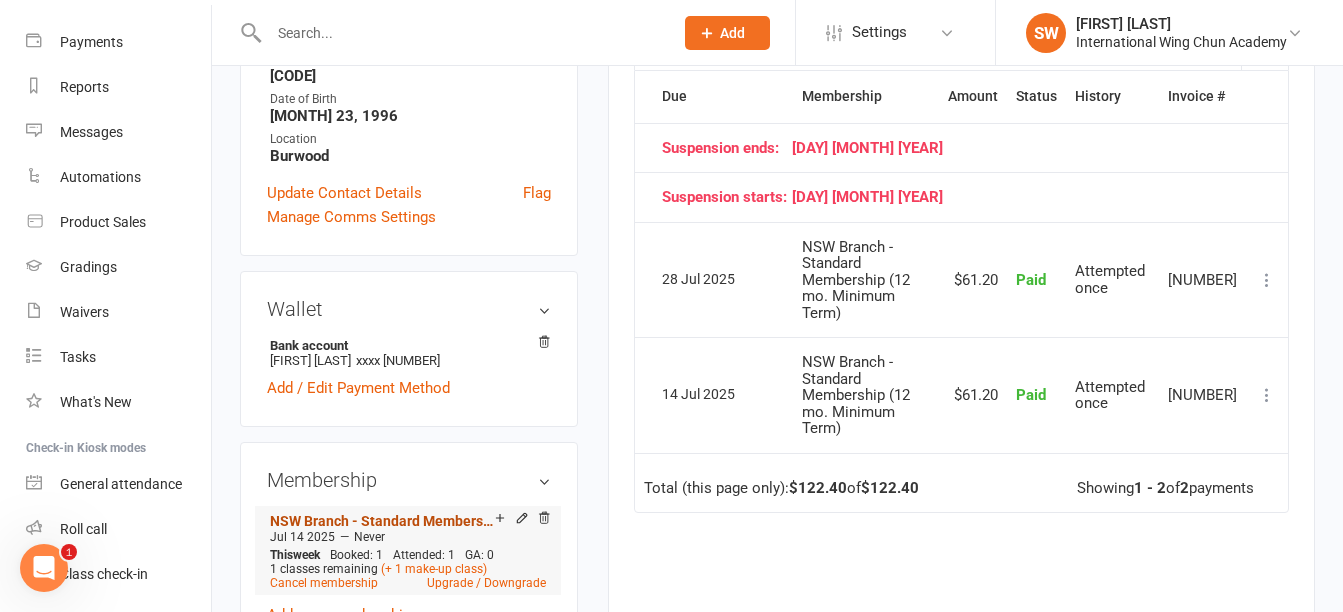 click on "NSW Branch - Standard Membership (12 mo. Minimum Term)" at bounding box center (382, 521) 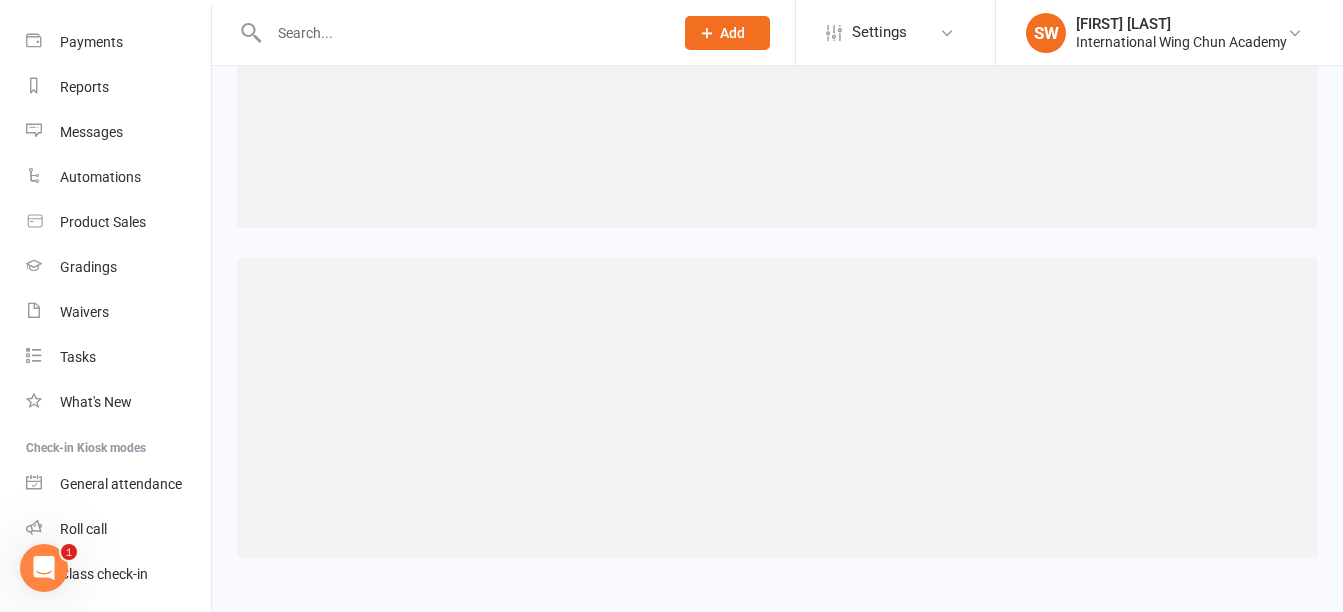 scroll, scrollTop: 0, scrollLeft: 0, axis: both 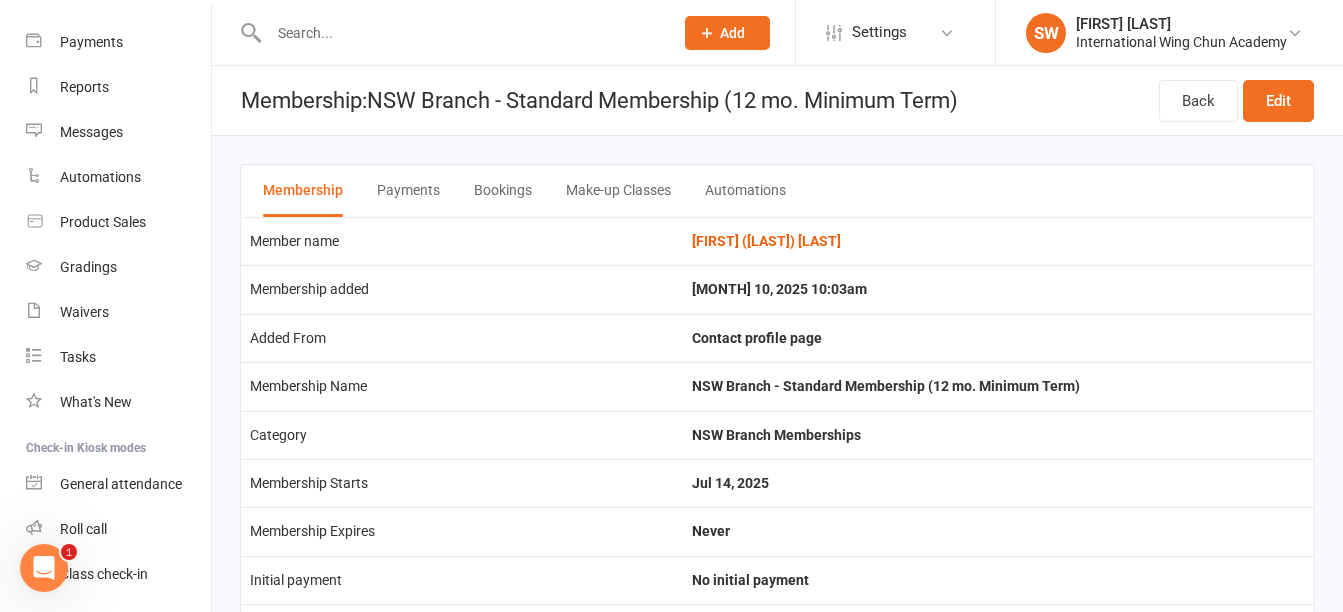 click on "Payments" at bounding box center [408, 191] 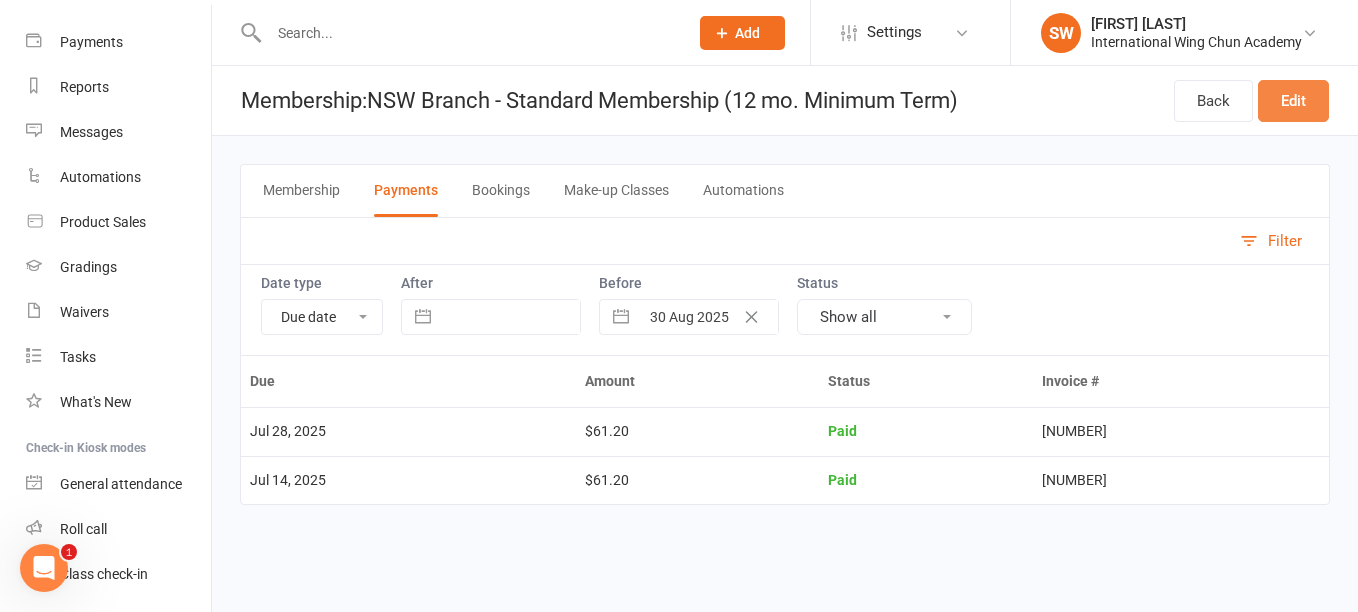 click on "Edit" at bounding box center (1293, 101) 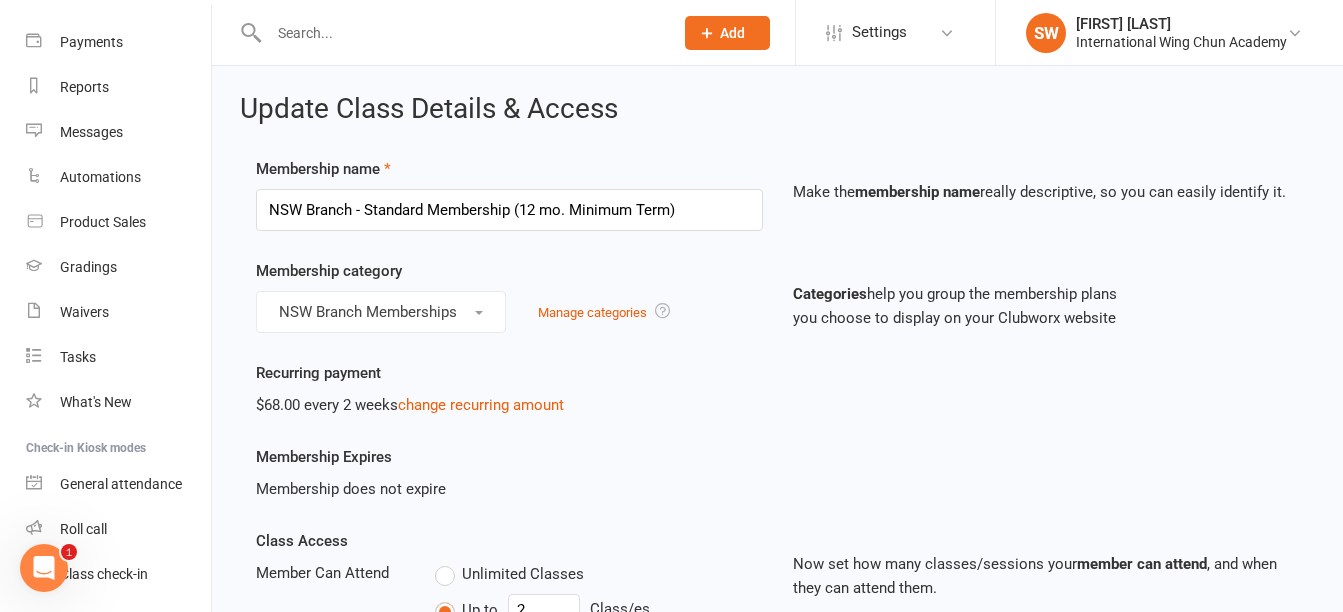 click on "Prospect
Member
Non-attending contact
Class / event
Appointment
Grading event
Task
Bulk message
Add
Settings Membership Plans Event Templates Appointment Types SW Simon Wong International Wing Chun Academy My profile Help Terms & conditions  Privacy policy  Sign out Clubworx Dashboard People Calendar Payments Reports Messages   Automations   Product Sales Gradings   Waivers   Tasks   What's New Check-in Kiosk modes General attendance Roll call Class check-in Signed in successfully. × × Suspension saved × × Update Class Details & Access Membership name NSW Branch - Standard Membership (12 mo. Minimum Term) Make the  membership name  really descriptive, so you can easily identify it. Membership category
NSW Branch Memberships" at bounding box center (671, 1018) 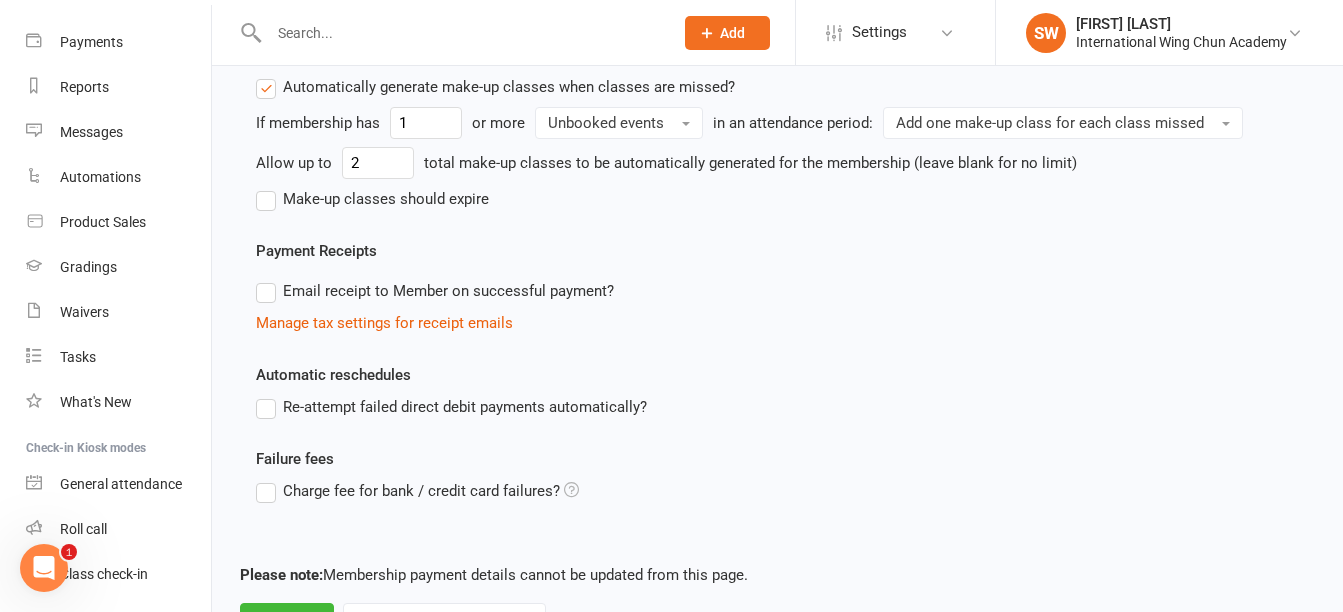 scroll, scrollTop: 1448, scrollLeft: 0, axis: vertical 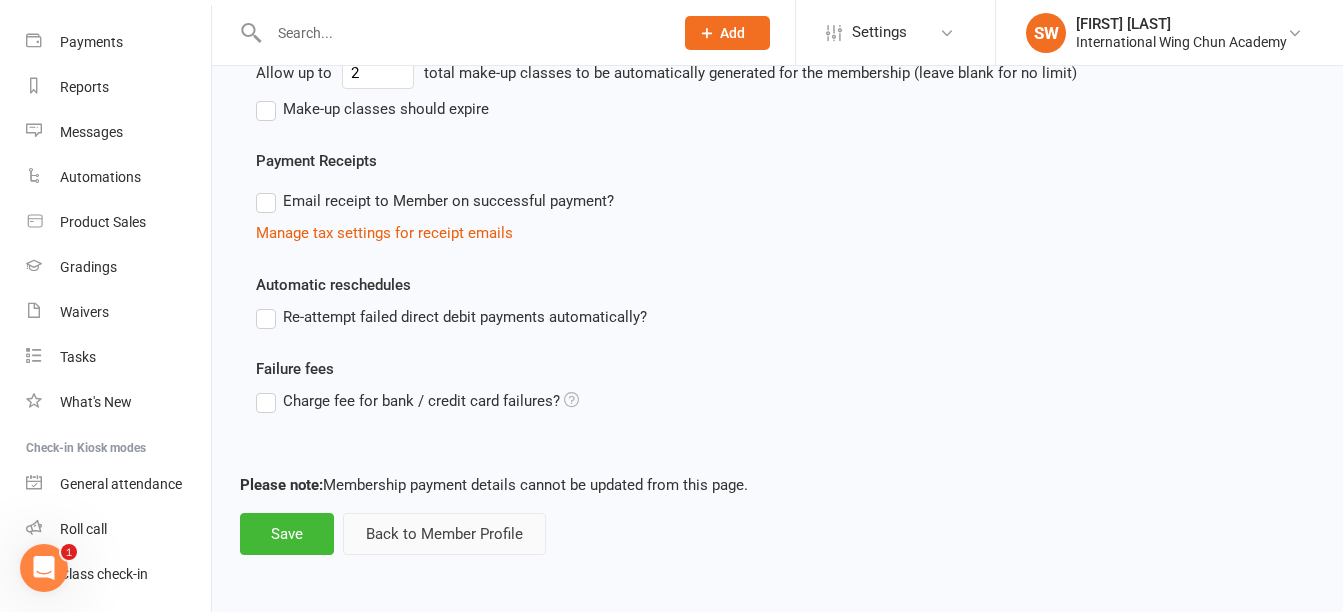 click on "Back to Member Profile" at bounding box center [444, 534] 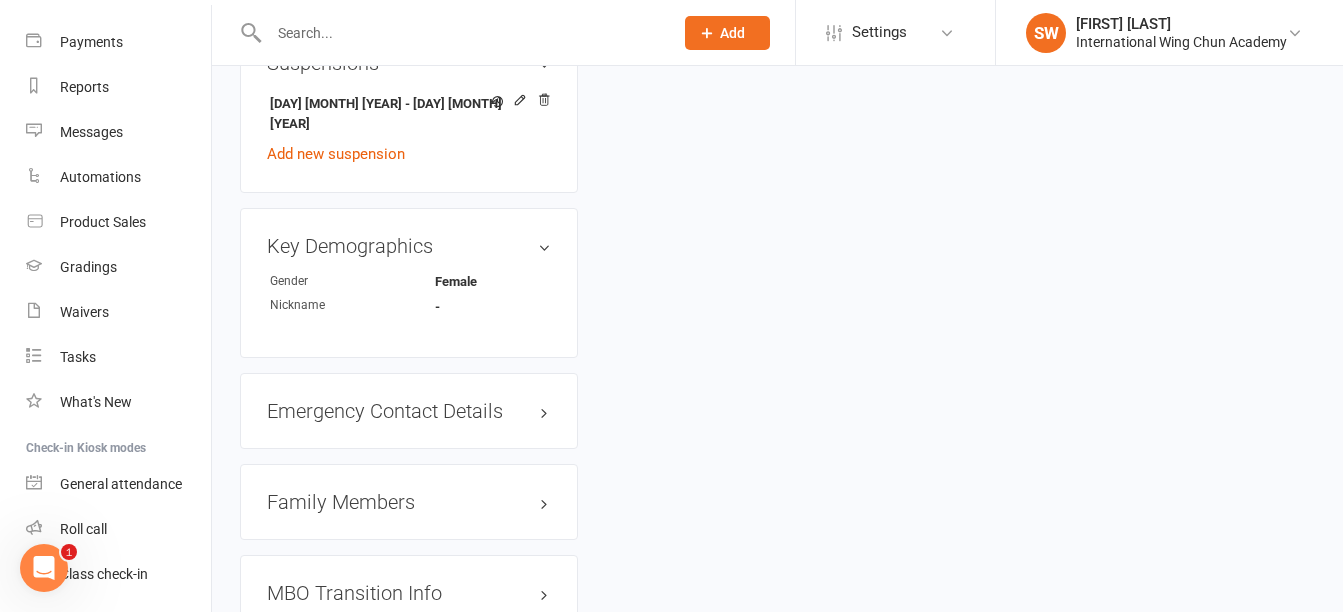 scroll, scrollTop: 0, scrollLeft: 0, axis: both 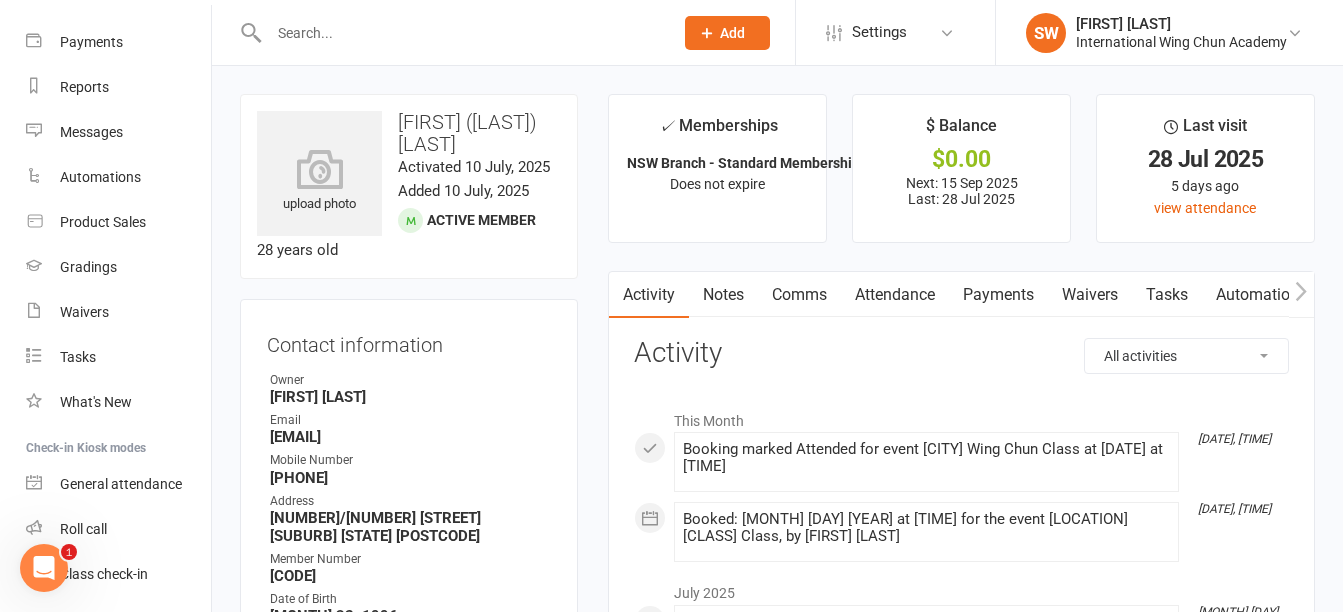 click on "Payments" at bounding box center (998, 295) 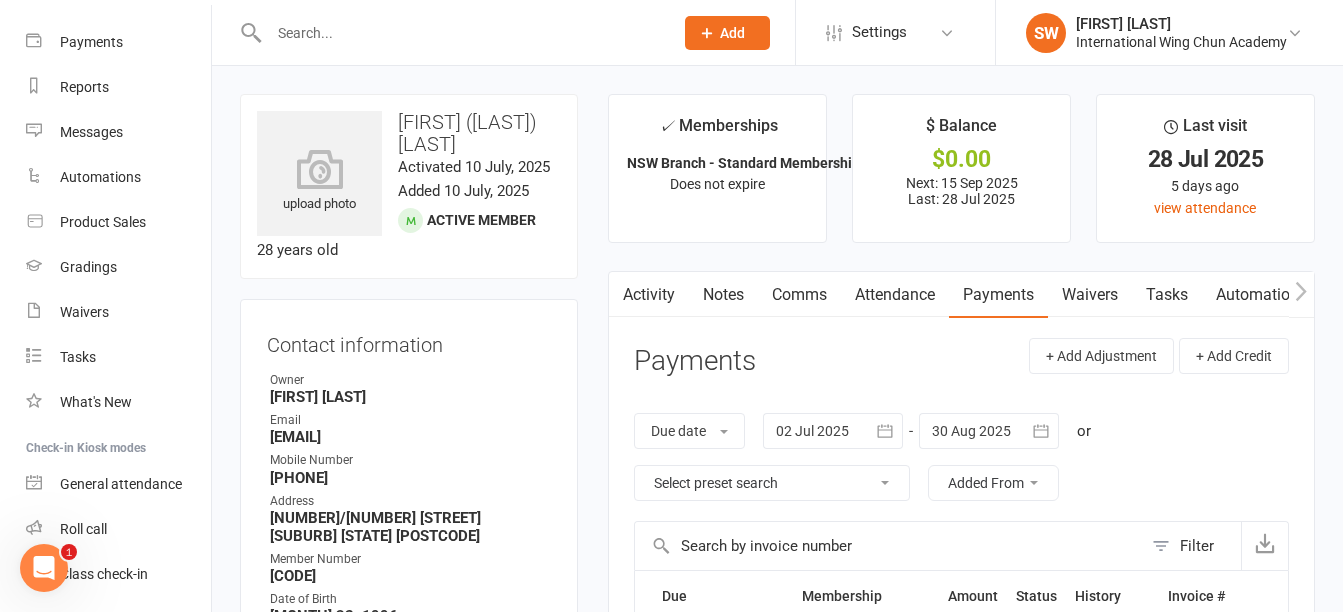 click at bounding box center [989, 431] 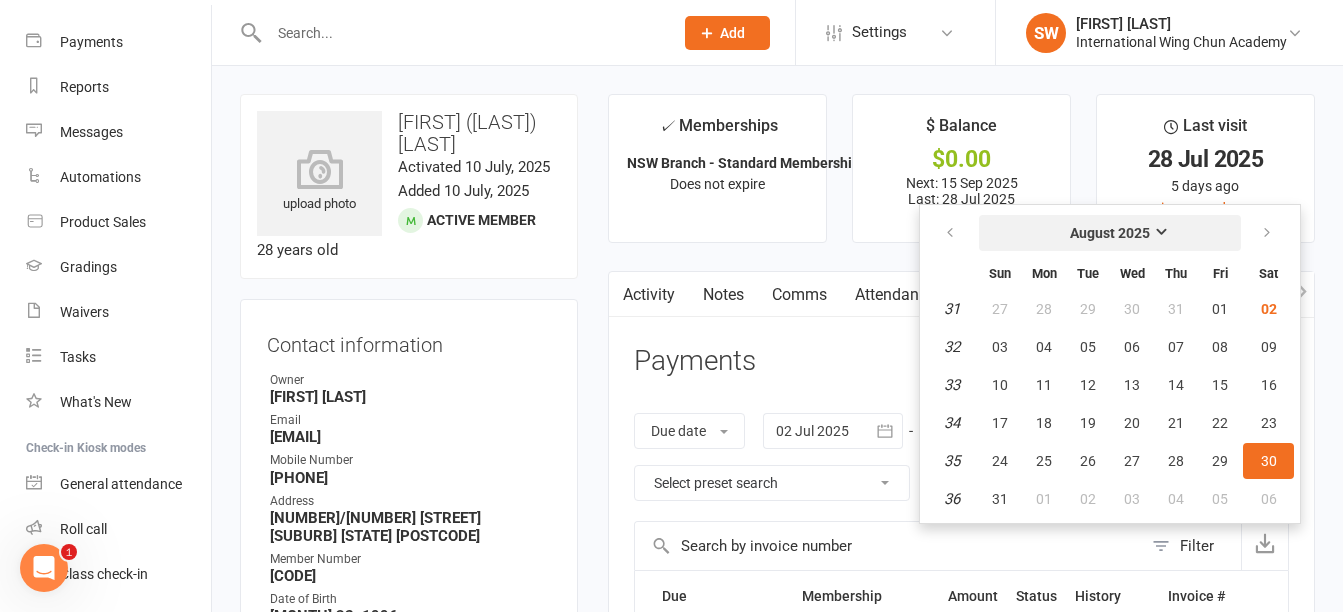 click on "August 2025" at bounding box center (1110, 233) 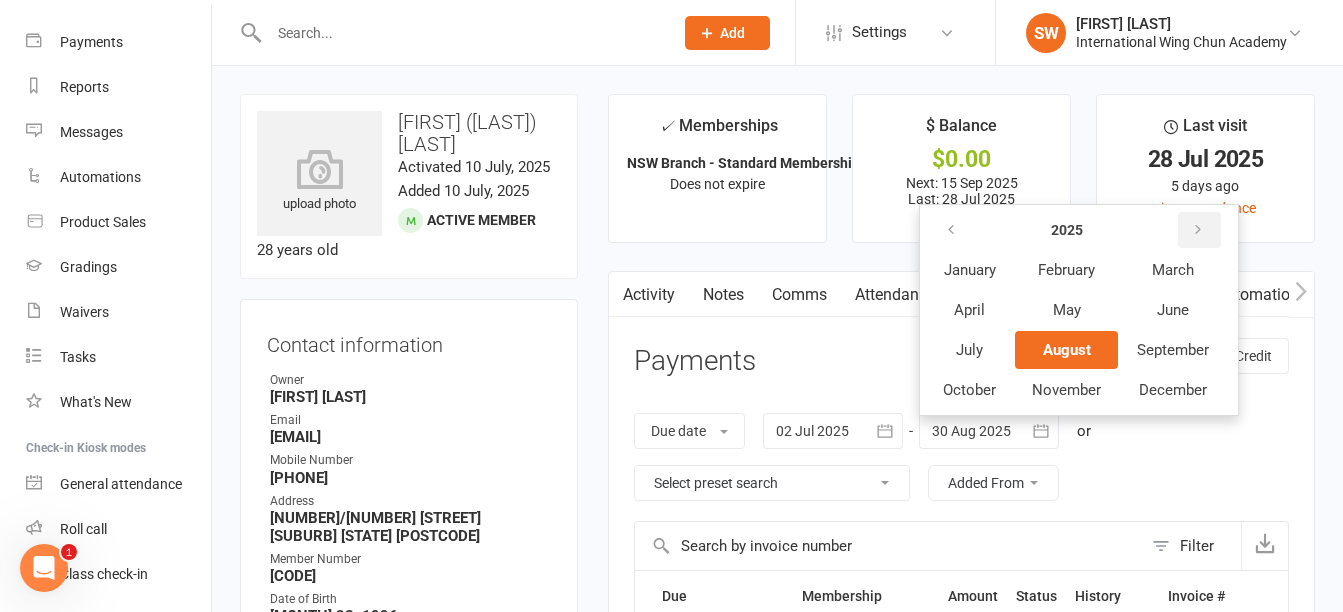 drag, startPoint x: 1175, startPoint y: 230, endPoint x: 1191, endPoint y: 228, distance: 16.124516 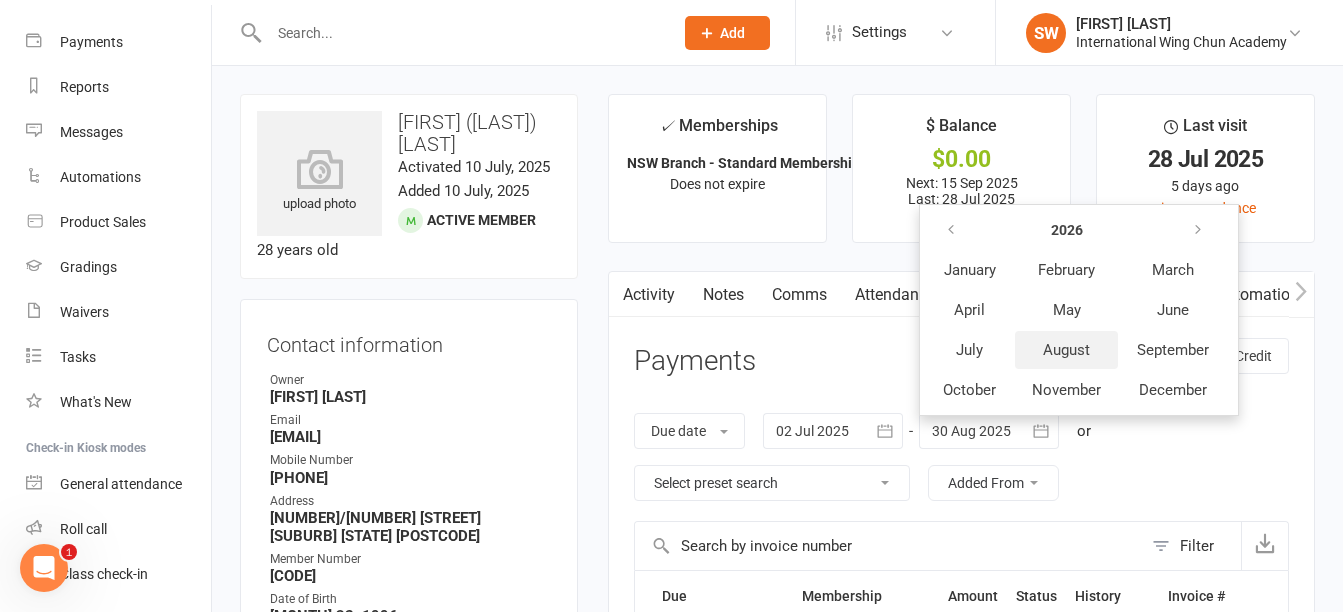 click on "August" at bounding box center (1066, 350) 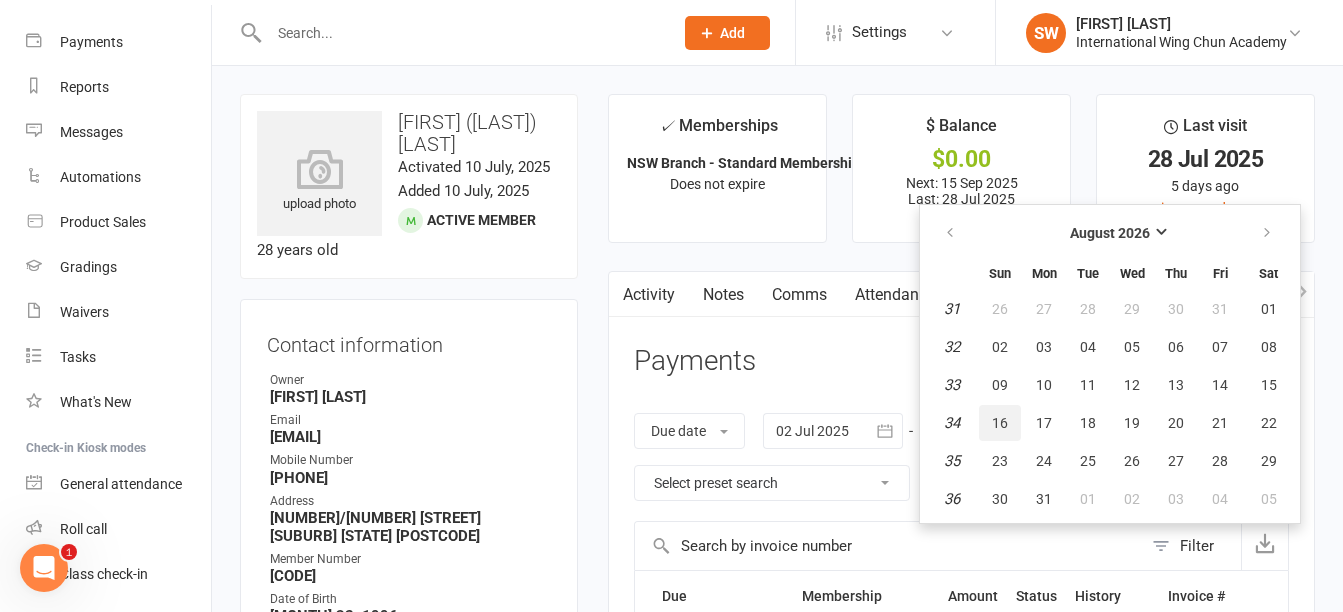 click on "16" at bounding box center (1000, 423) 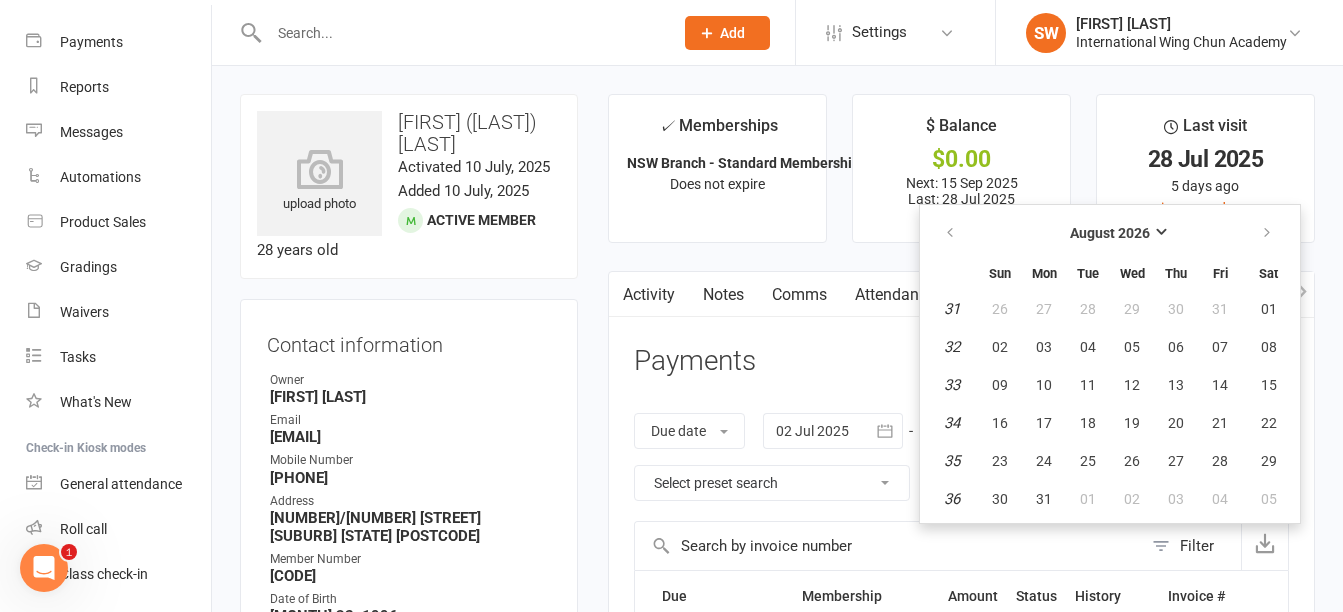 type on "16 Aug 2026" 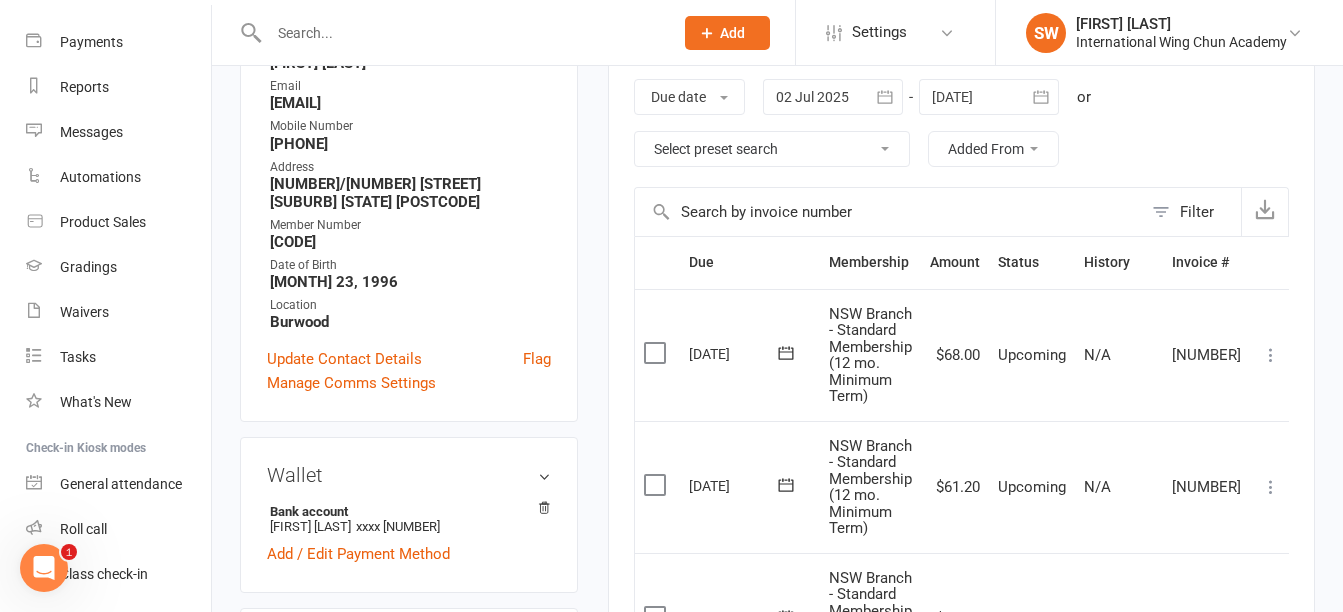 scroll, scrollTop: 300, scrollLeft: 0, axis: vertical 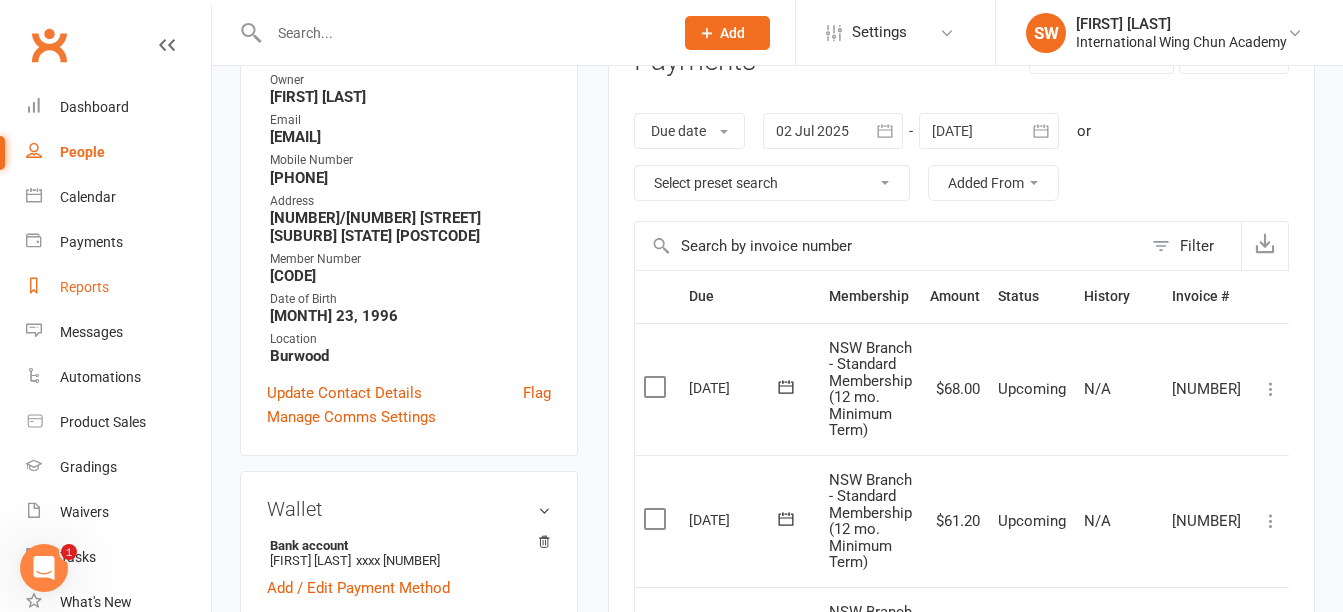 click on "Reports" at bounding box center (84, 287) 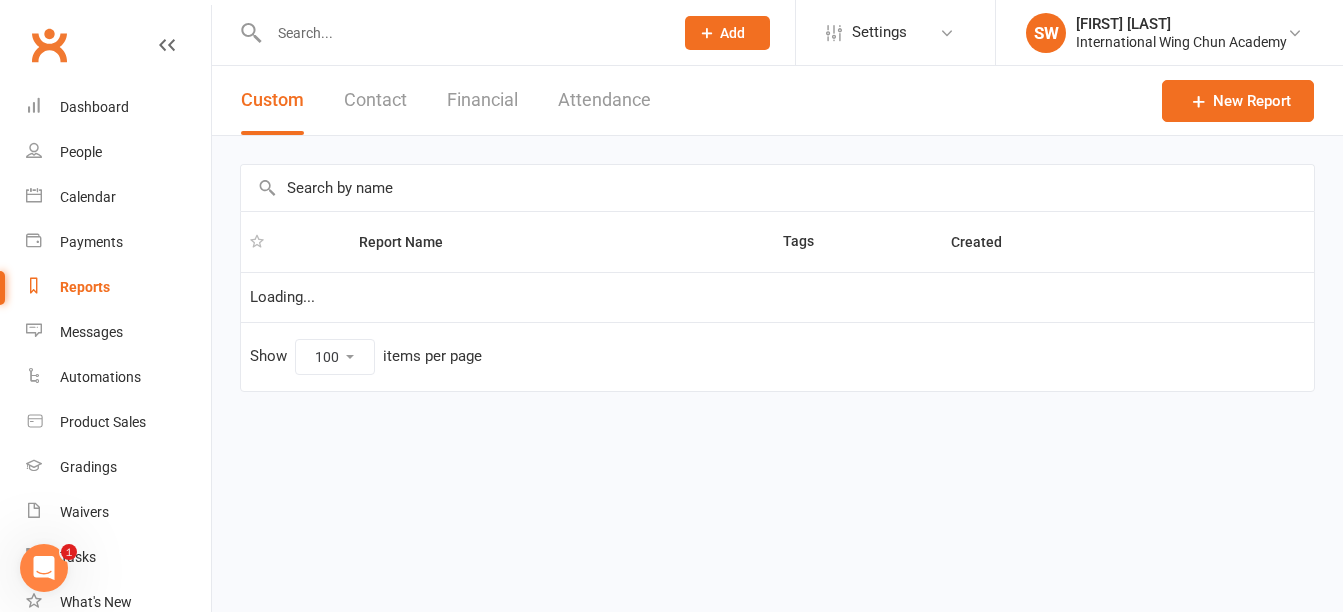 scroll, scrollTop: 0, scrollLeft: 0, axis: both 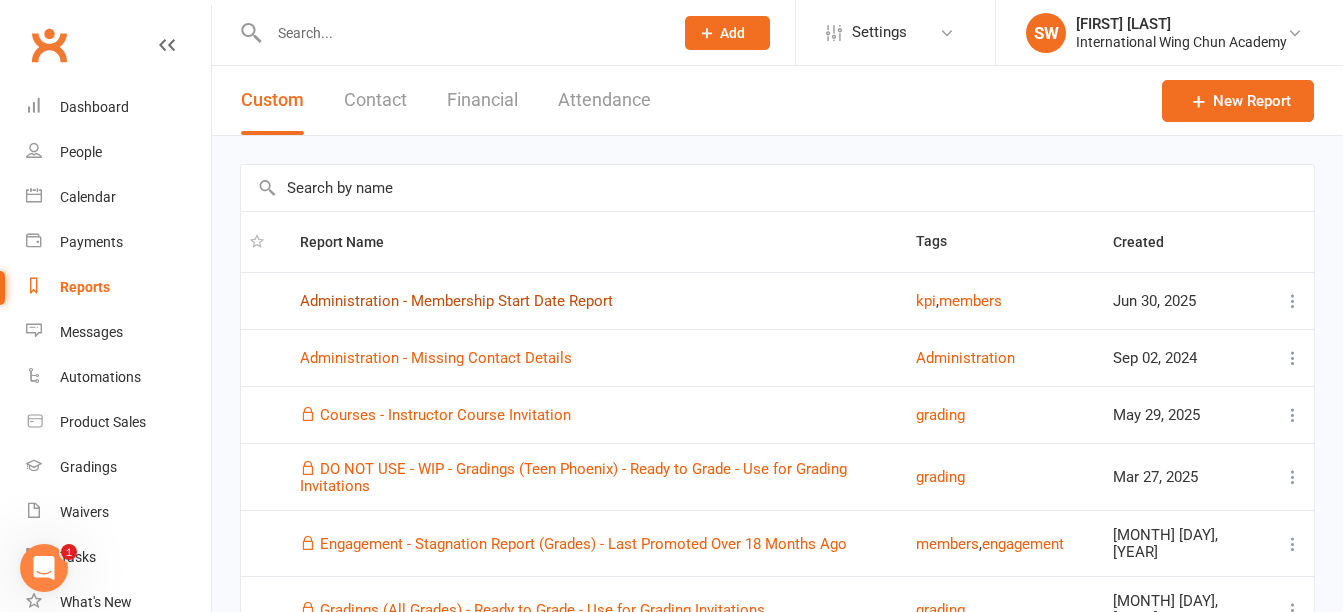 click on "Administration - Membership Start Date Report" at bounding box center (456, 301) 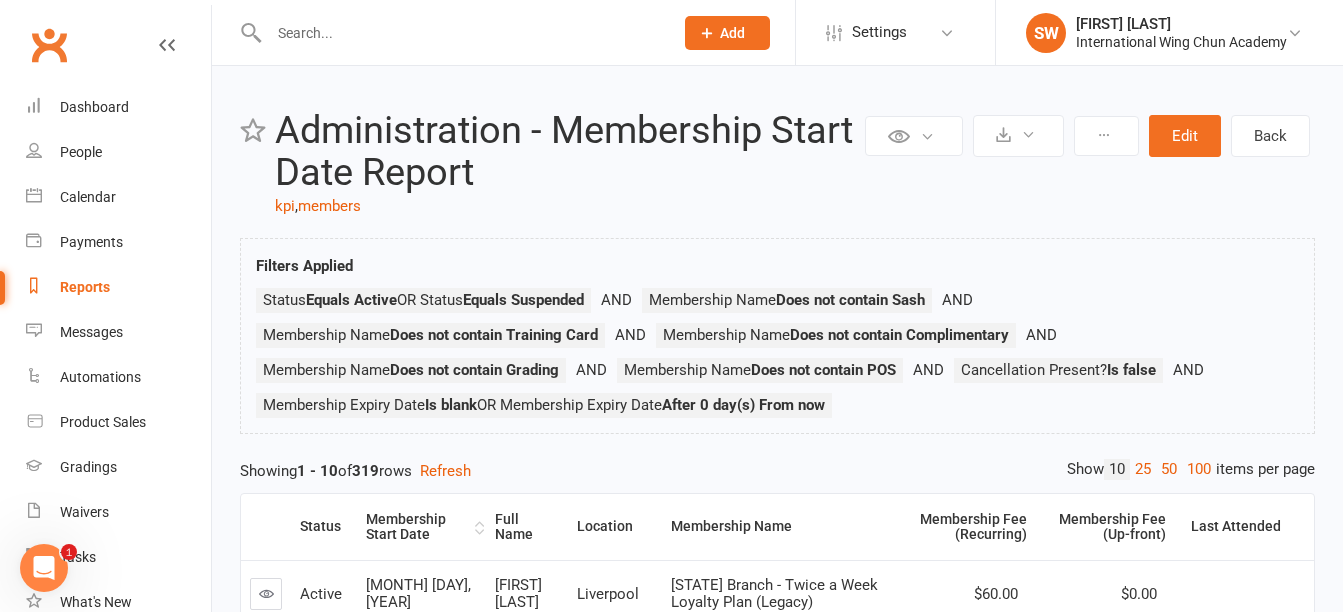 click on "Membership Start Date" at bounding box center (418, 527) 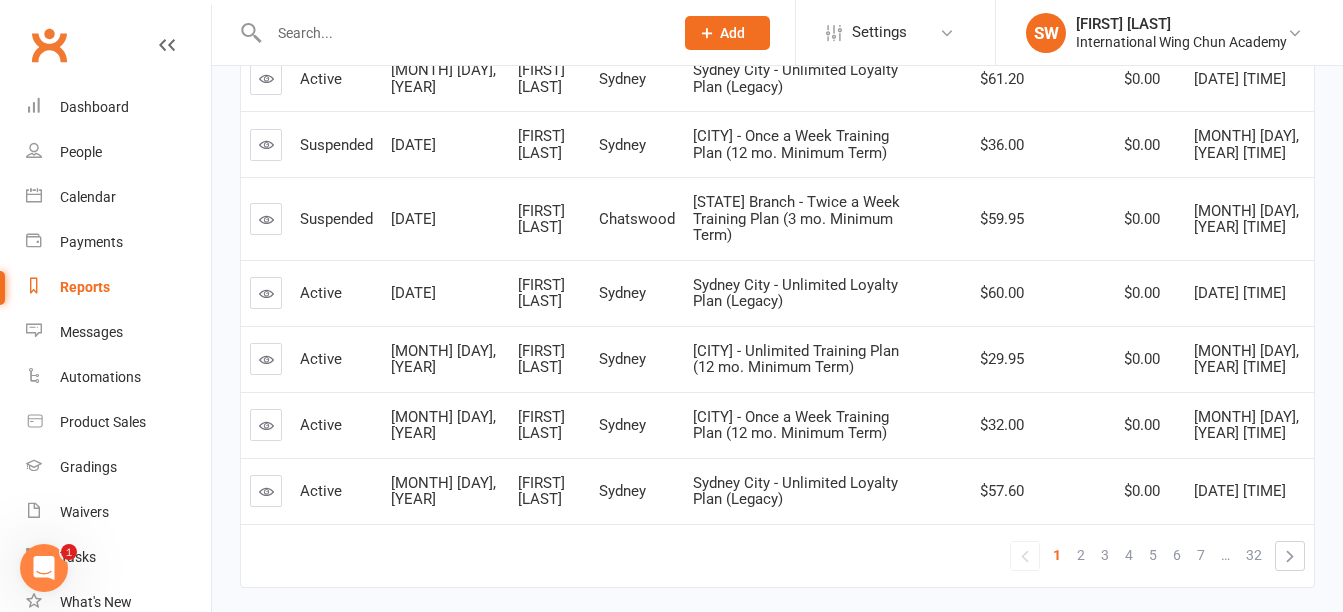 scroll, scrollTop: 178, scrollLeft: 0, axis: vertical 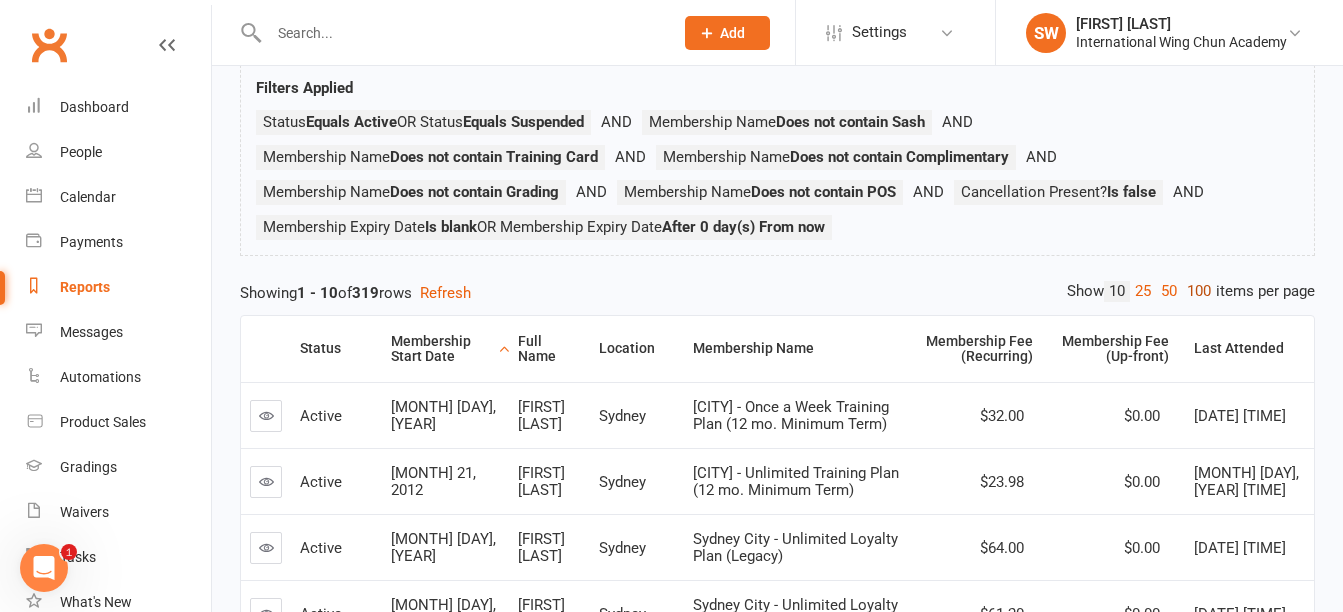 click on "100" at bounding box center [1199, 291] 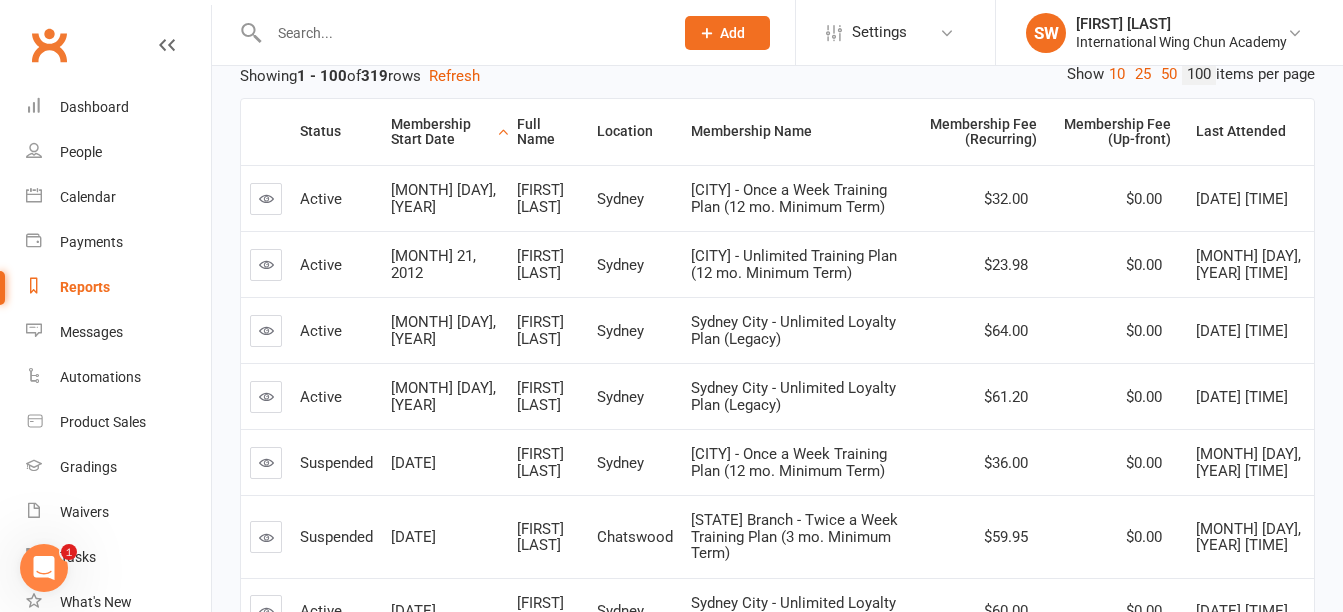scroll, scrollTop: 207, scrollLeft: 0, axis: vertical 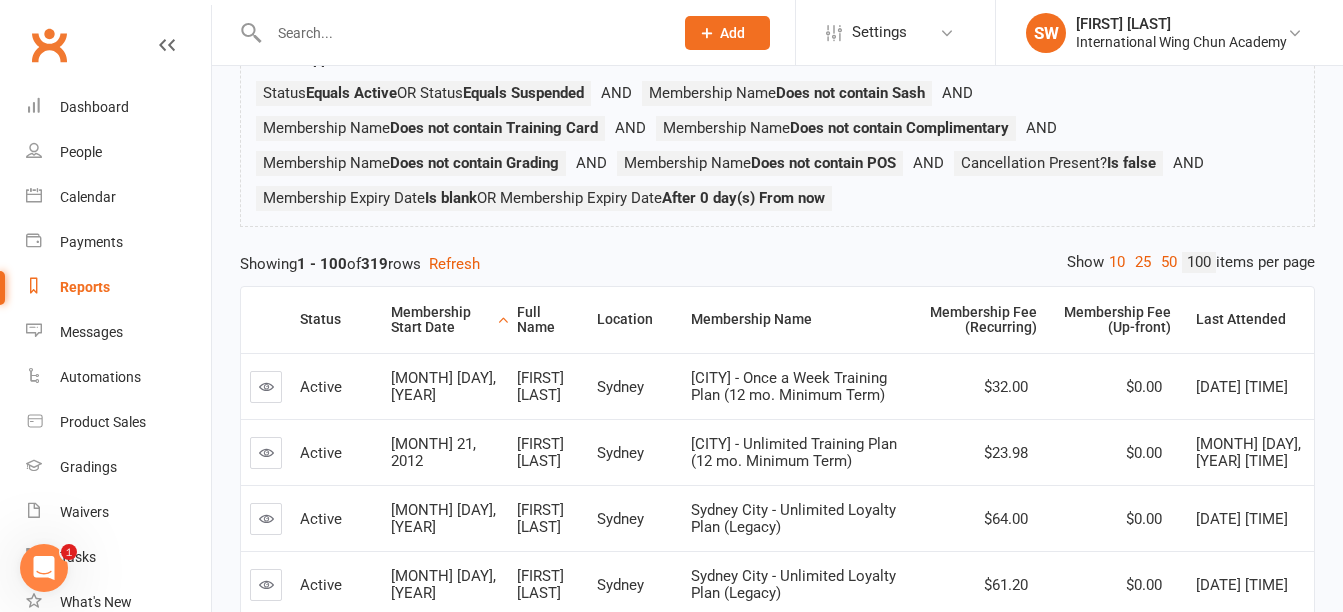 click on "Membership Start Date" at bounding box center [441, 320] 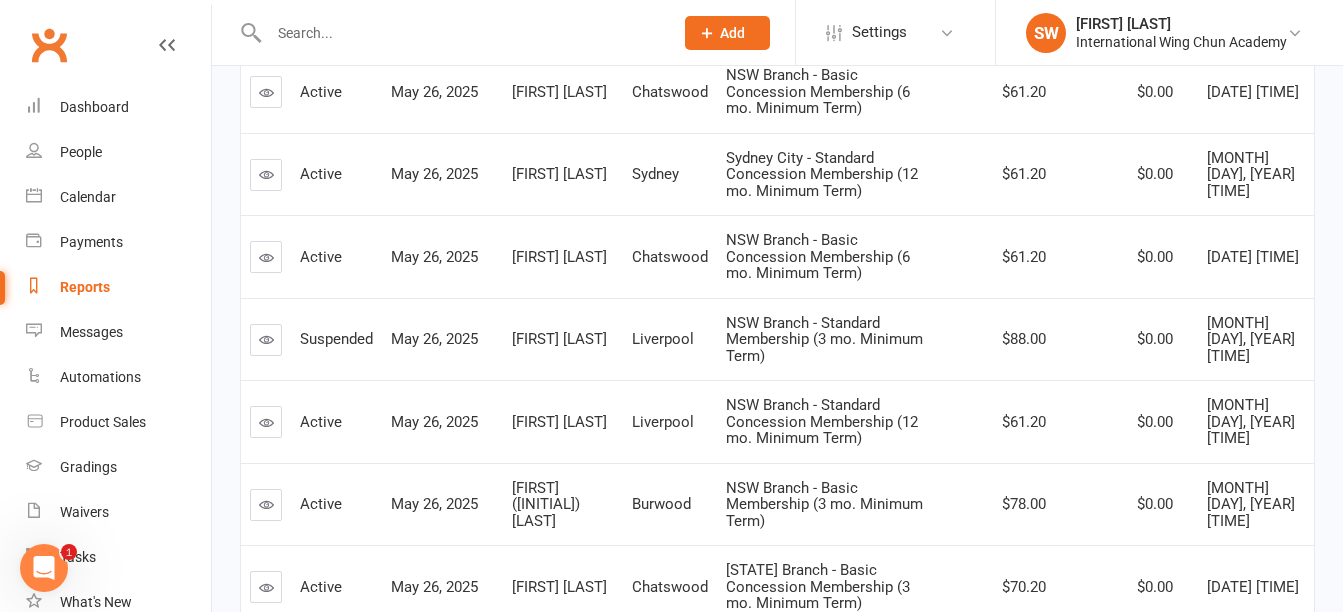 scroll, scrollTop: 4118, scrollLeft: 0, axis: vertical 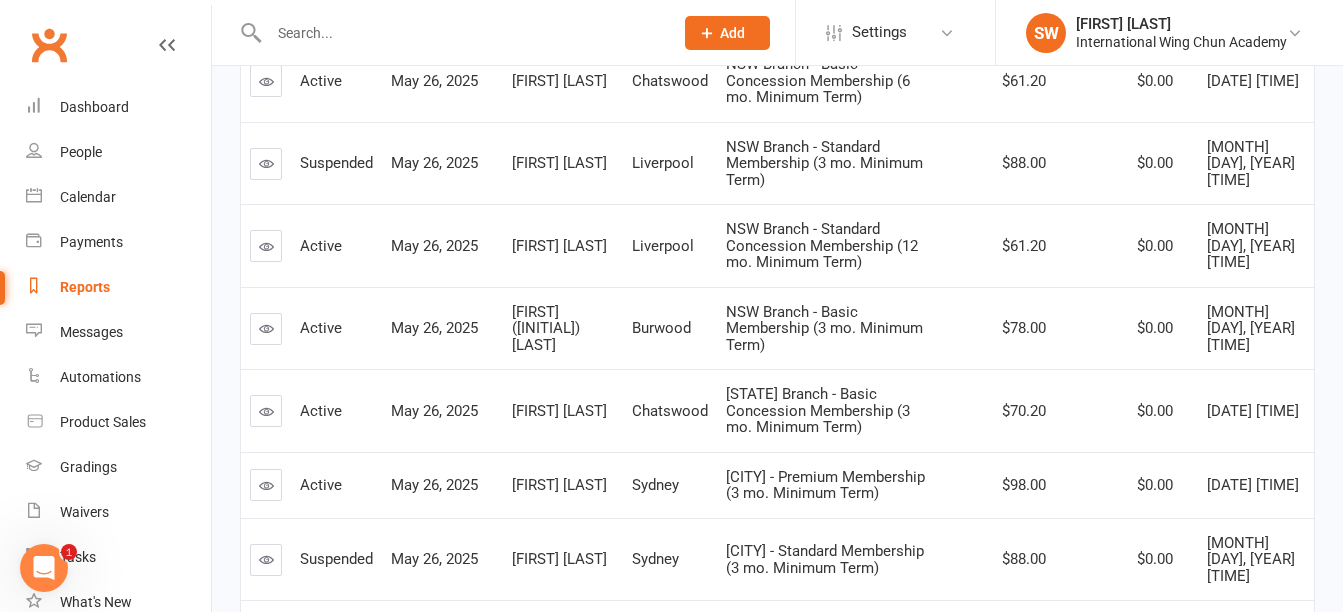 click at bounding box center (266, 328) 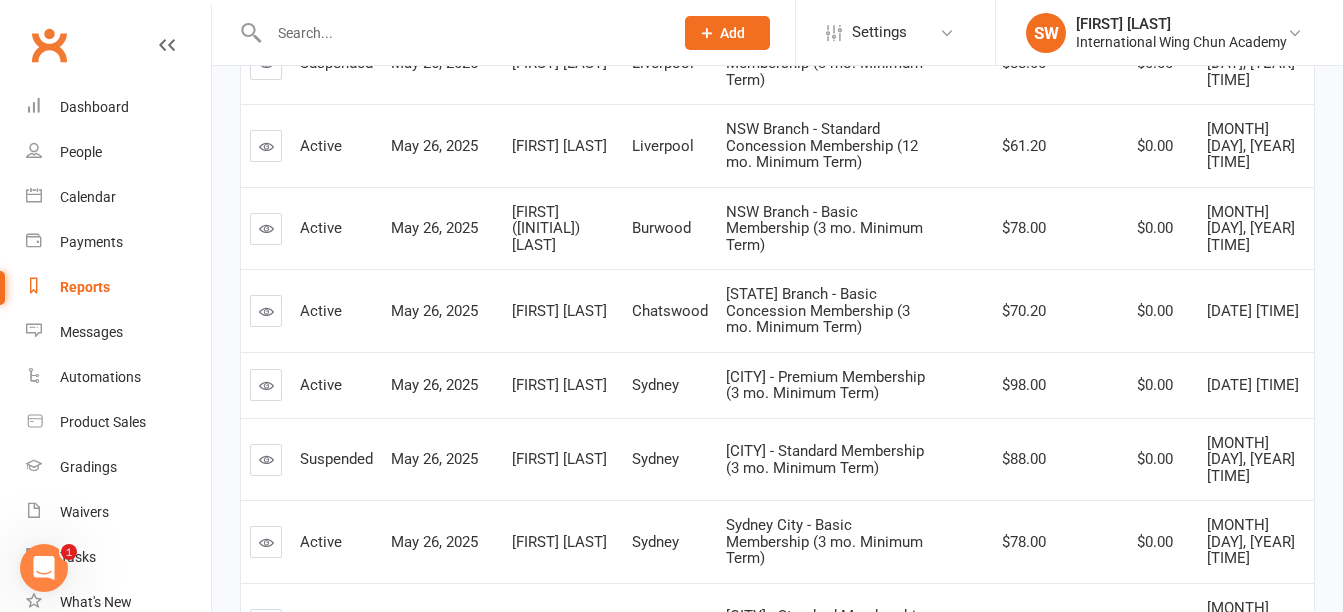 scroll, scrollTop: 4318, scrollLeft: 0, axis: vertical 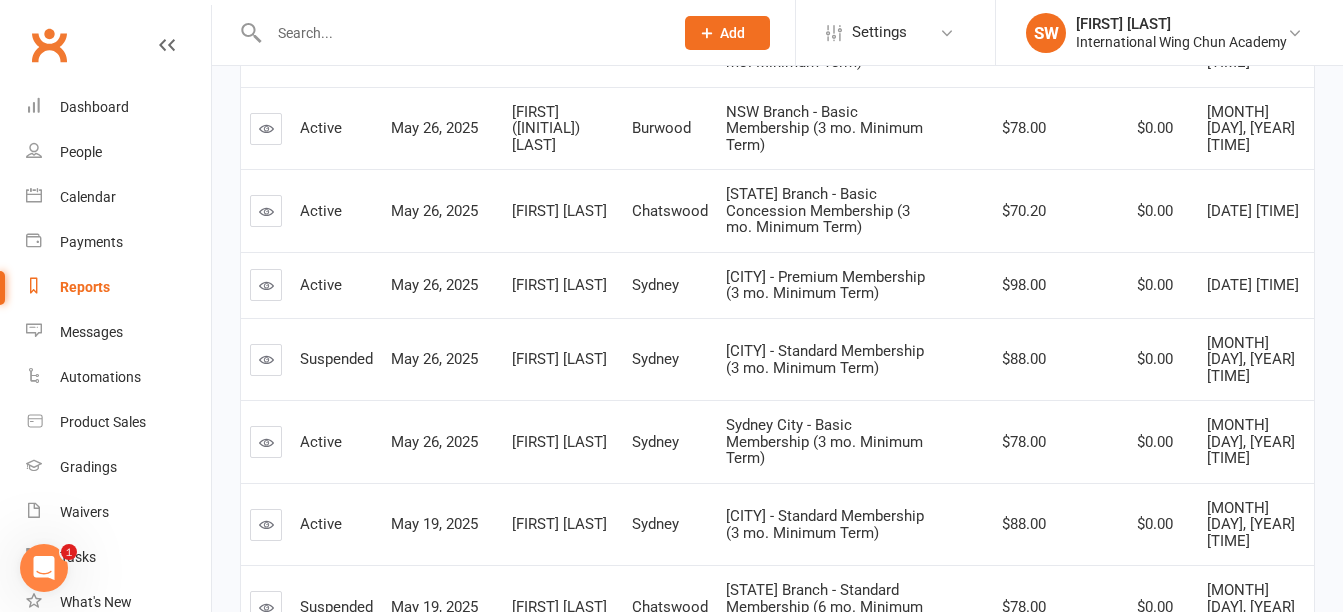 click at bounding box center [266, 442] 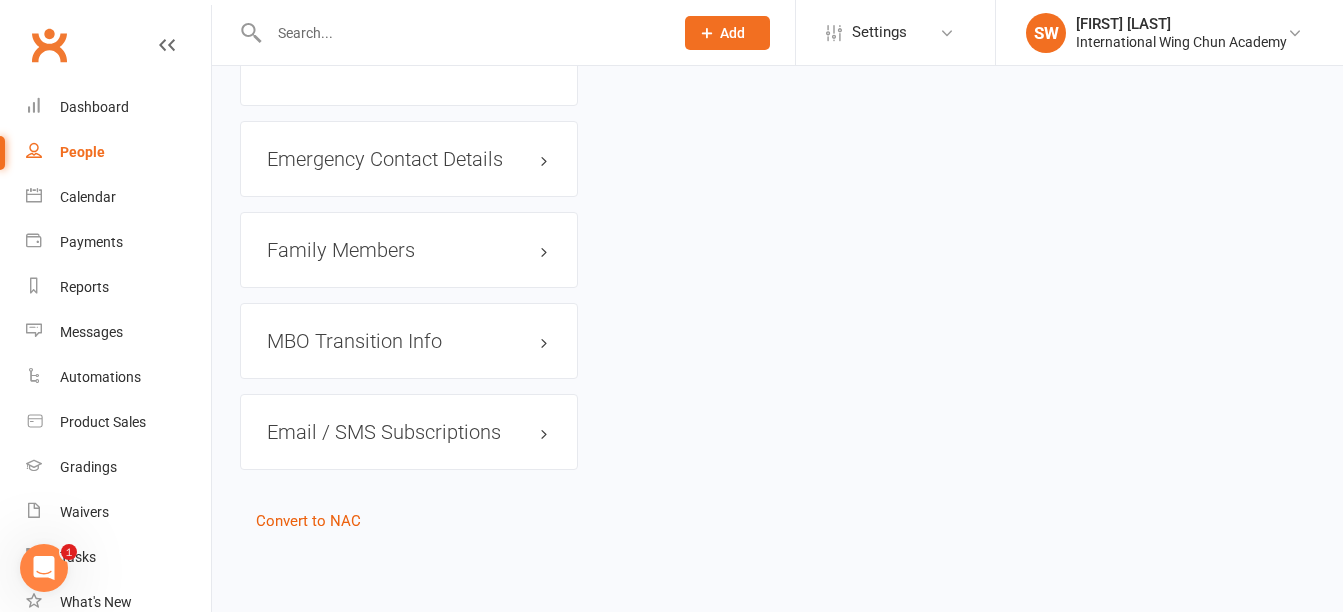 scroll, scrollTop: 0, scrollLeft: 0, axis: both 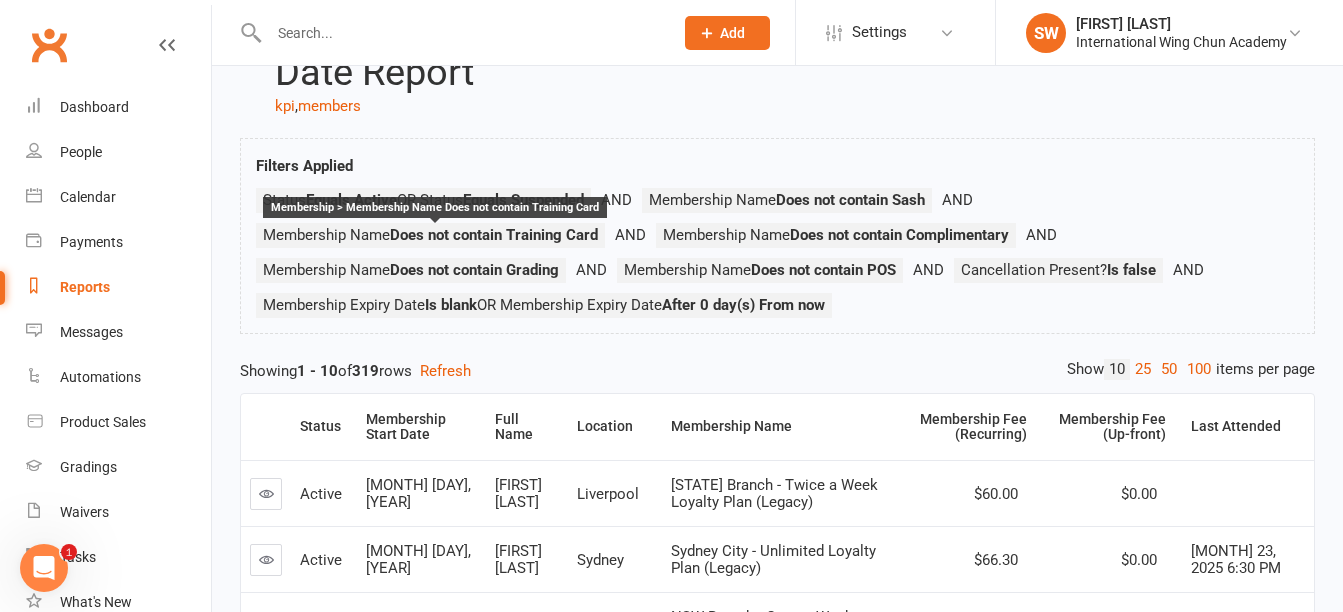 click on "Does not contain Training Card" at bounding box center [494, 235] 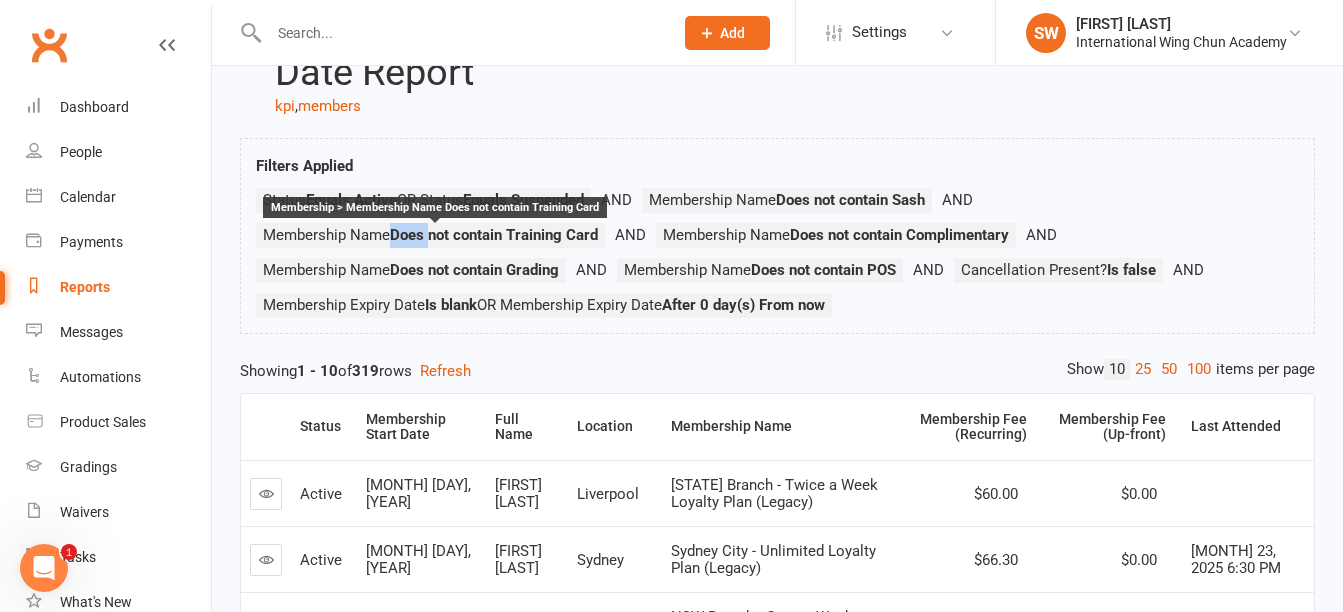 click on "Does not contain Training Card" at bounding box center (494, 235) 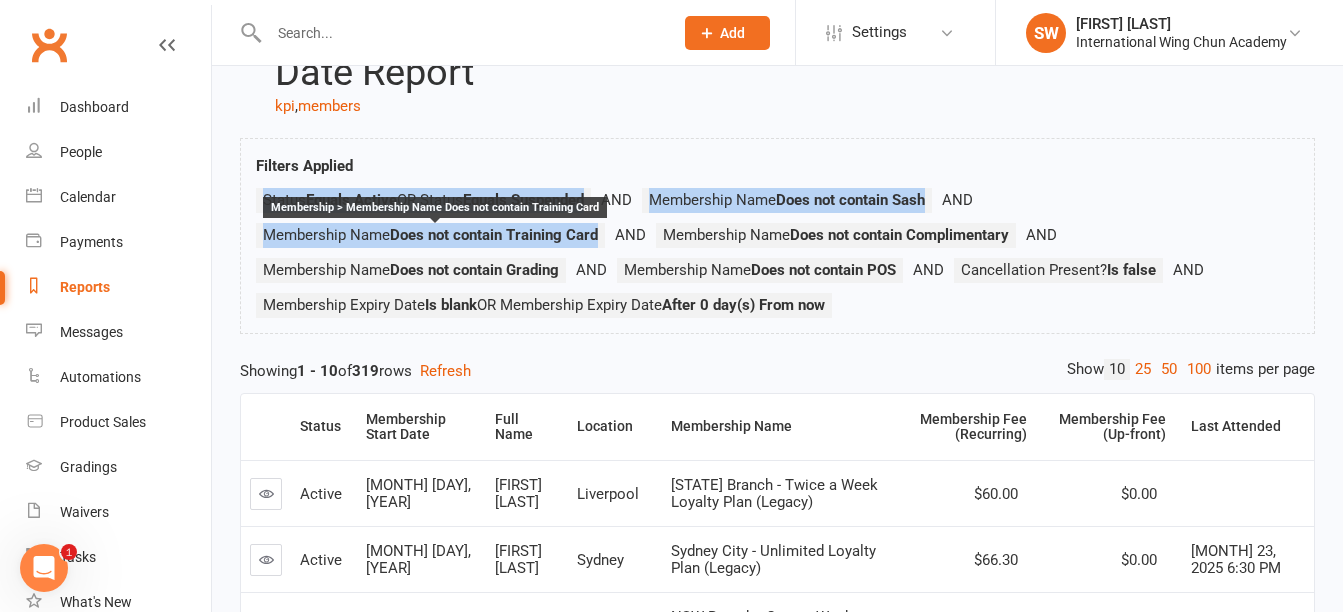 click on "Does not contain Training Card" at bounding box center (494, 235) 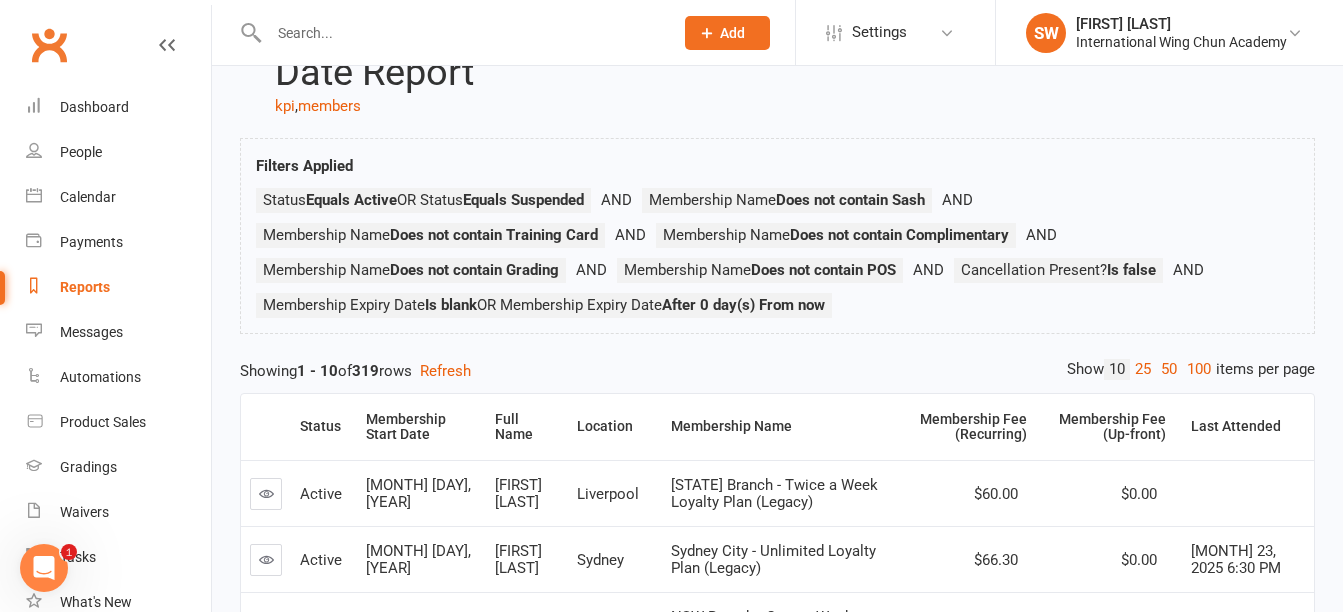 click on "Showing  1 - 10  of  319  rows Refresh" at bounding box center [777, 371] 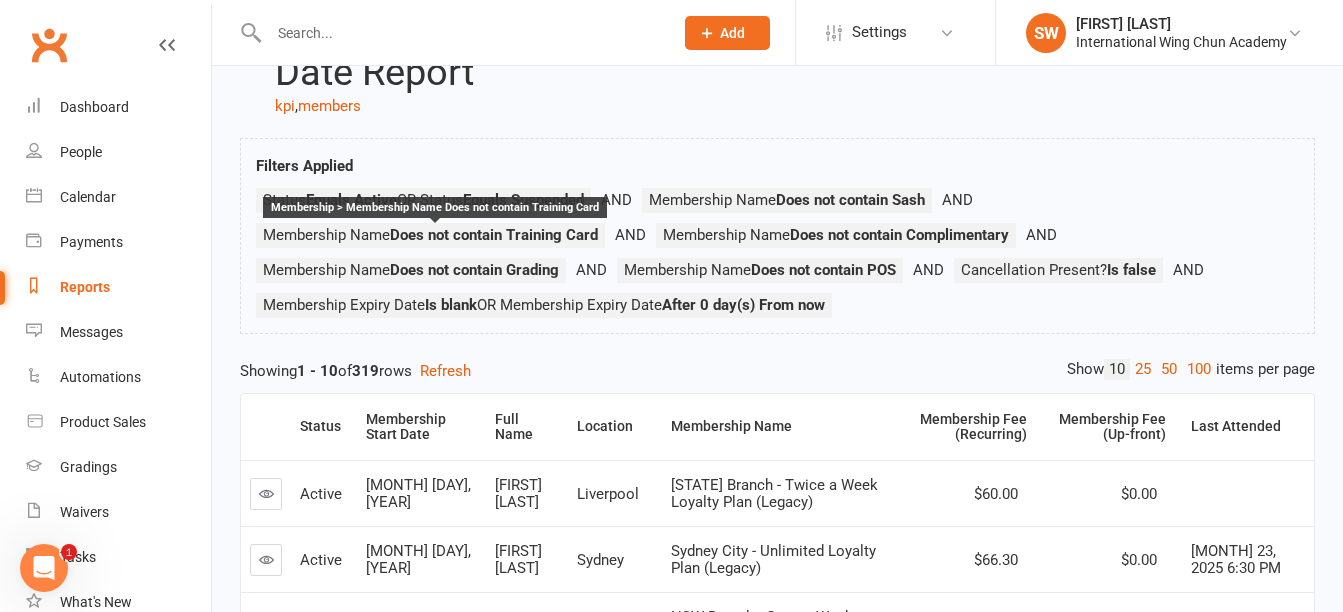 click on "Membership Name  Does not contain Training Card" at bounding box center (430, 235) 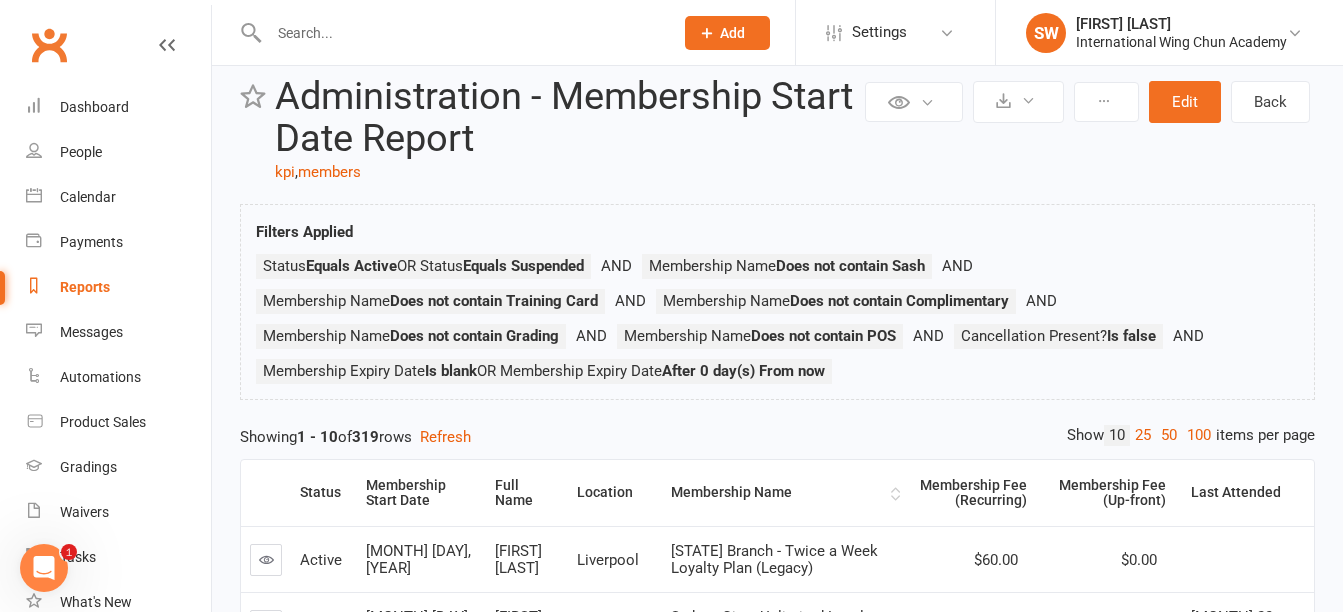 scroll, scrollTop: 0, scrollLeft: 0, axis: both 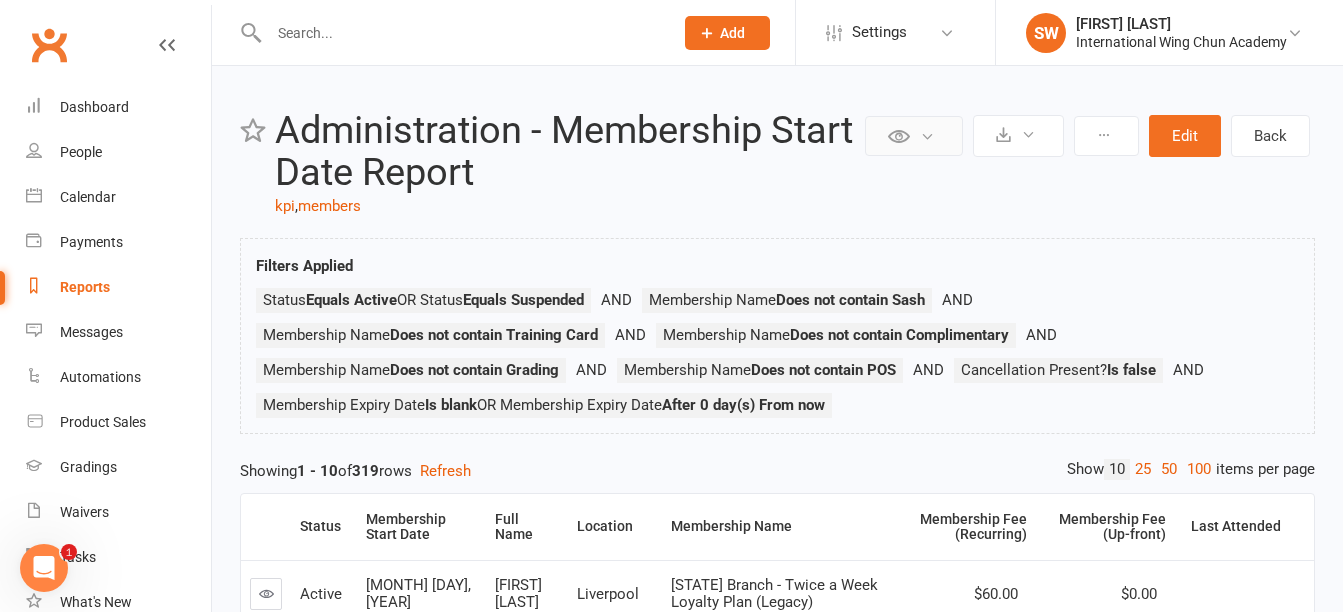 click at bounding box center (914, 136) 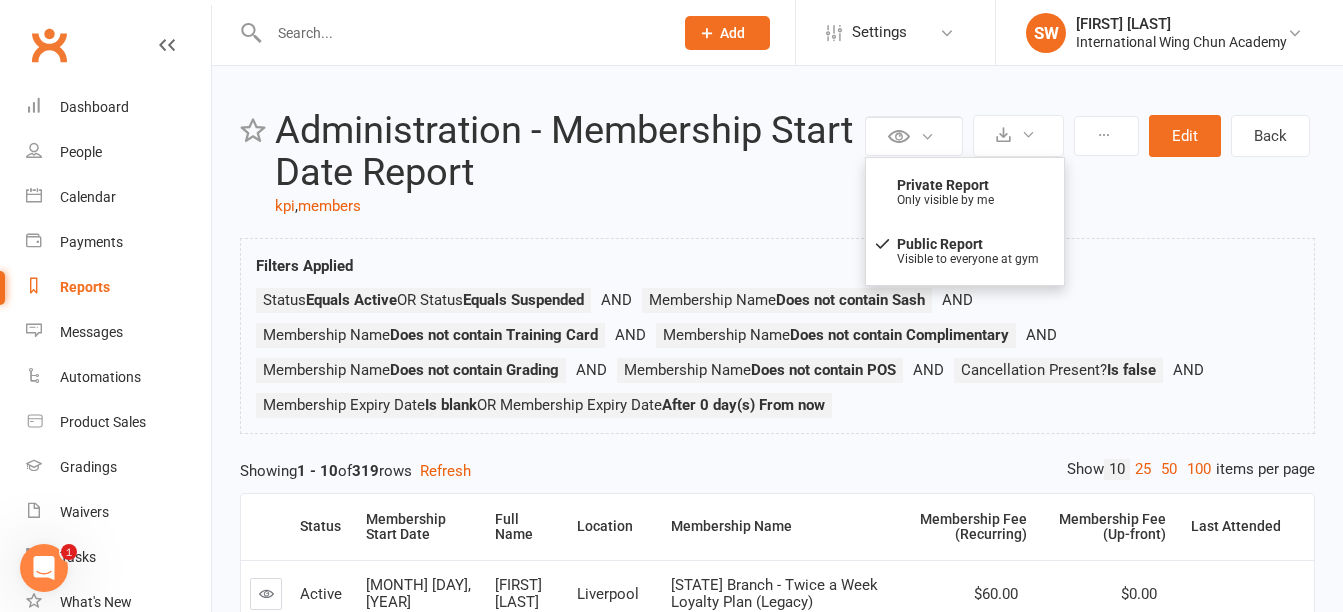 click on "Private Report Only visible by me Public Report Visible to everyone at gym Export to CSV Schedule recurring exports  Edit Back Administration - Membership Start Date Report  kpi ,  members" at bounding box center (777, 164) 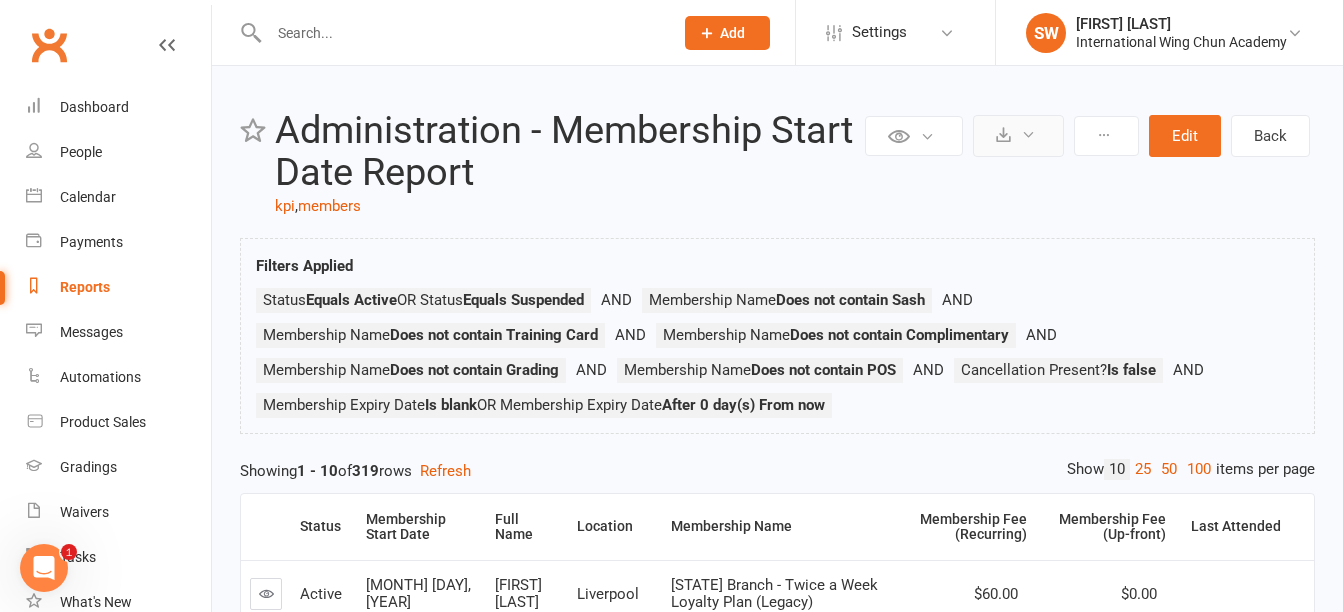 click at bounding box center (1018, 136) 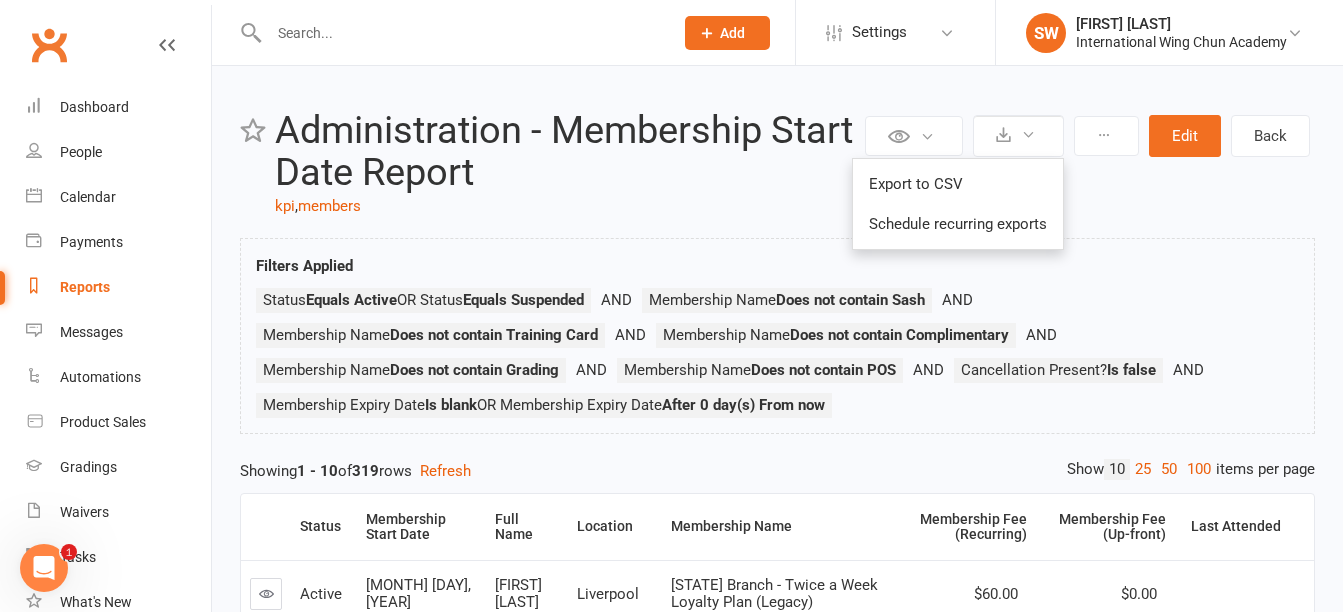 click on "Private Report Only visible by me Public Report Visible to everyone at gym Export to CSV Schedule recurring exports  Edit Back Administration - Membership Start Date Report  kpi ,  members" at bounding box center [777, 164] 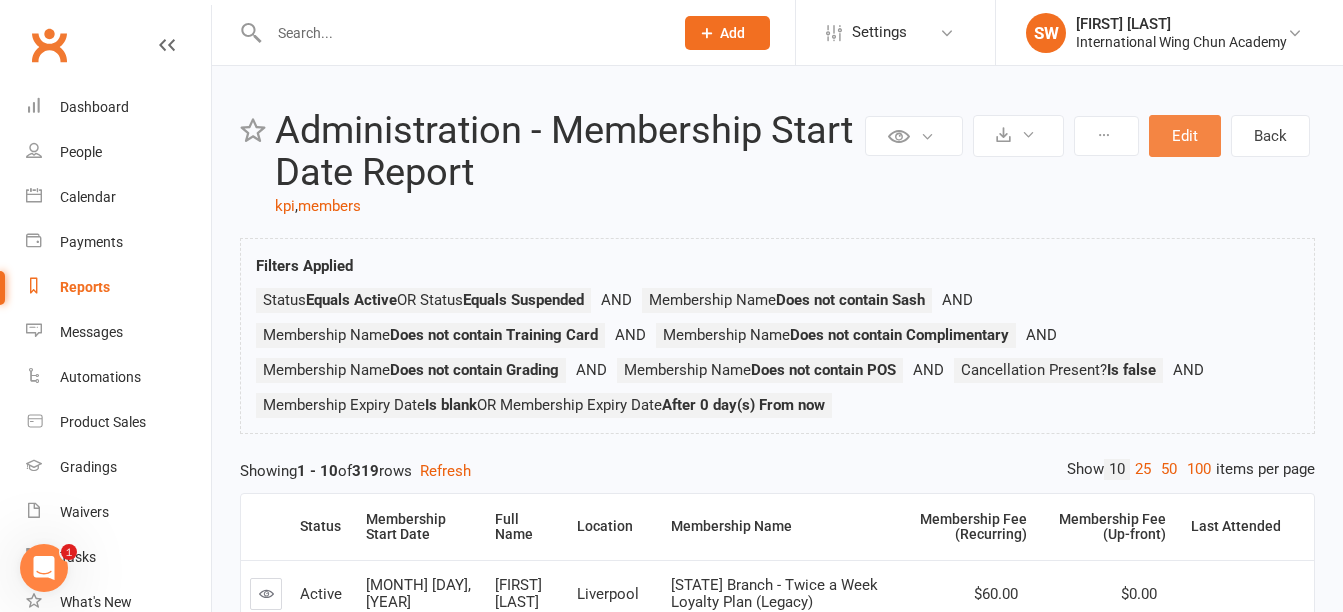 click on "Edit" at bounding box center [1185, 136] 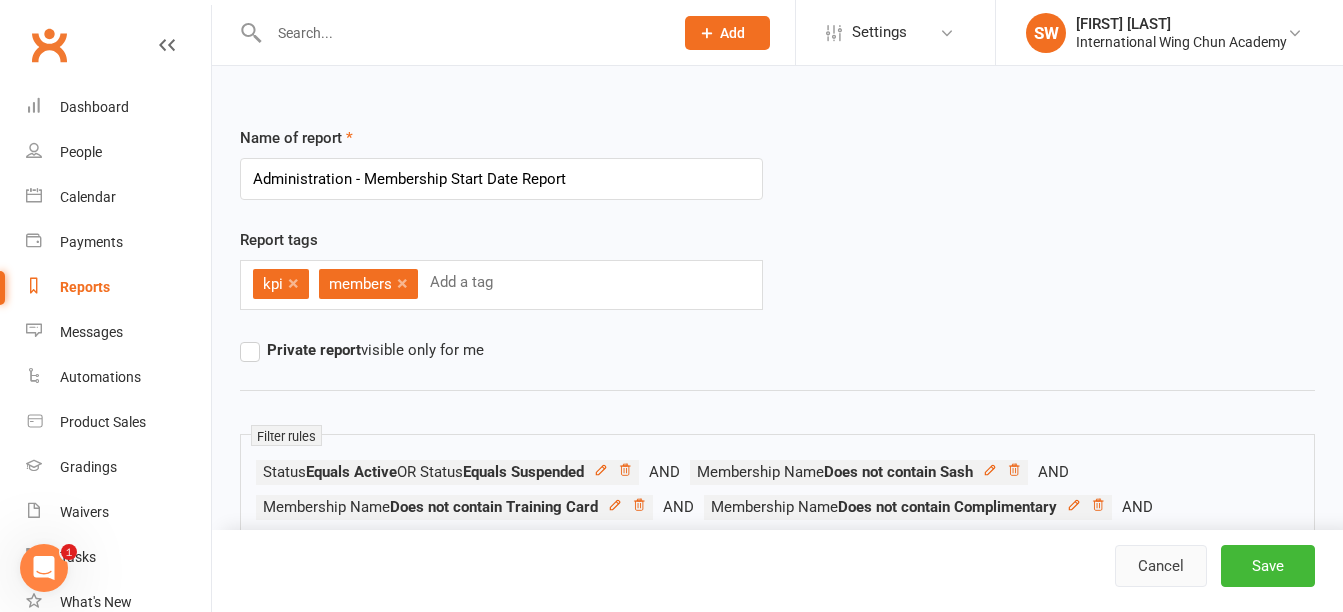 click on "Cancel" at bounding box center (1161, 566) 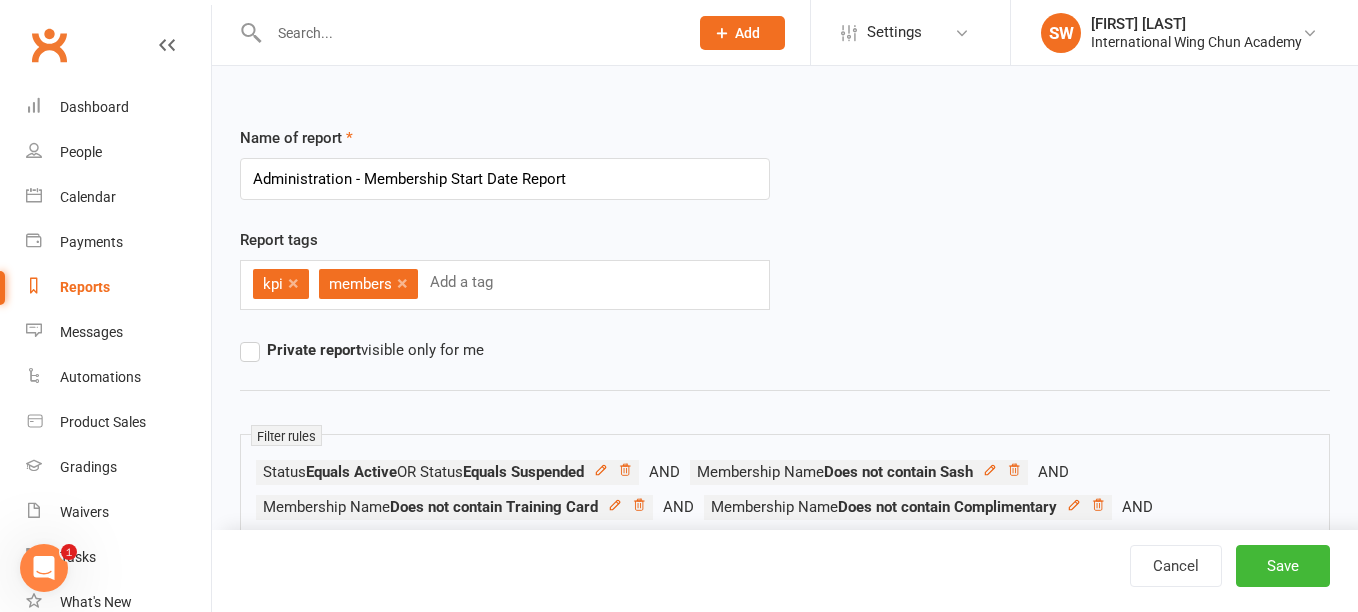 select on "100" 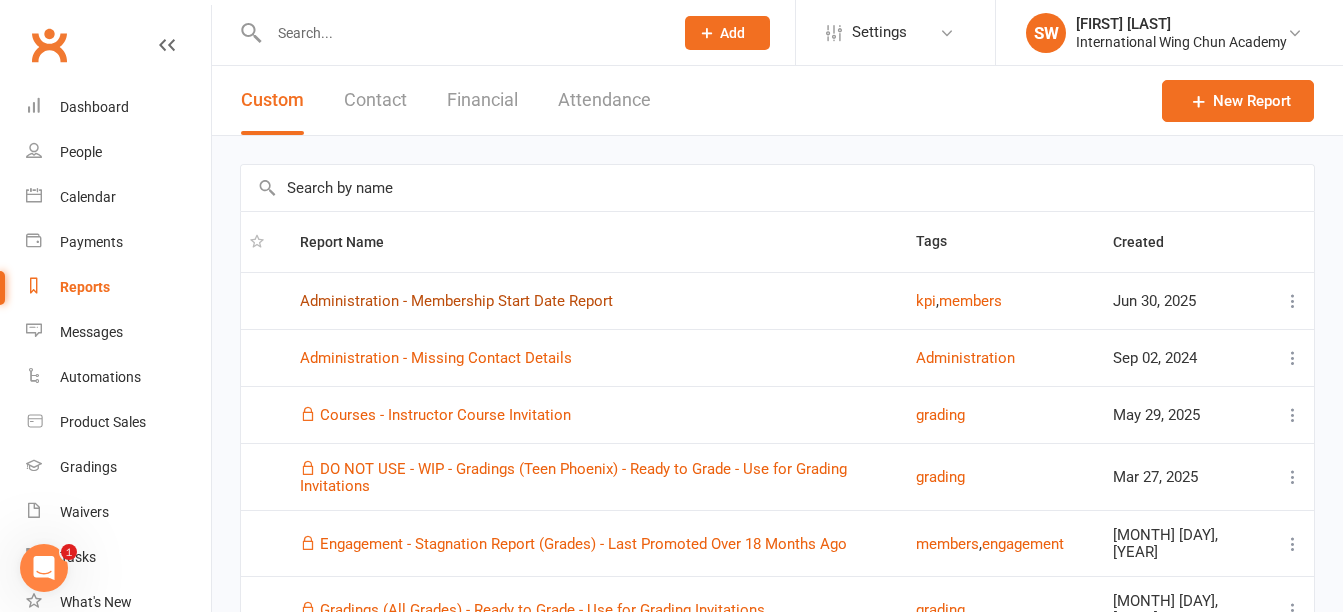 click on "Administration - Membership Start Date Report" at bounding box center (456, 301) 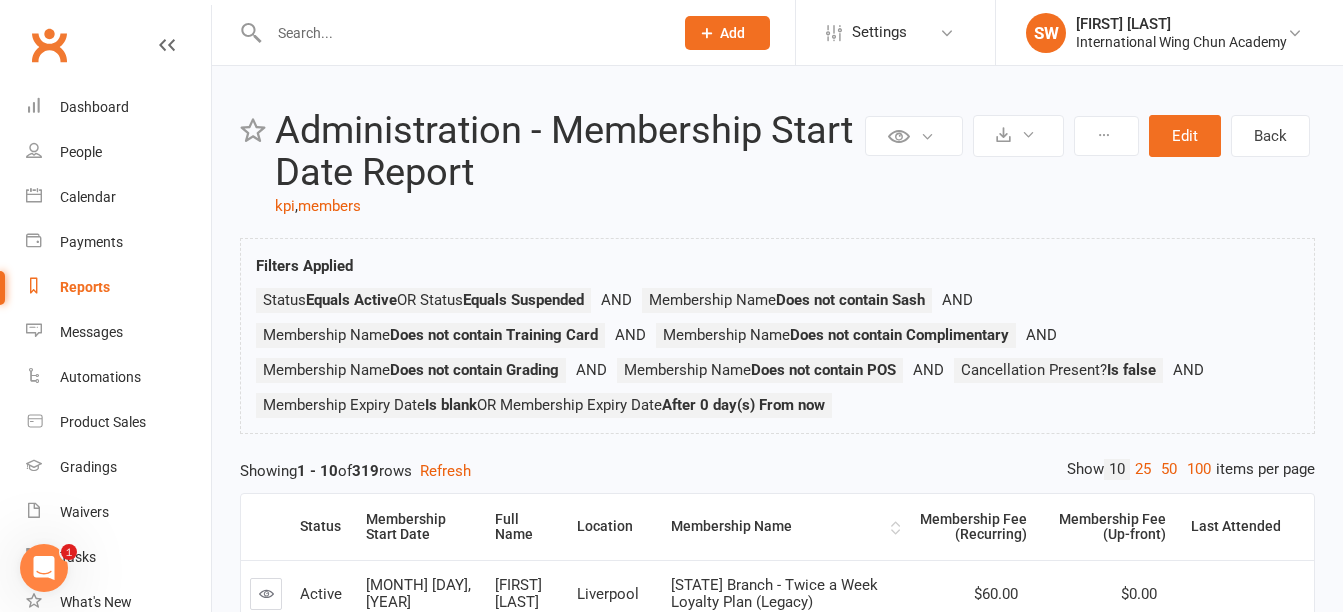 click on "Membership Name" at bounding box center (778, 526) 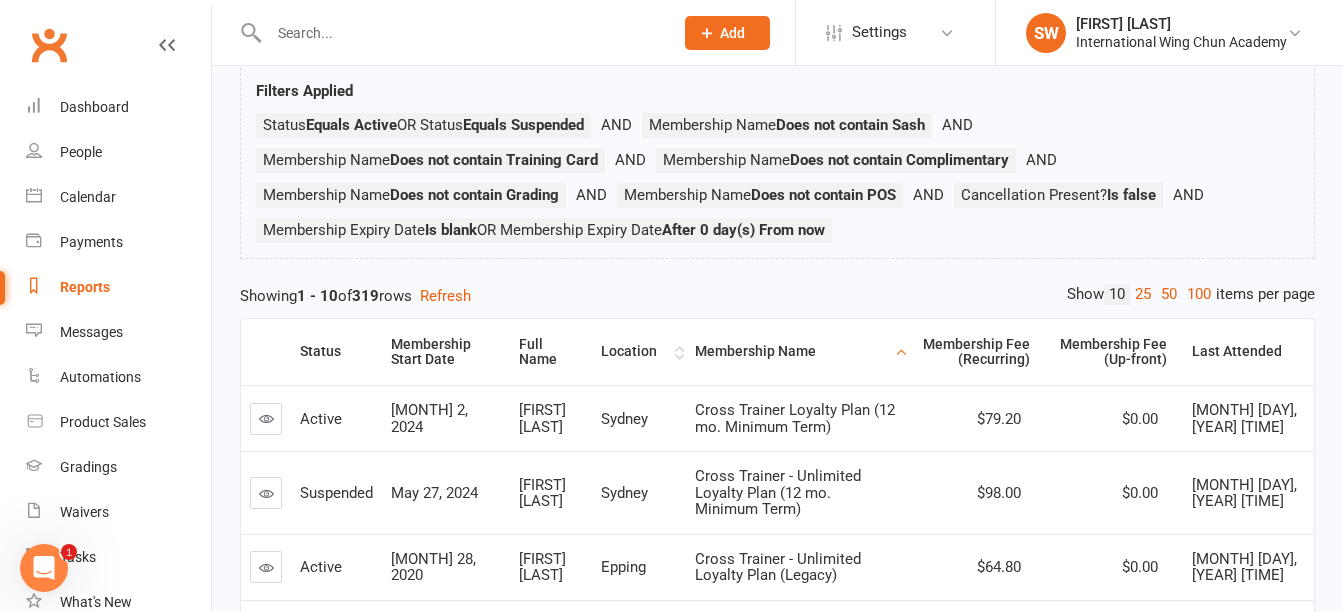 scroll, scrollTop: 400, scrollLeft: 0, axis: vertical 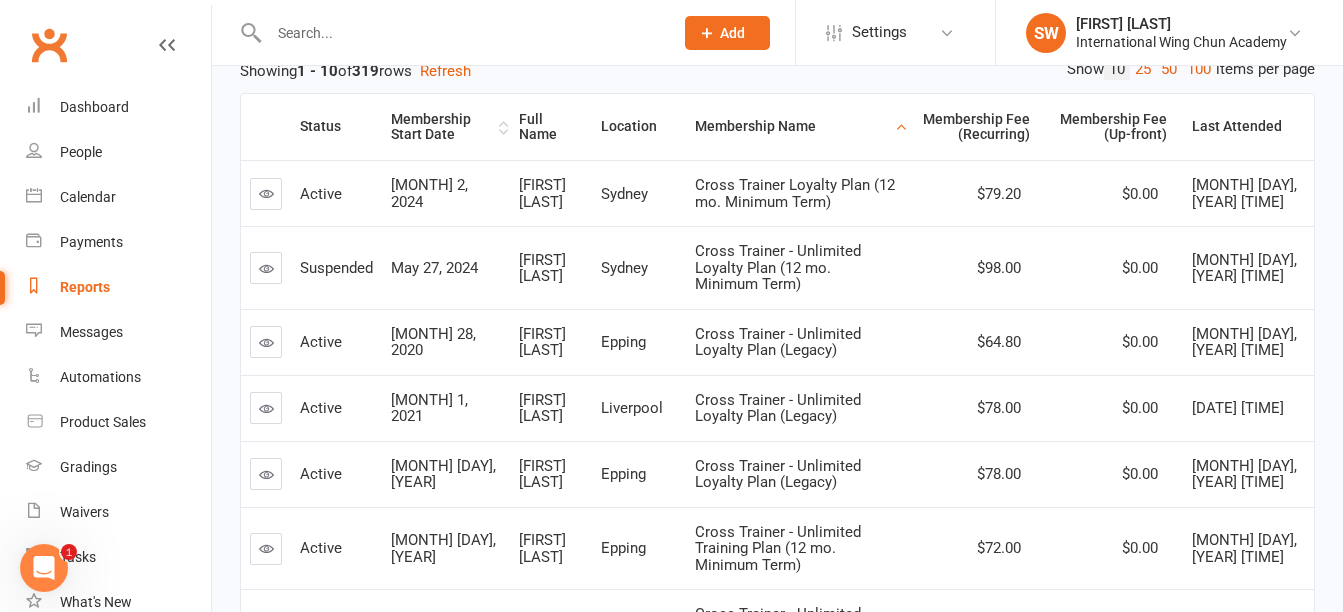 click on "Membership Start Date" at bounding box center [442, 127] 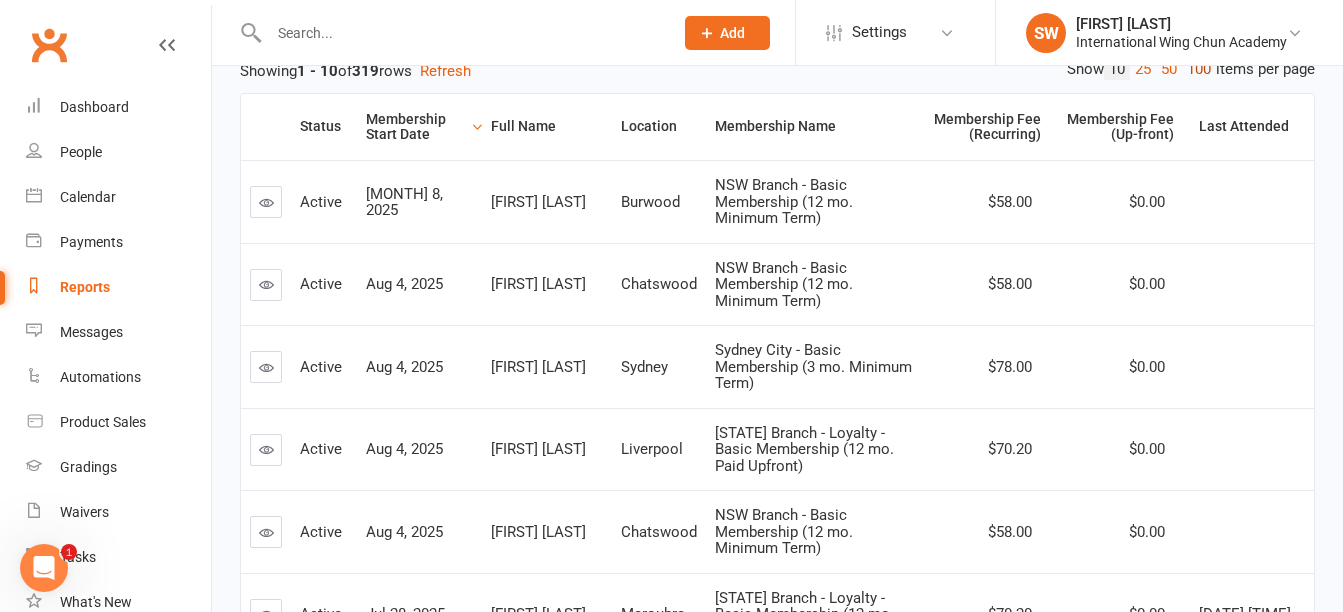 click on "100" at bounding box center [1199, 69] 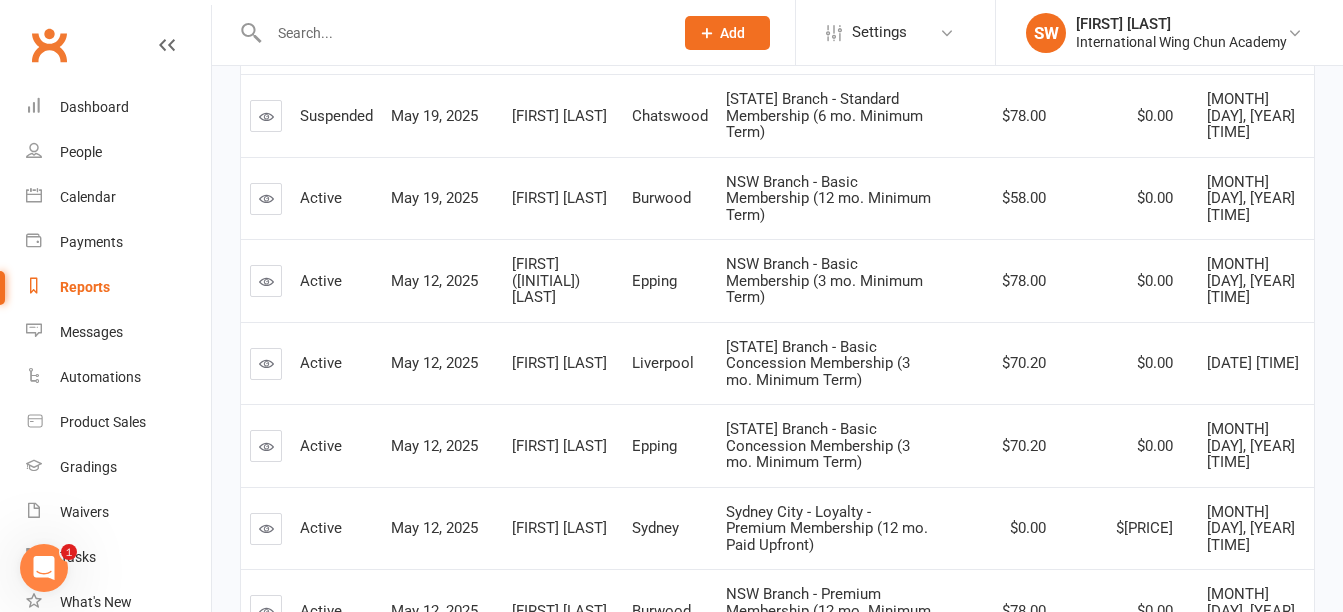 scroll, scrollTop: 4815, scrollLeft: 0, axis: vertical 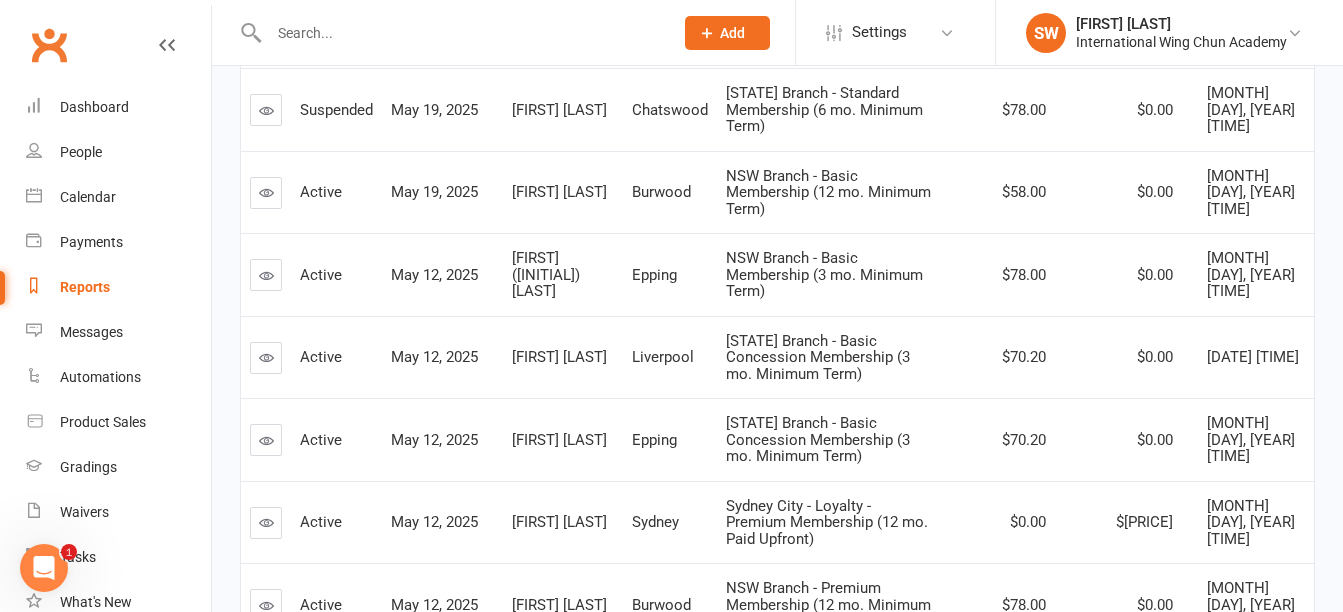 click at bounding box center (266, 275) 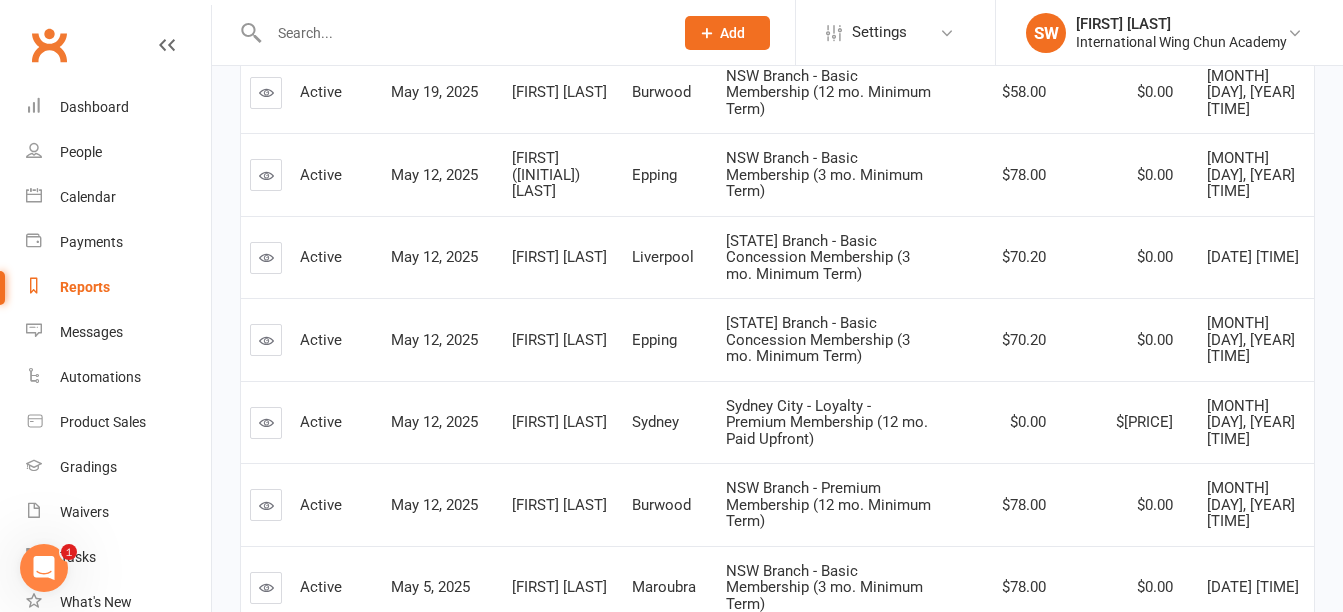 scroll, scrollTop: 5015, scrollLeft: 0, axis: vertical 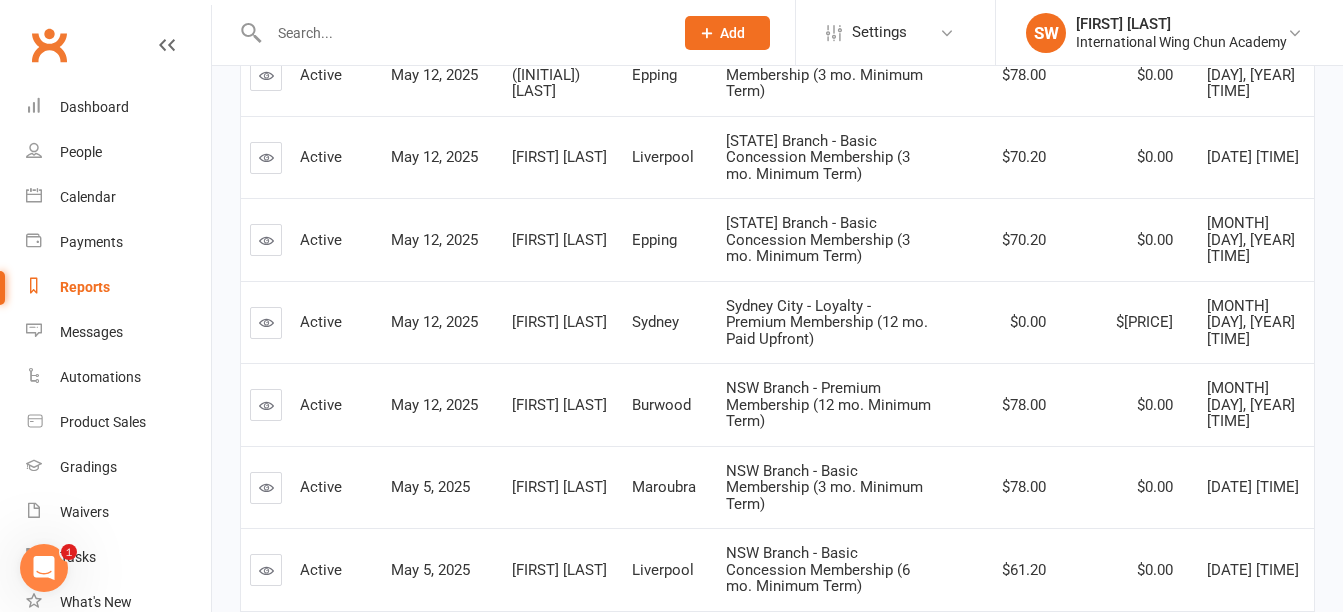 click at bounding box center (266, 487) 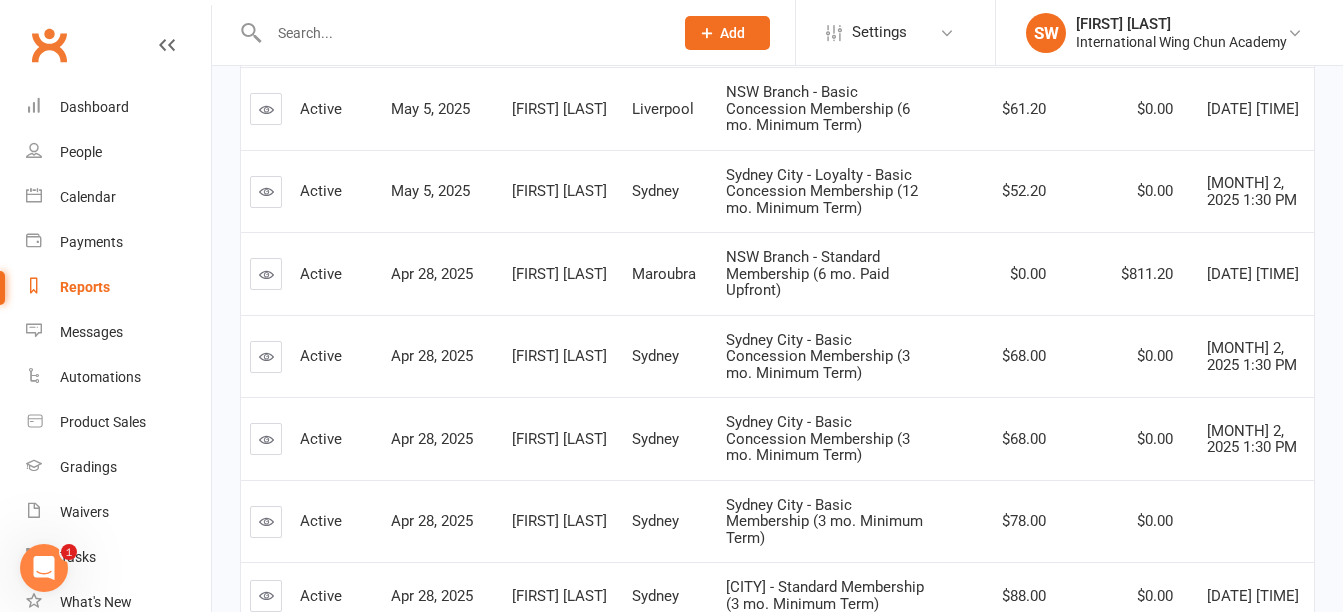 scroll, scrollTop: 6015, scrollLeft: 0, axis: vertical 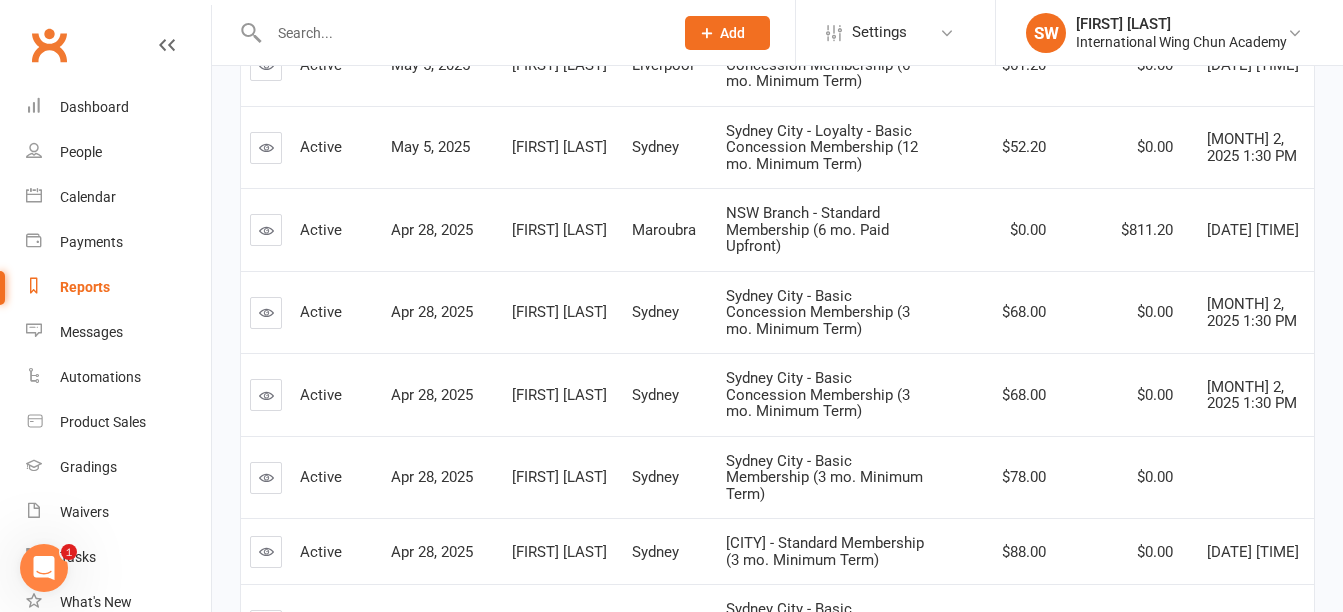 click at bounding box center (266, 477) 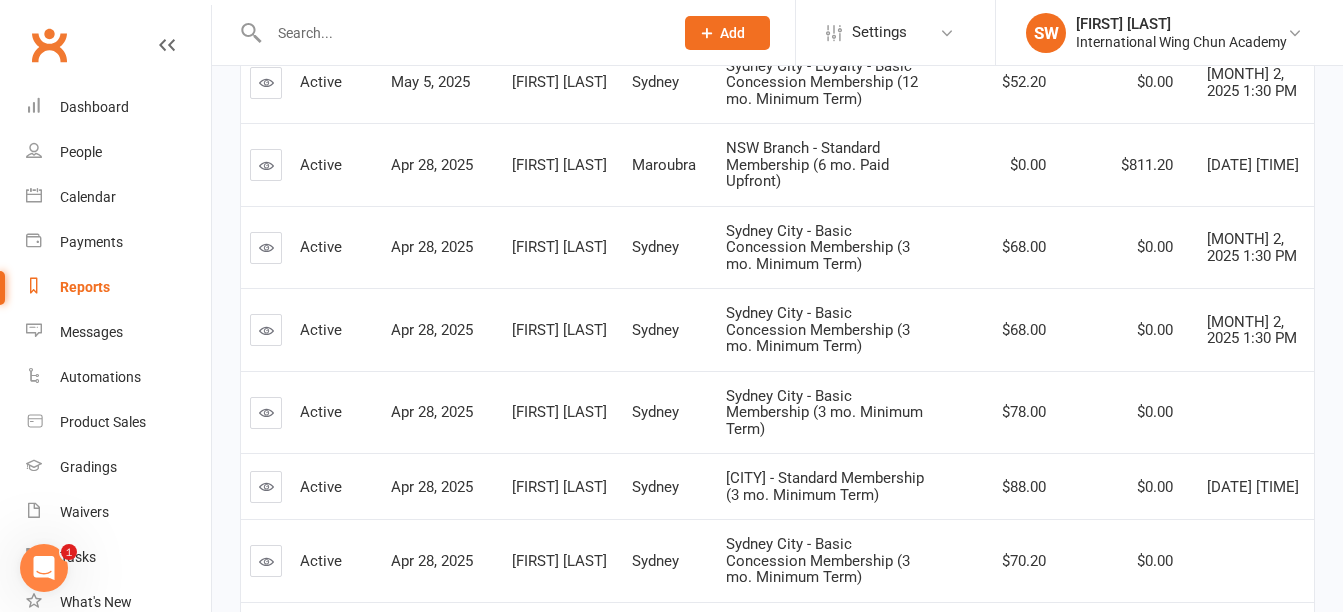 scroll, scrollTop: 6115, scrollLeft: 0, axis: vertical 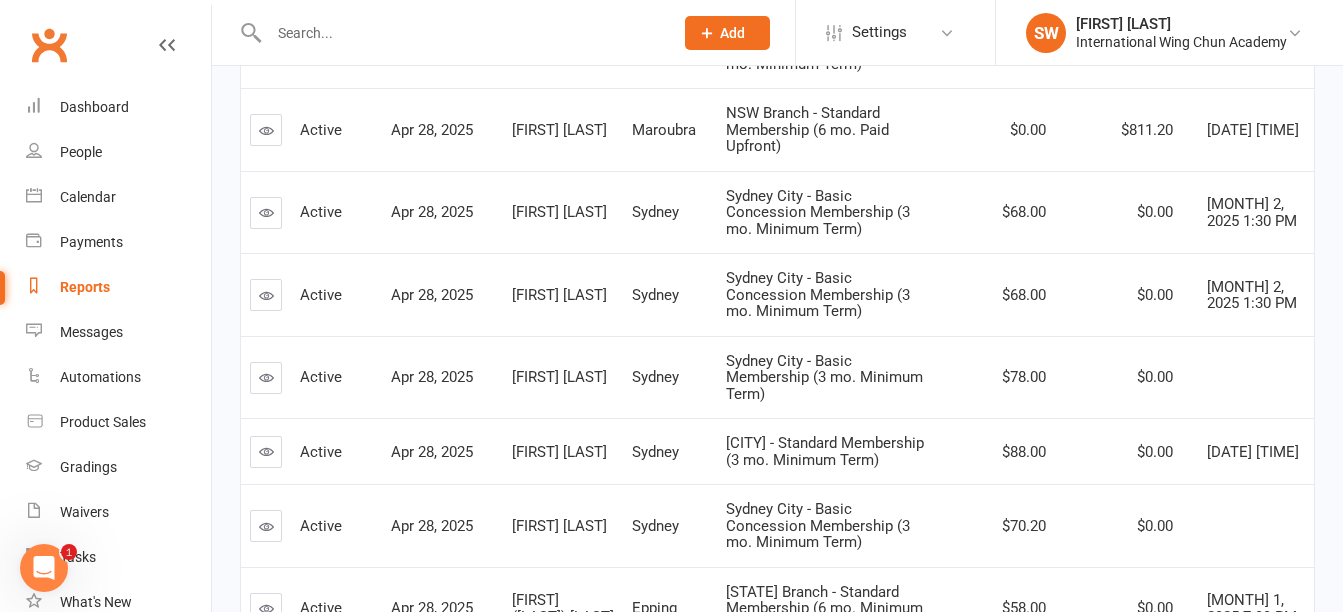 click at bounding box center (266, 451) 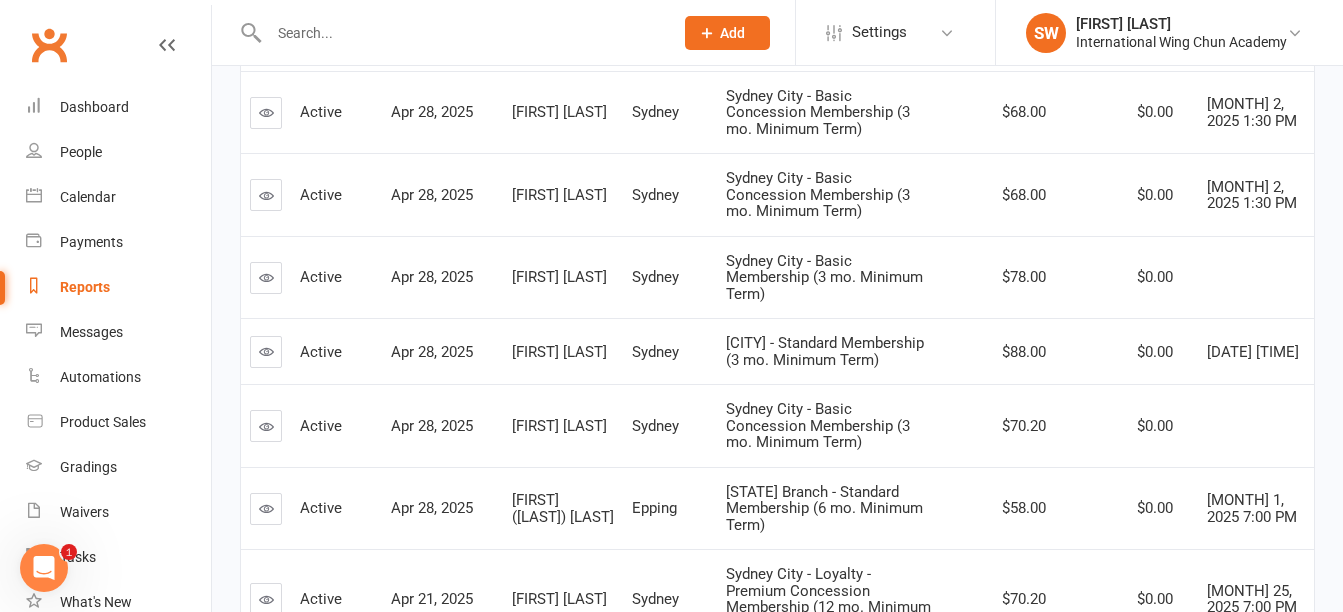 click at bounding box center (266, 508) 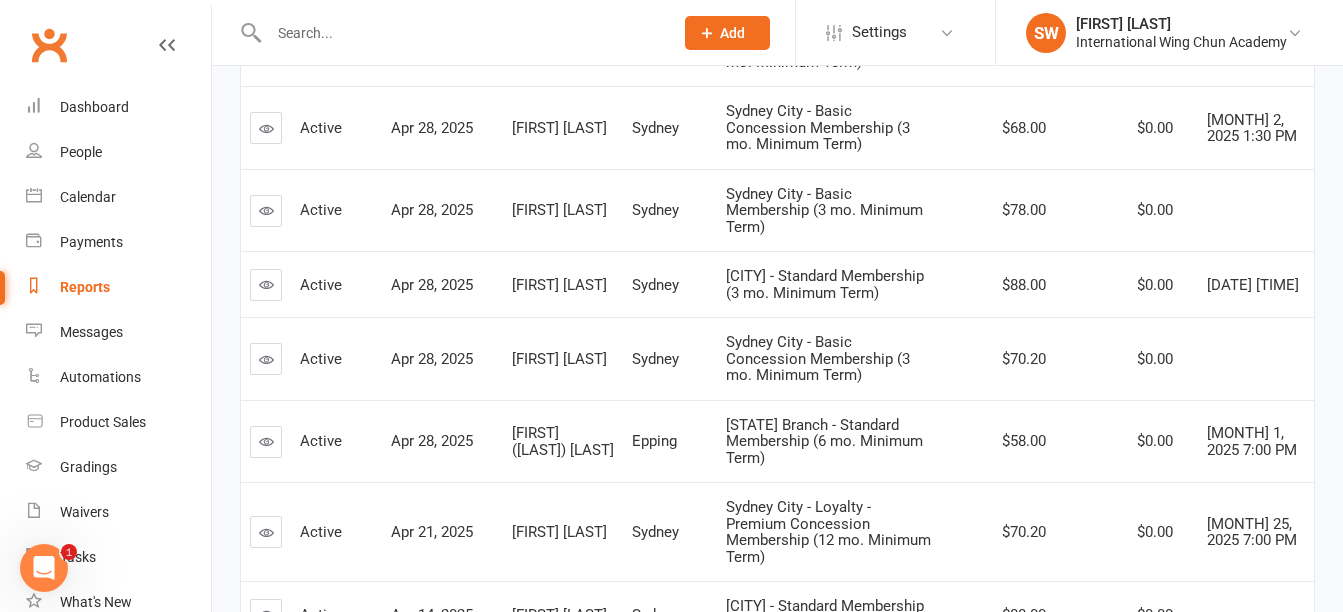 scroll, scrollTop: 6315, scrollLeft: 0, axis: vertical 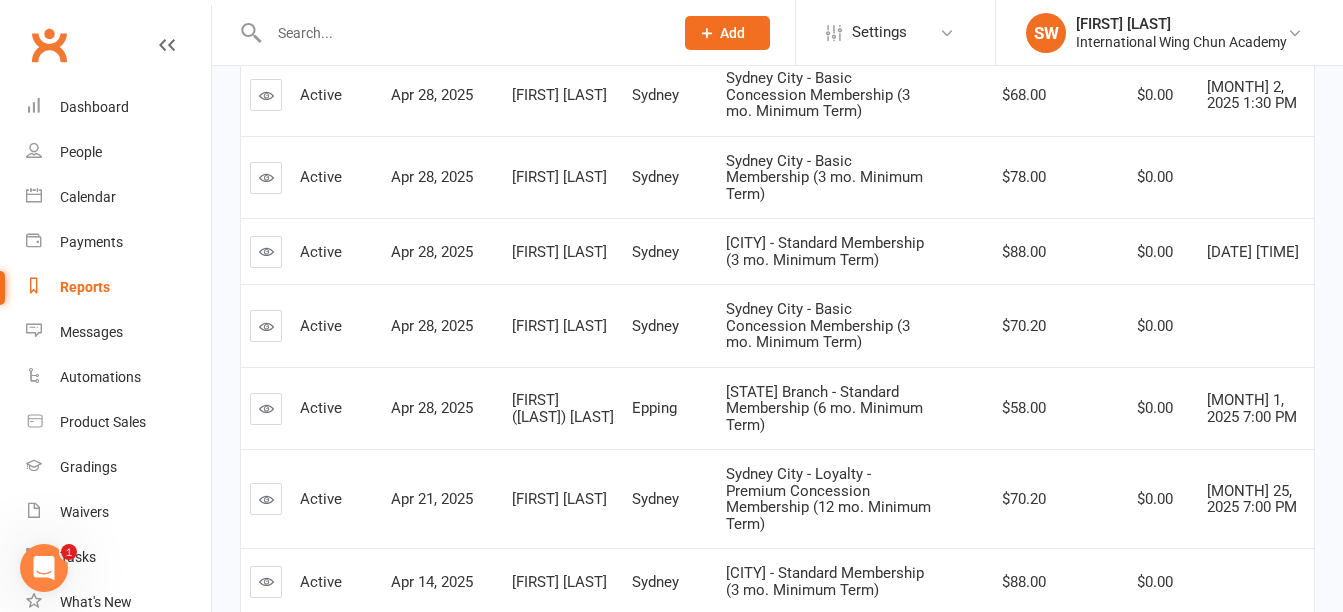 click at bounding box center (266, 499) 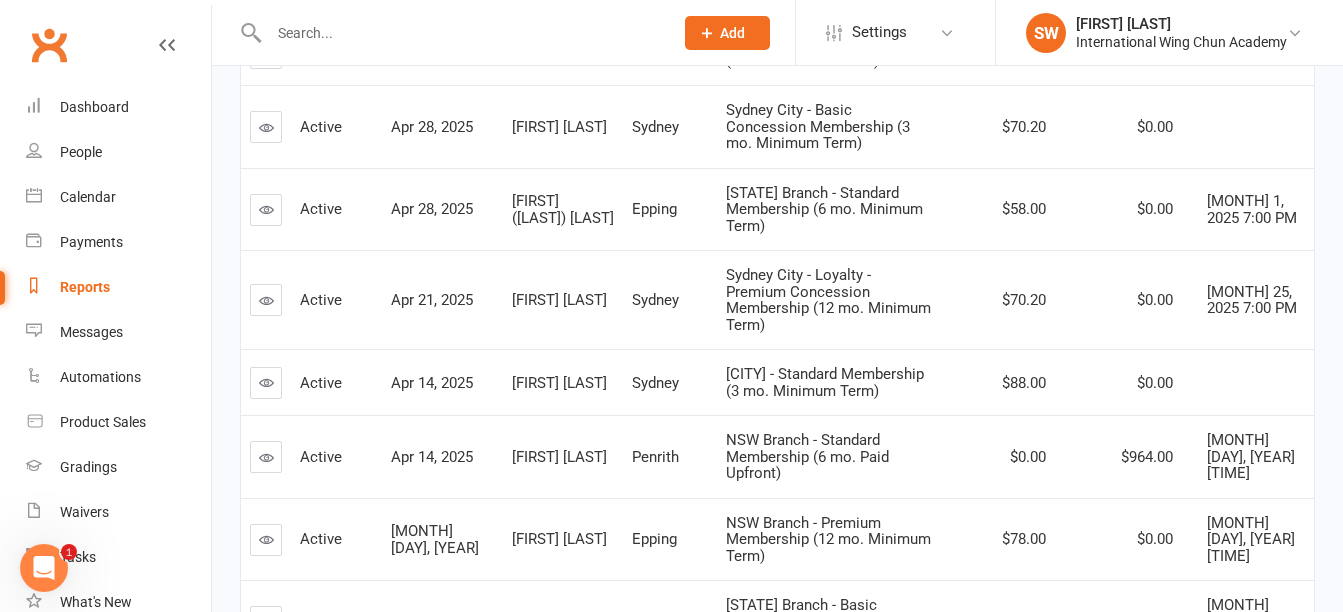 scroll, scrollTop: 6515, scrollLeft: 0, axis: vertical 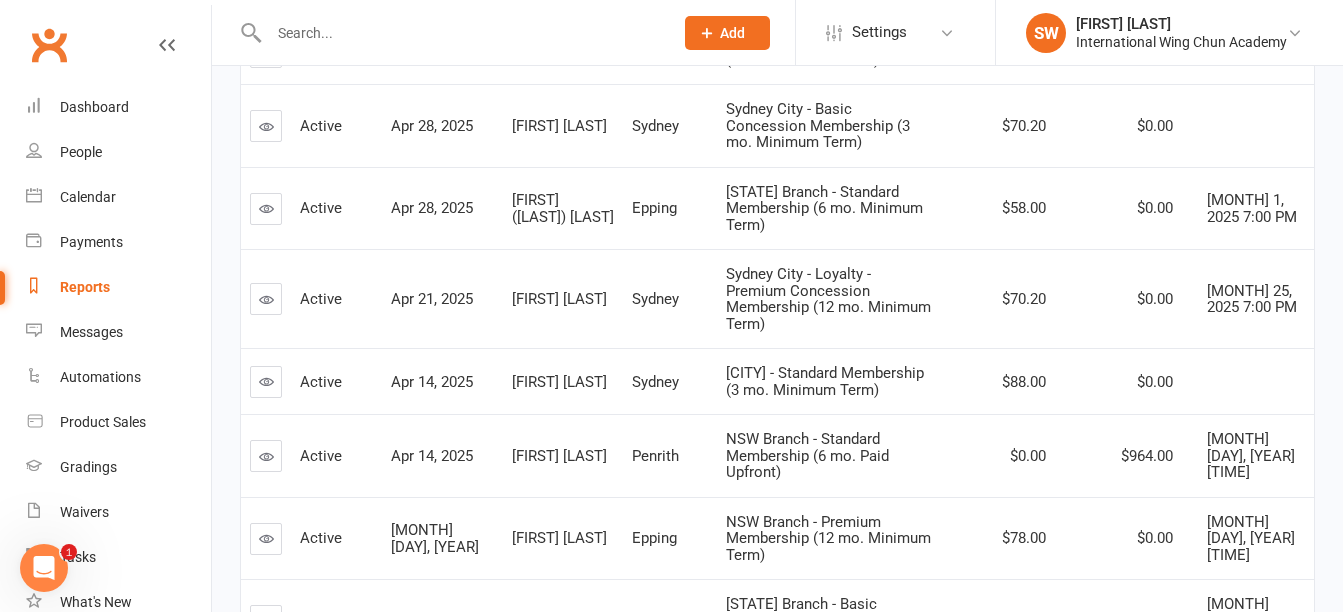 click at bounding box center (266, 381) 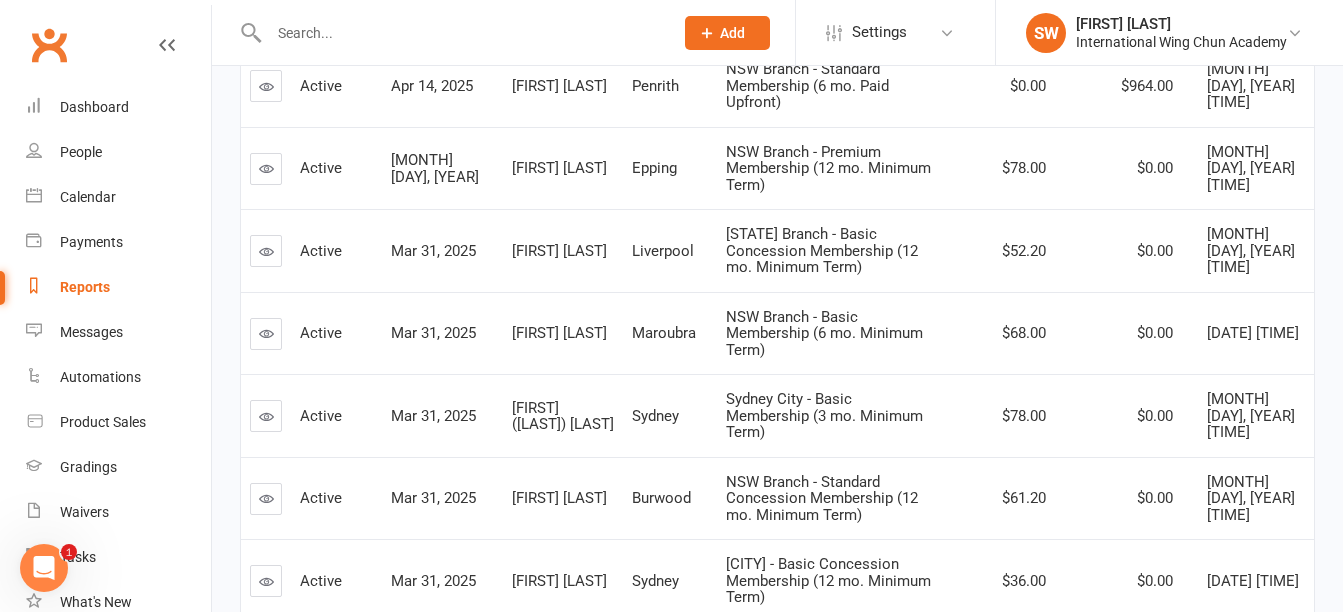 scroll, scrollTop: 6915, scrollLeft: 0, axis: vertical 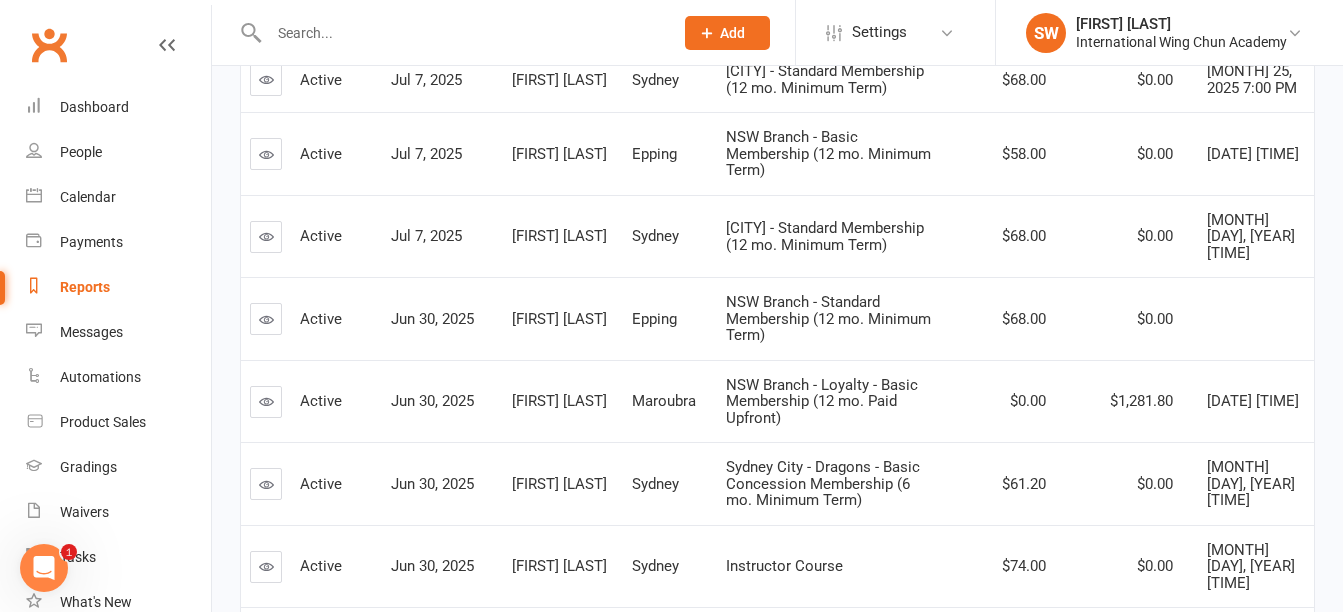 click at bounding box center [266, 319] 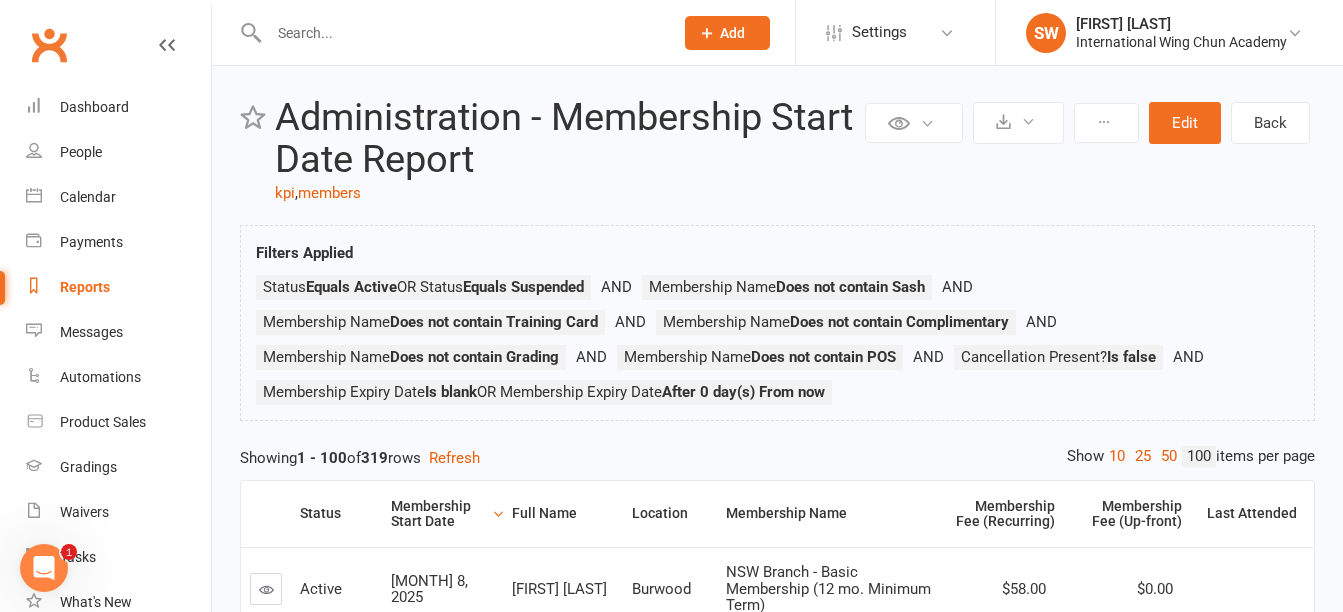 scroll, scrollTop: 0, scrollLeft: 0, axis: both 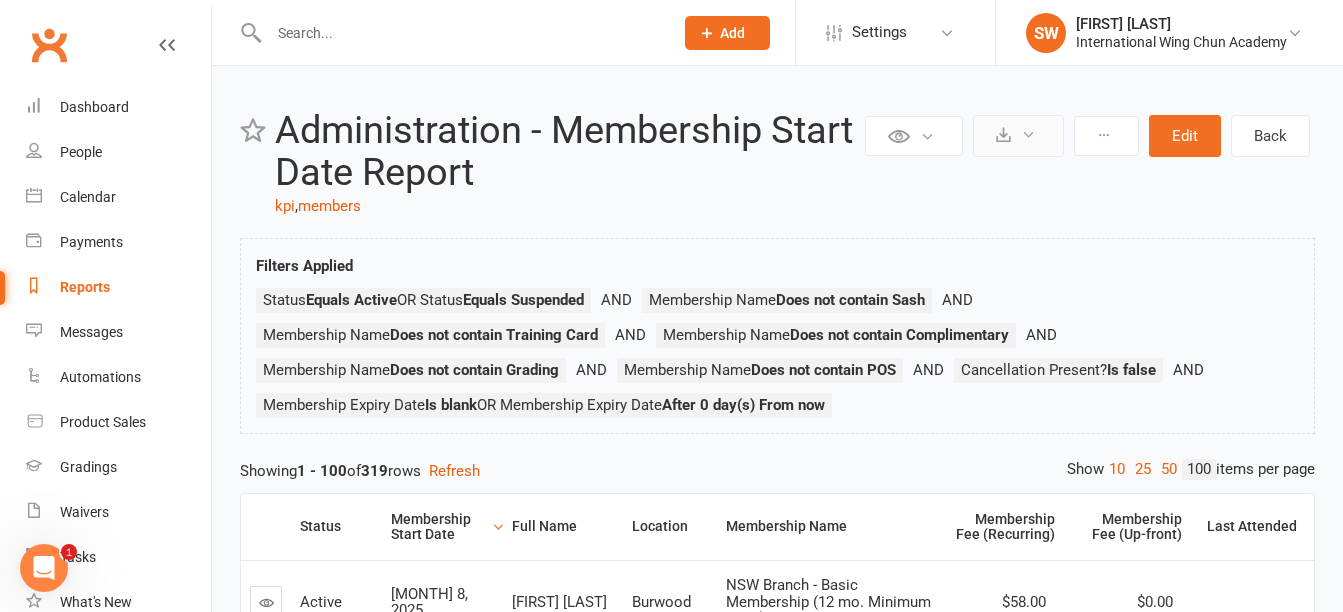 click at bounding box center [1018, 136] 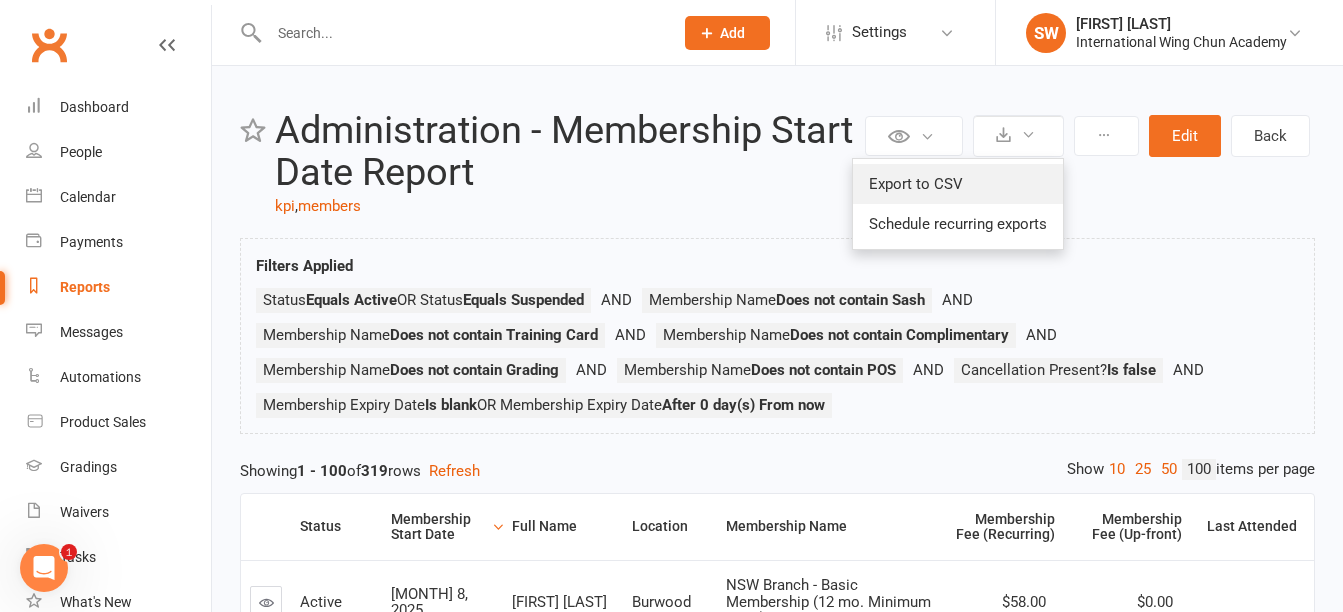 click on "Export to CSV" at bounding box center (958, 184) 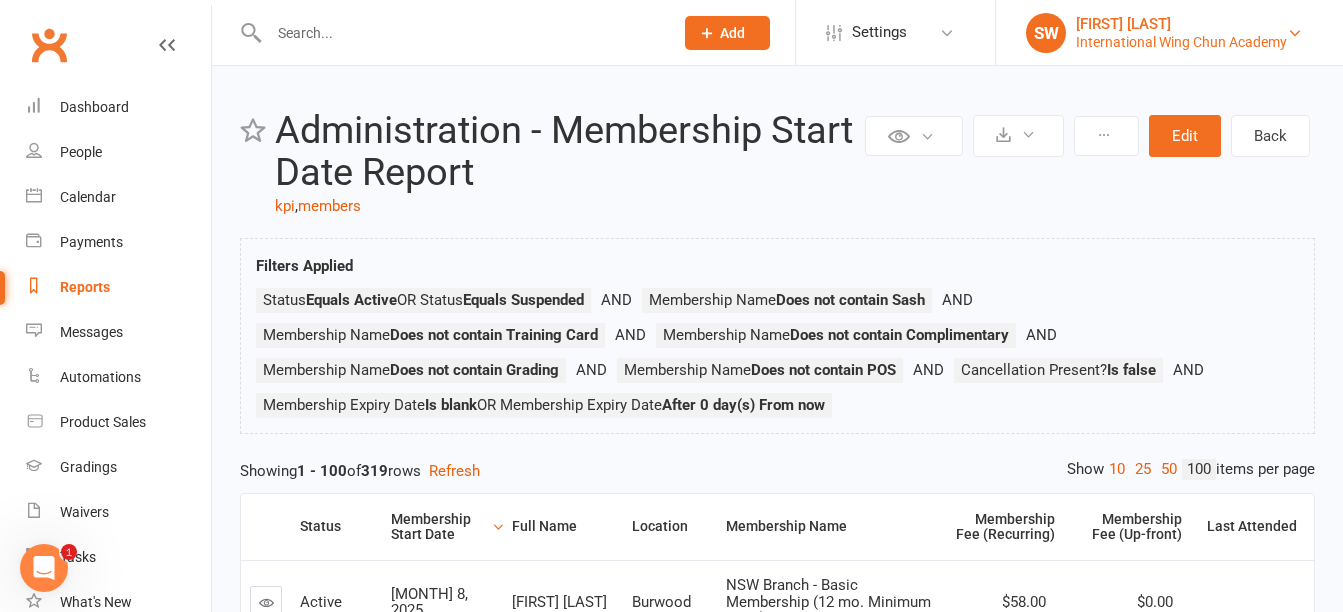 click on "International Wing Chun Academy" at bounding box center (1181, 42) 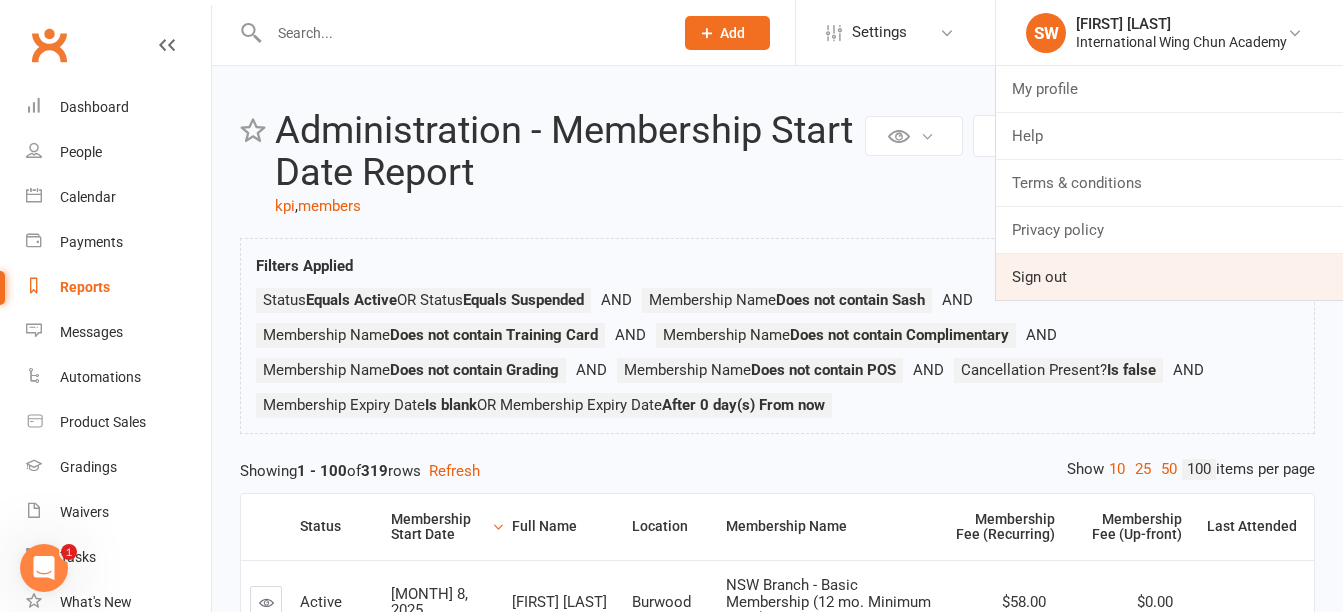 click on "Sign out" at bounding box center (1169, 277) 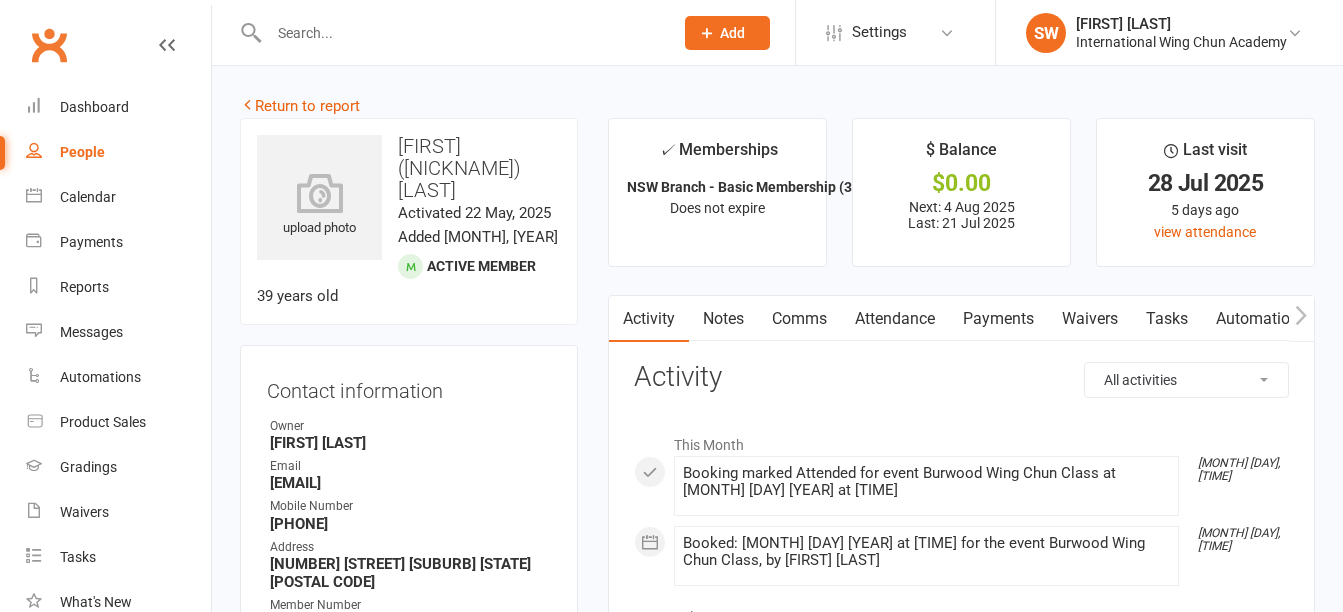 scroll, scrollTop: 0, scrollLeft: 0, axis: both 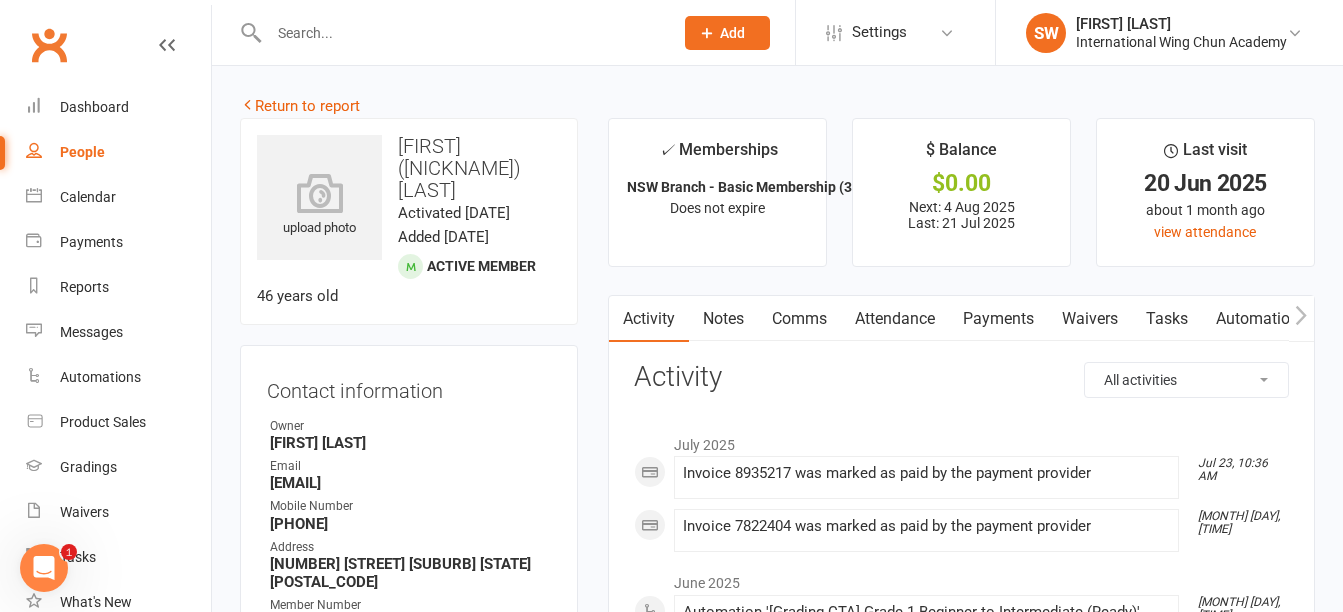 click on "Payments" at bounding box center [998, 319] 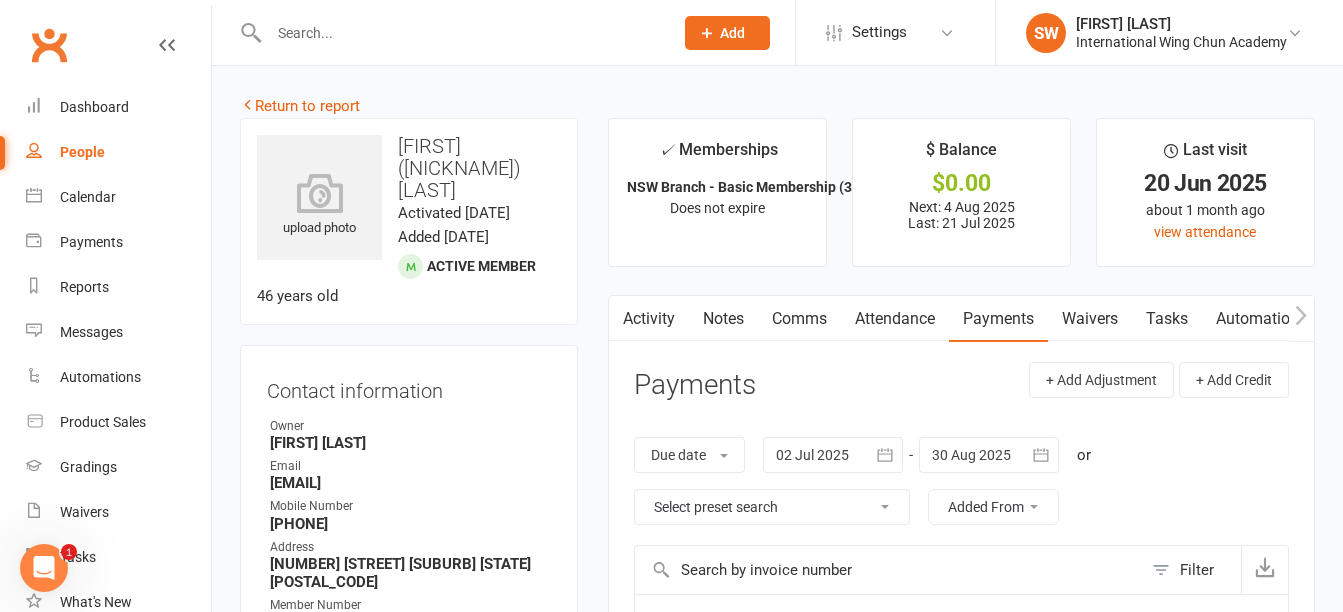 scroll, scrollTop: 400, scrollLeft: 0, axis: vertical 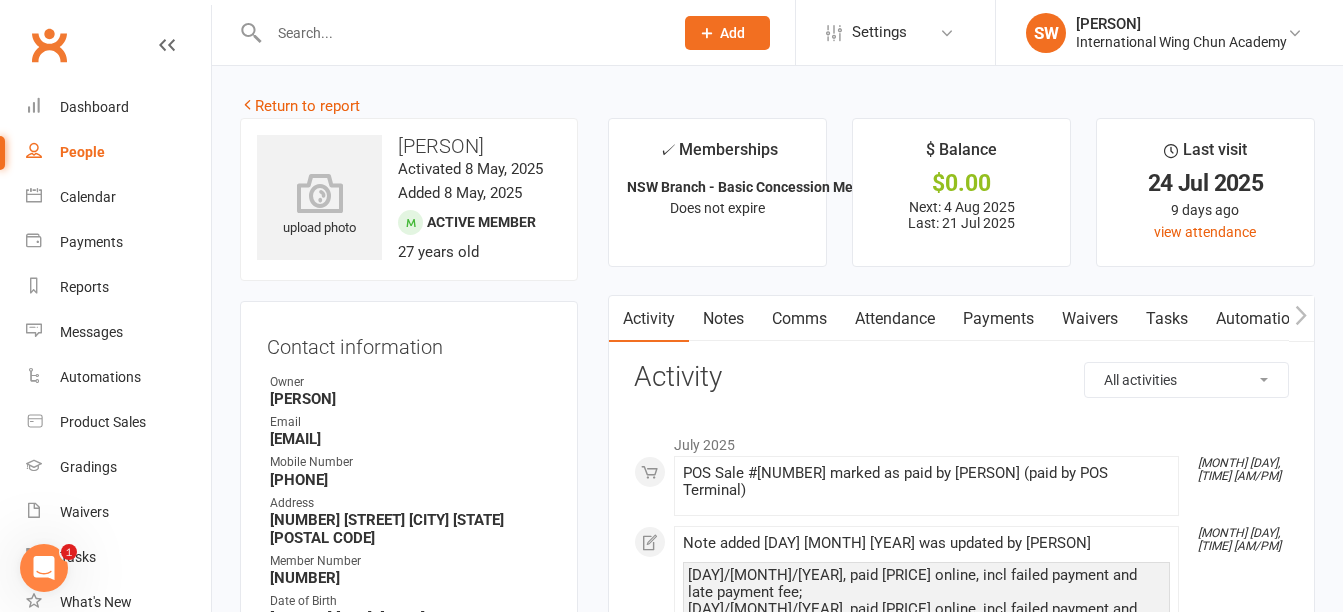 click on "Payments" at bounding box center [998, 319] 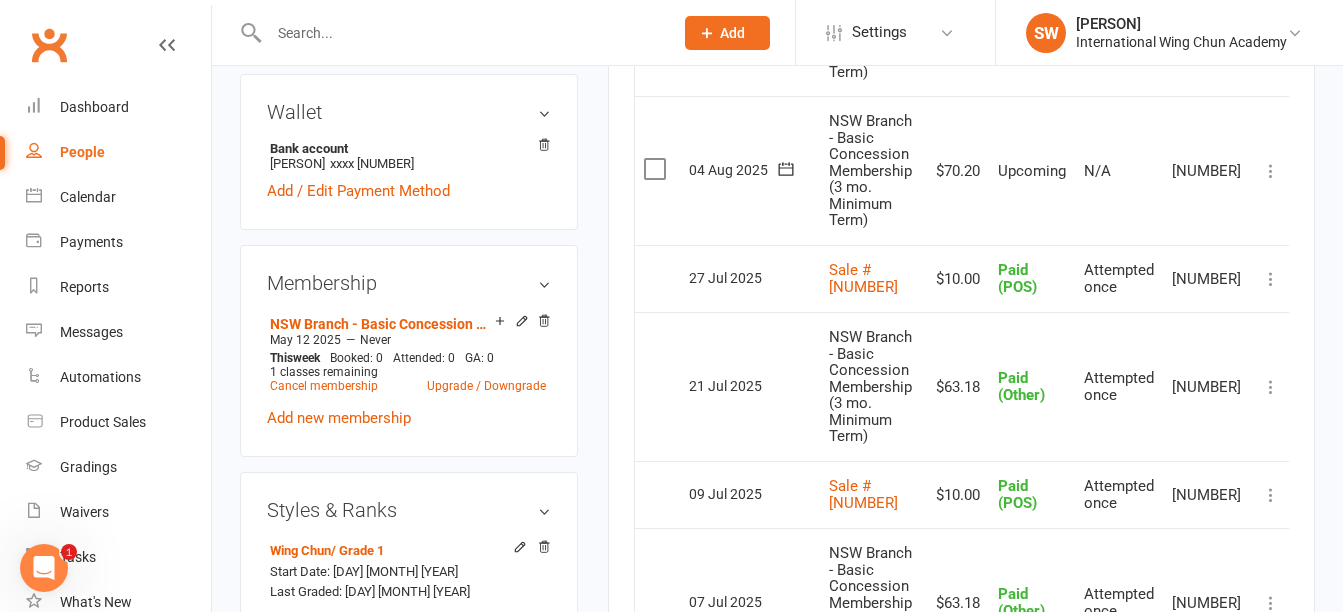 scroll, scrollTop: 700, scrollLeft: 0, axis: vertical 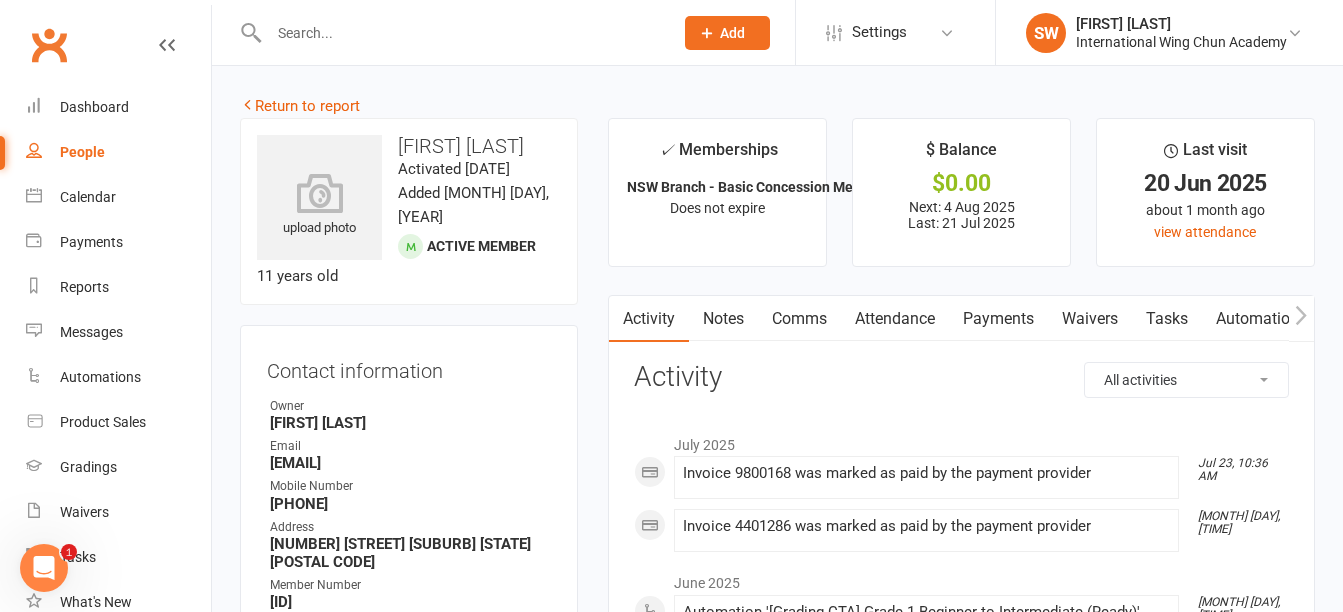 click on "Payments" at bounding box center [998, 319] 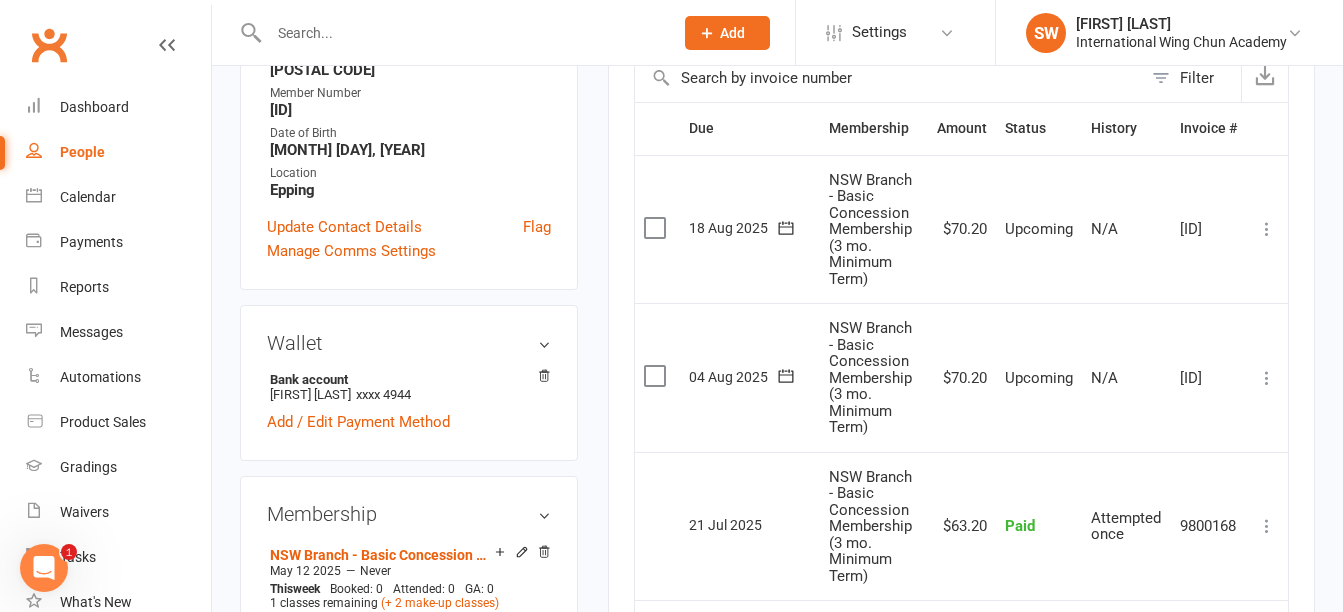 scroll, scrollTop: 500, scrollLeft: 0, axis: vertical 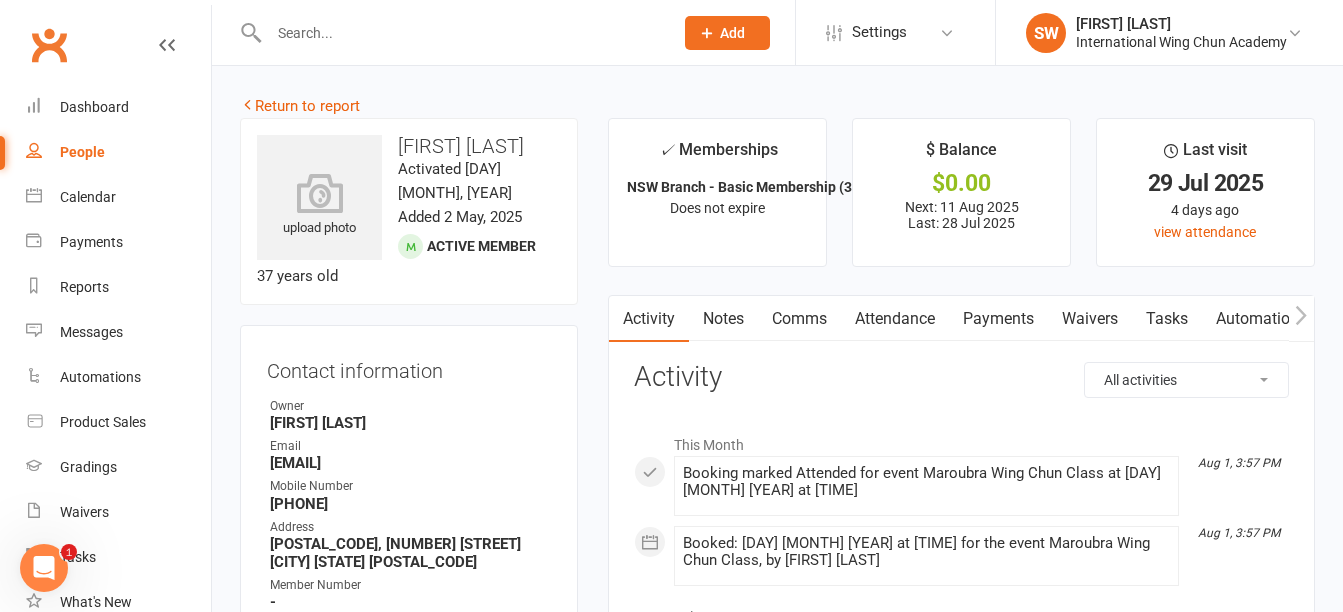 click on "Payments" at bounding box center (998, 319) 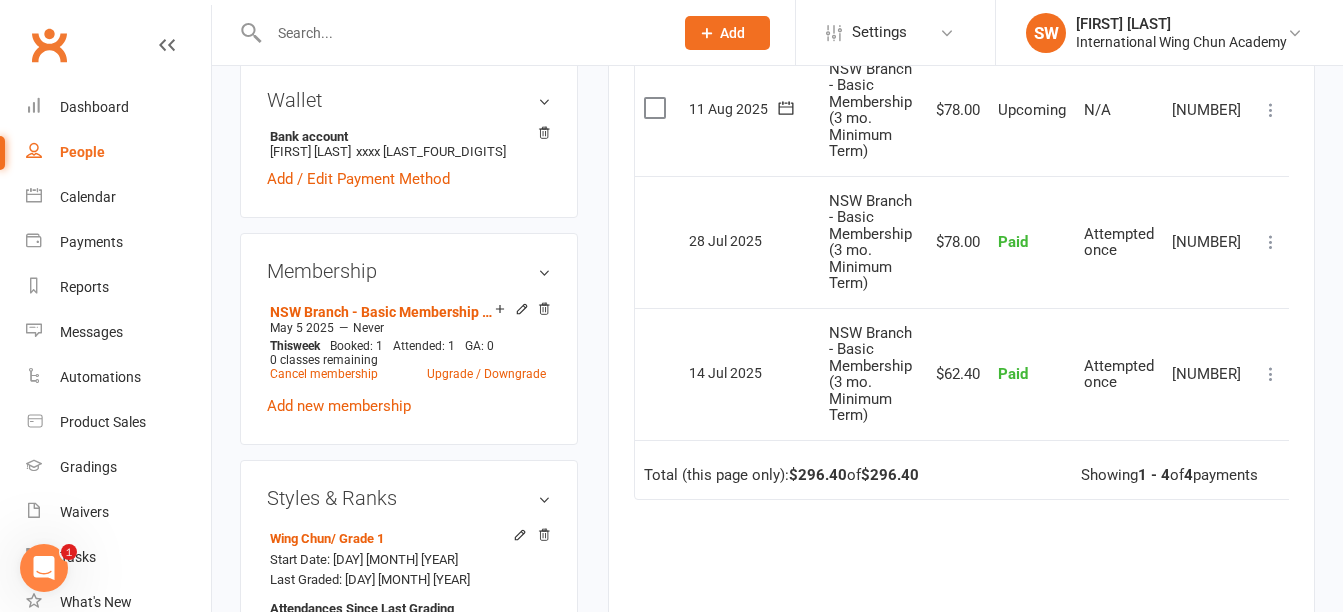 scroll, scrollTop: 800, scrollLeft: 0, axis: vertical 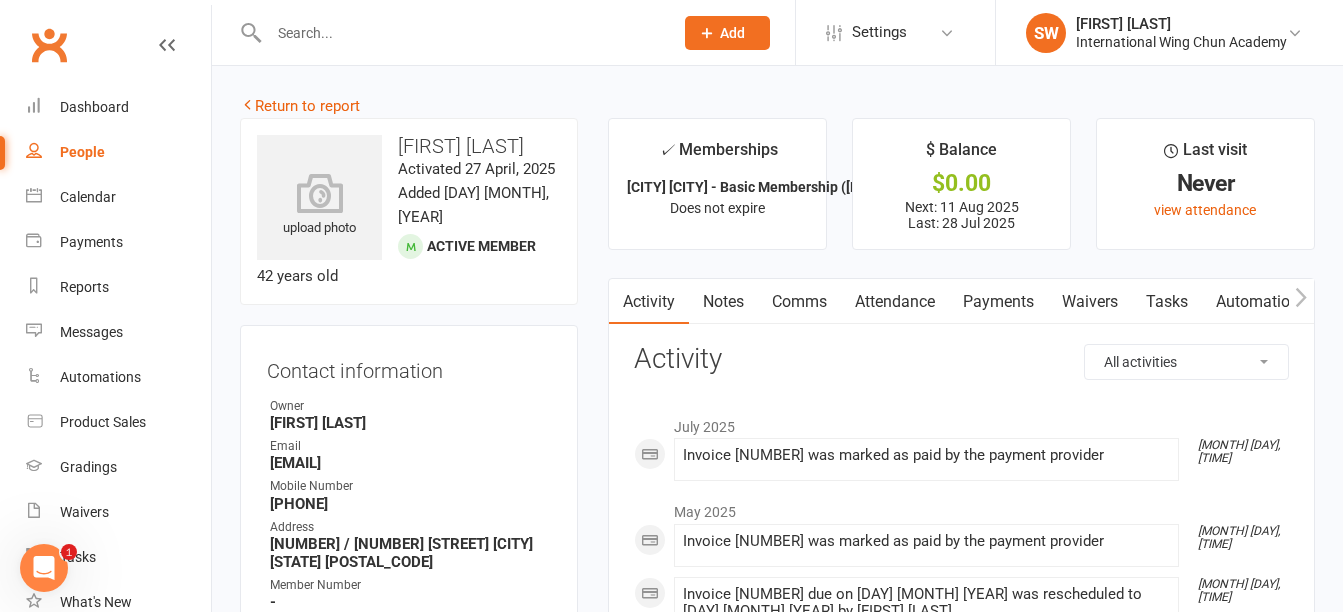 click on "Payments" at bounding box center [998, 302] 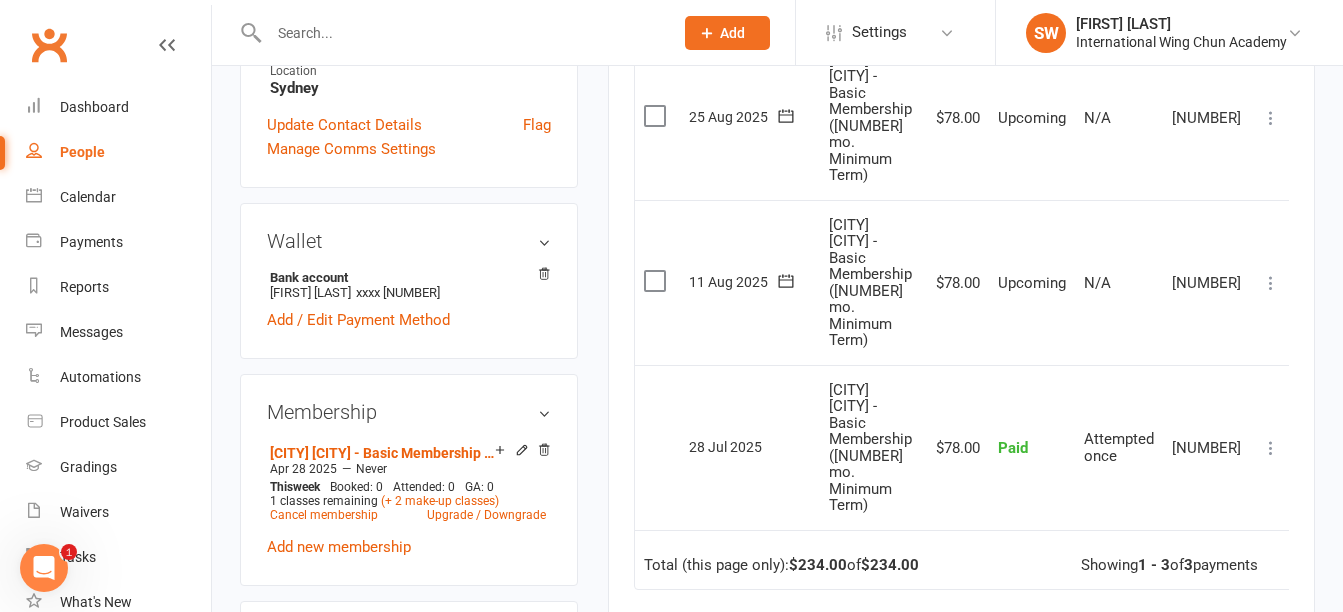 scroll, scrollTop: 600, scrollLeft: 0, axis: vertical 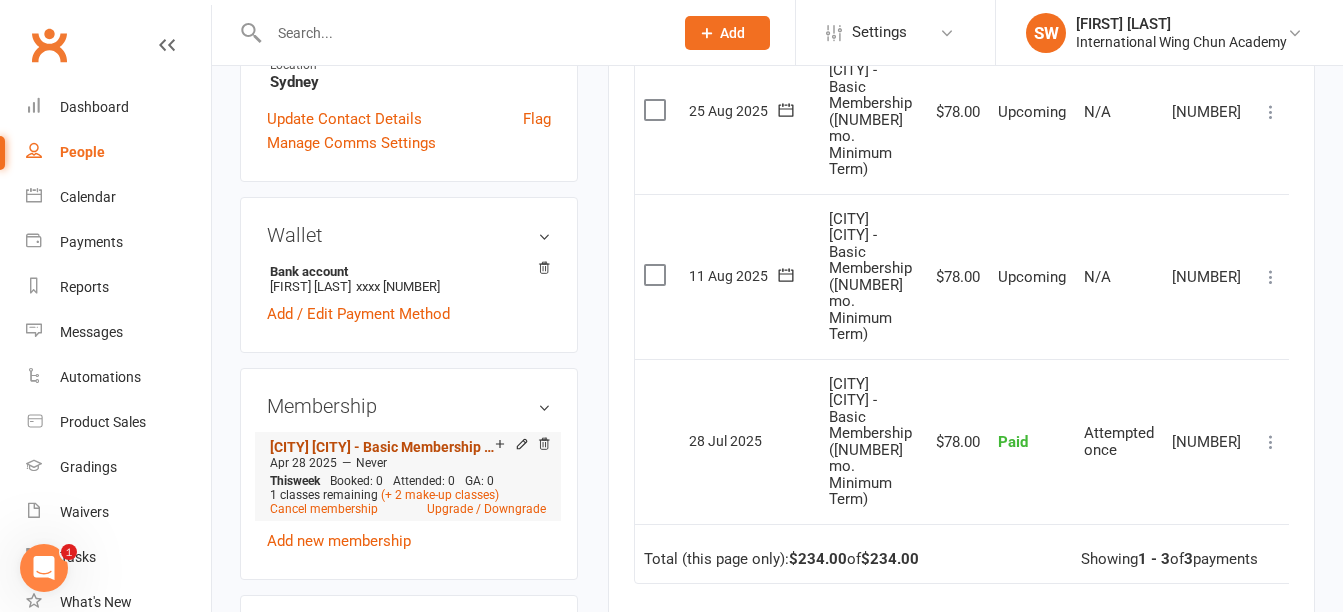 click on "Sydney City - Basic Membership (3 mo. Minimum Term)" at bounding box center (382, 447) 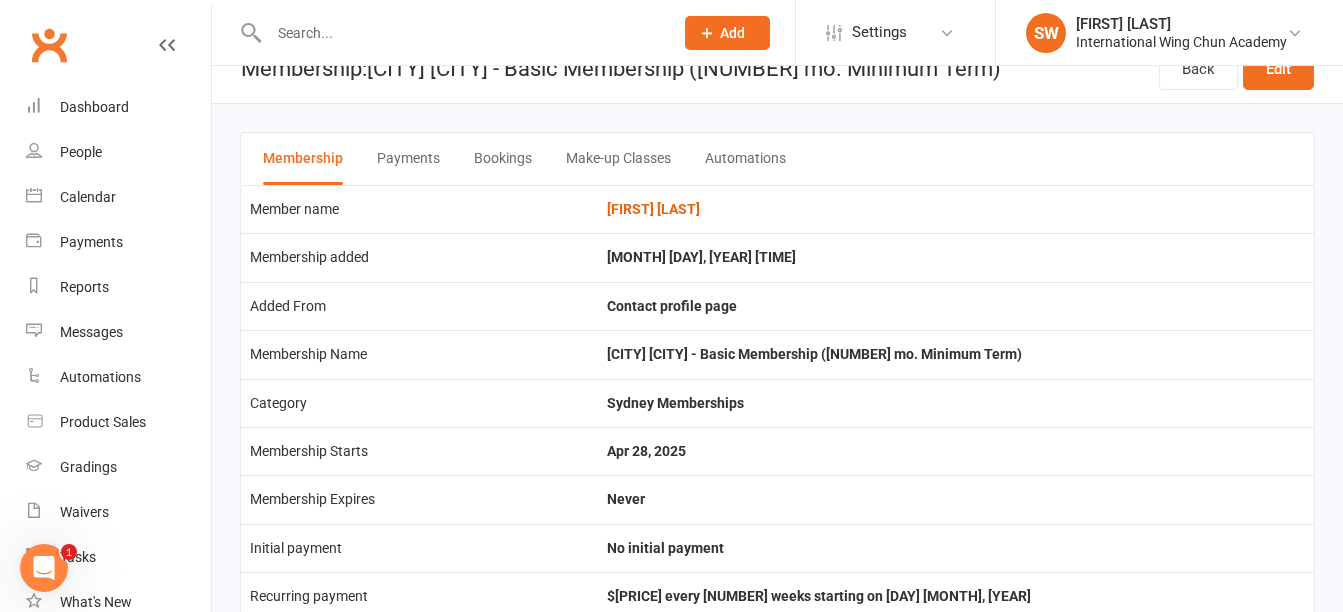 scroll, scrollTop: 0, scrollLeft: 0, axis: both 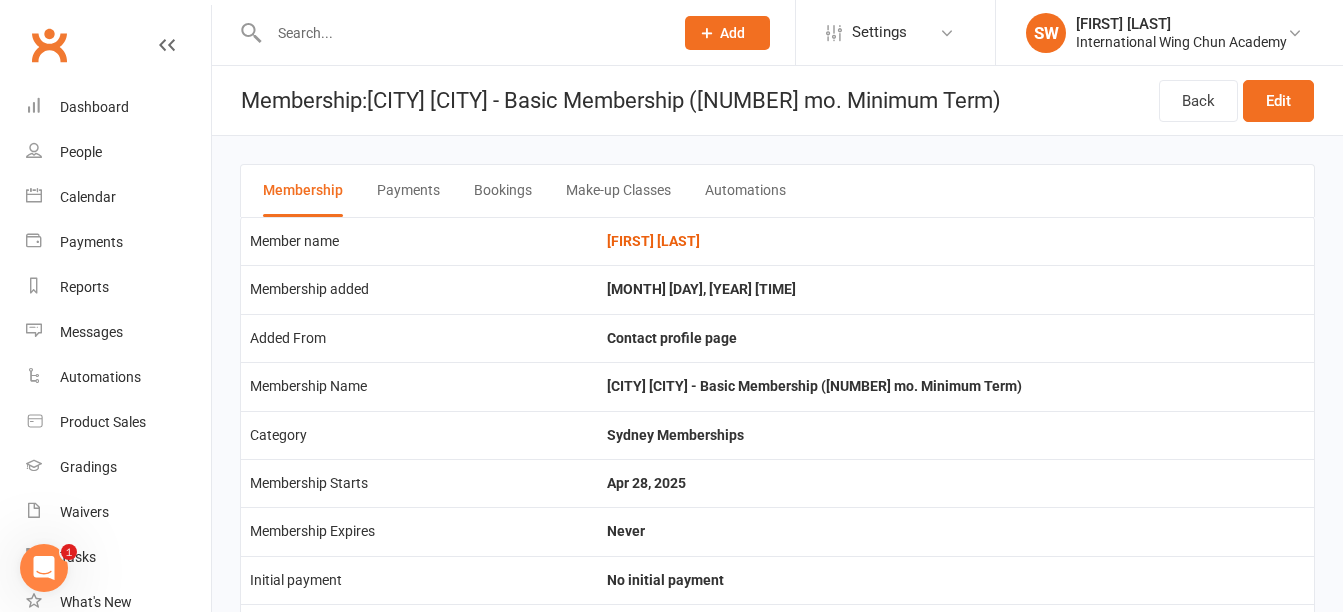 click on "Payments" at bounding box center (408, 191) 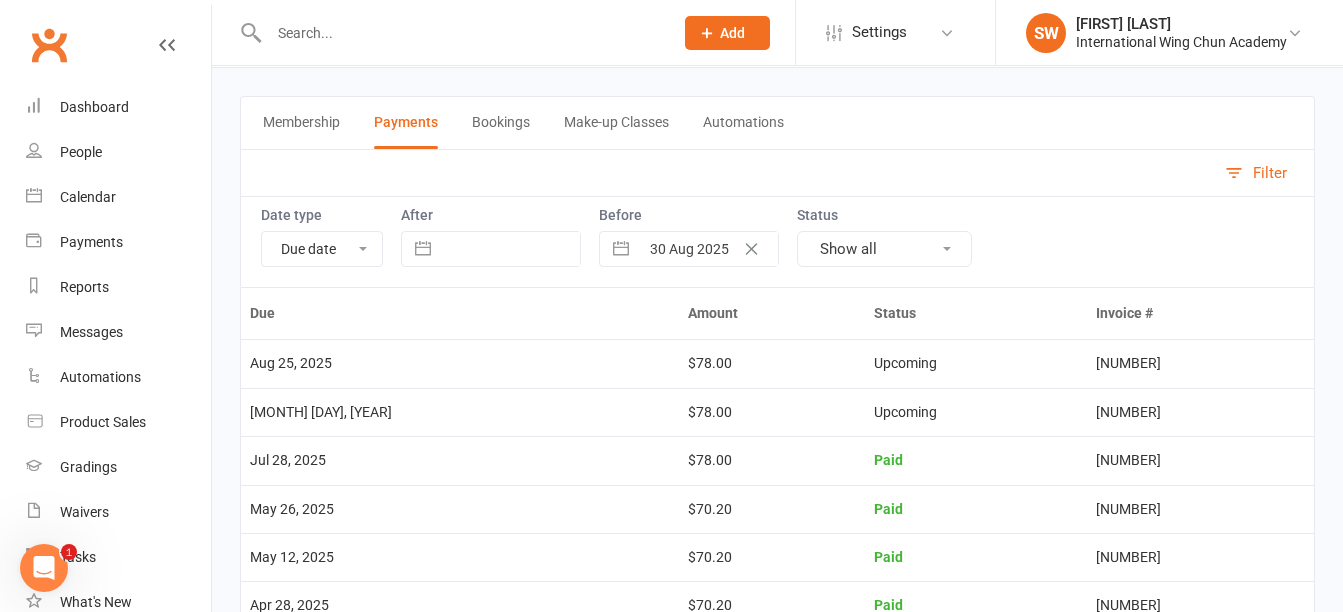 scroll, scrollTop: 0, scrollLeft: 0, axis: both 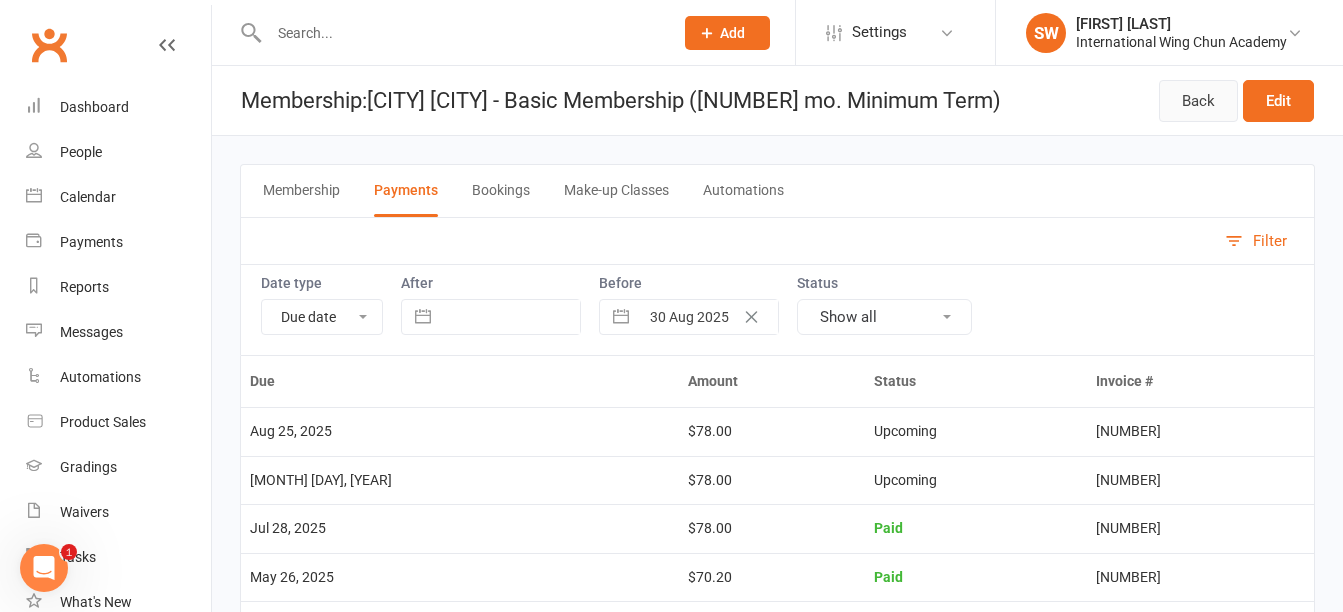 click on "Back" at bounding box center (1198, 101) 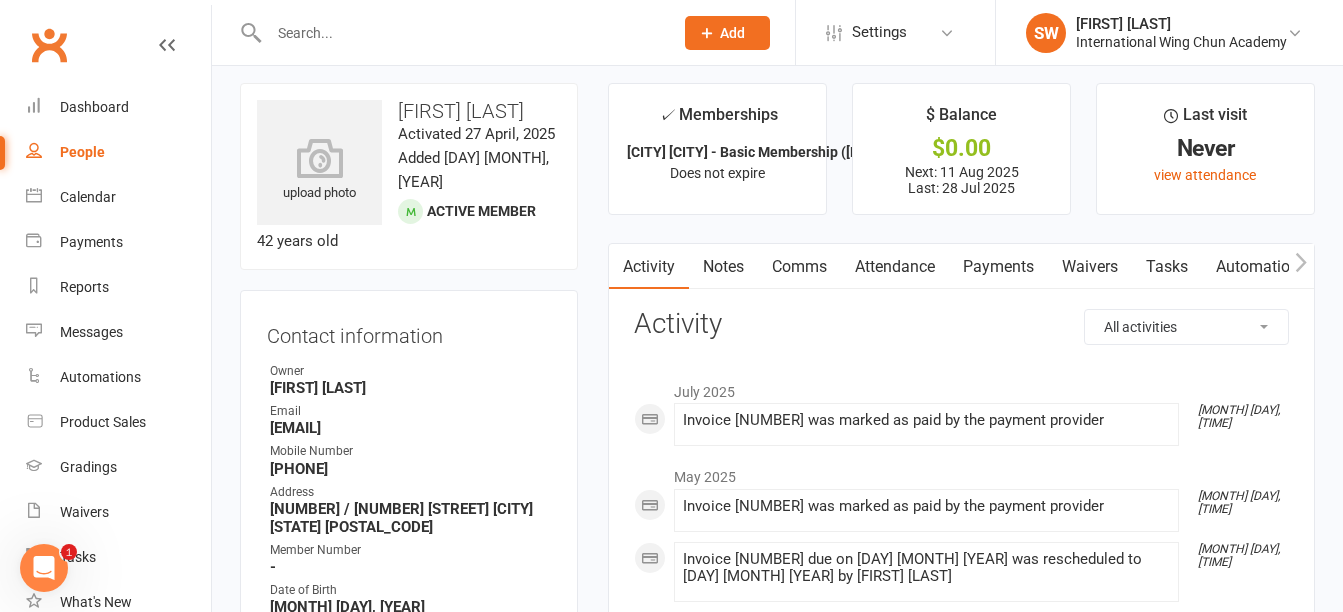 scroll, scrollTop: 0, scrollLeft: 0, axis: both 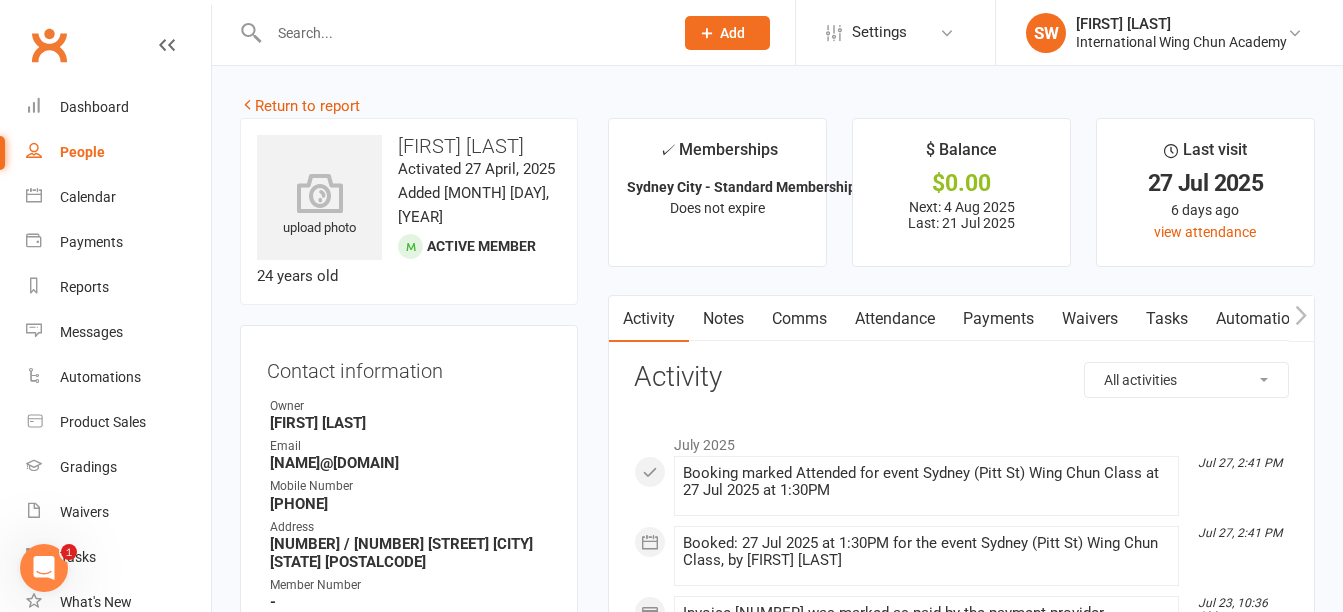 click on "Payments" at bounding box center [998, 319] 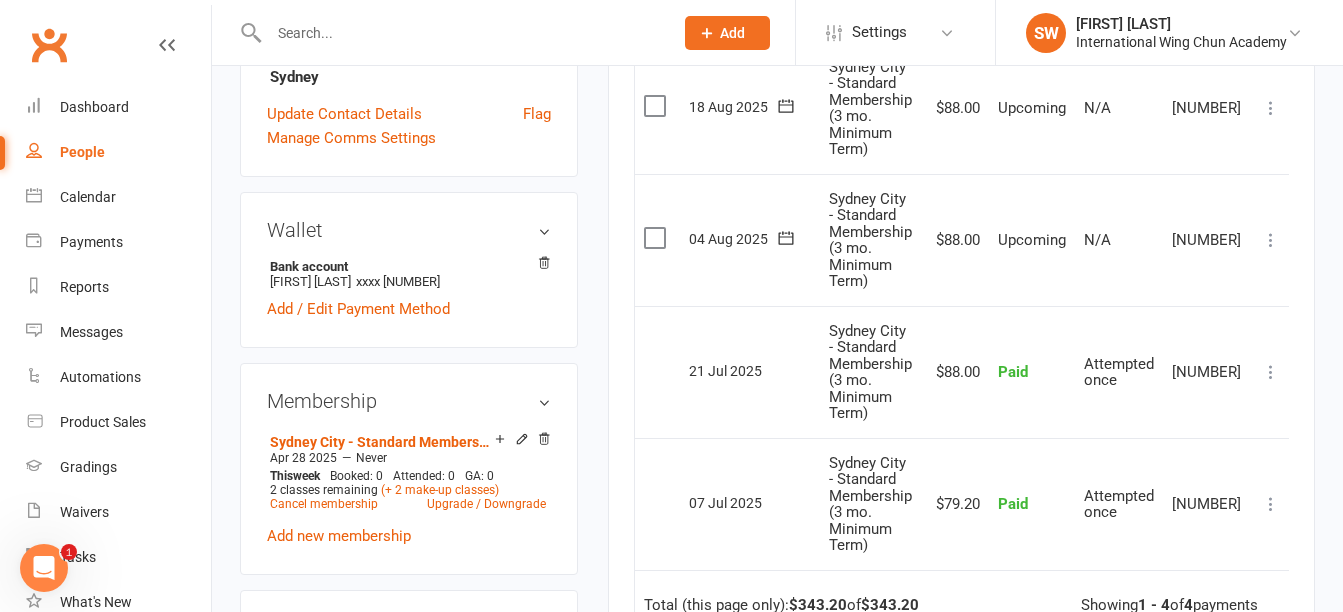 scroll, scrollTop: 800, scrollLeft: 0, axis: vertical 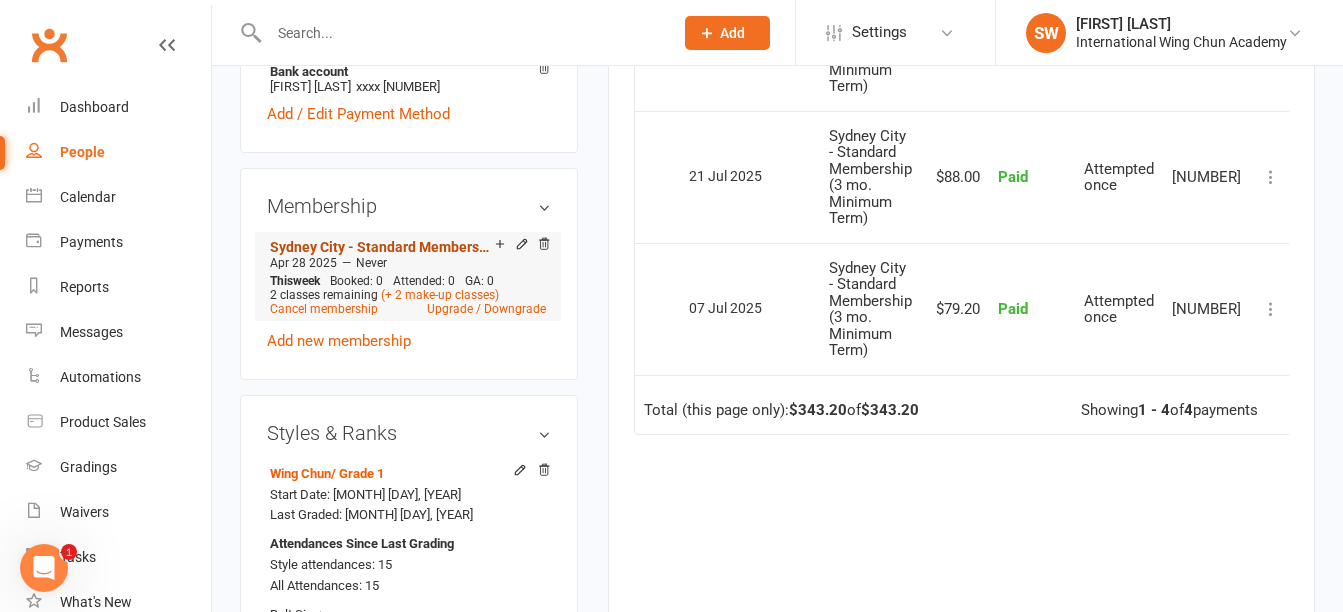 click on "[CITY] - Standard Membership (3 mo. Minimum Term)" at bounding box center (382, 247) 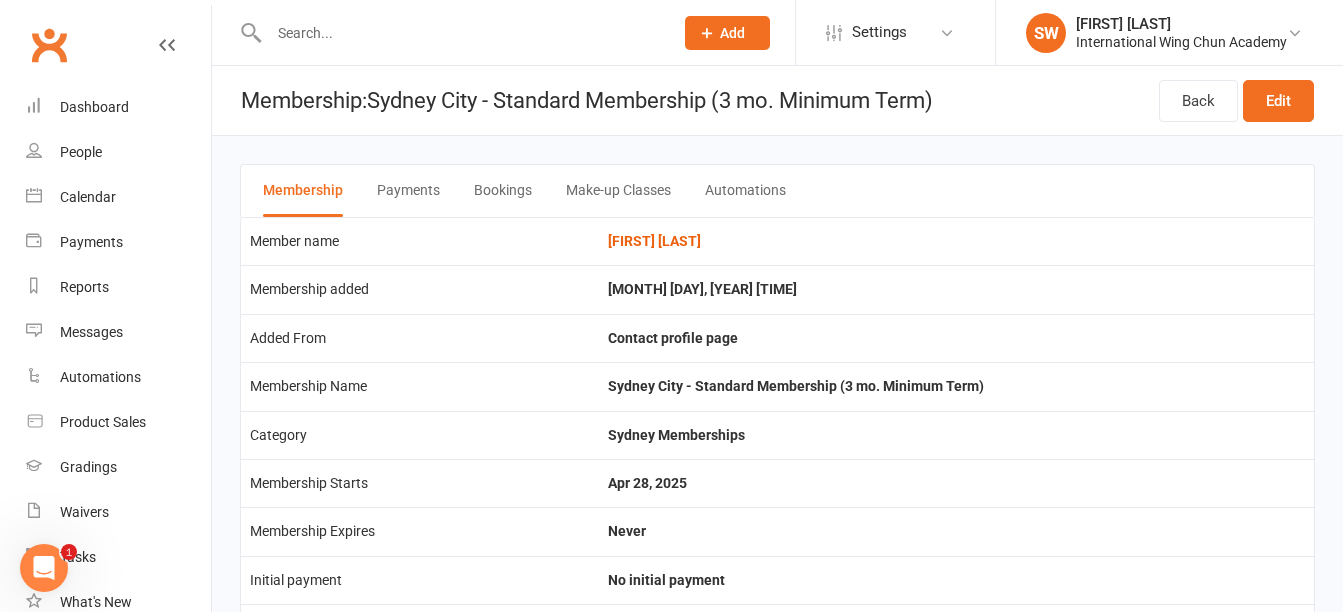 click on "Payments" at bounding box center [408, 191] 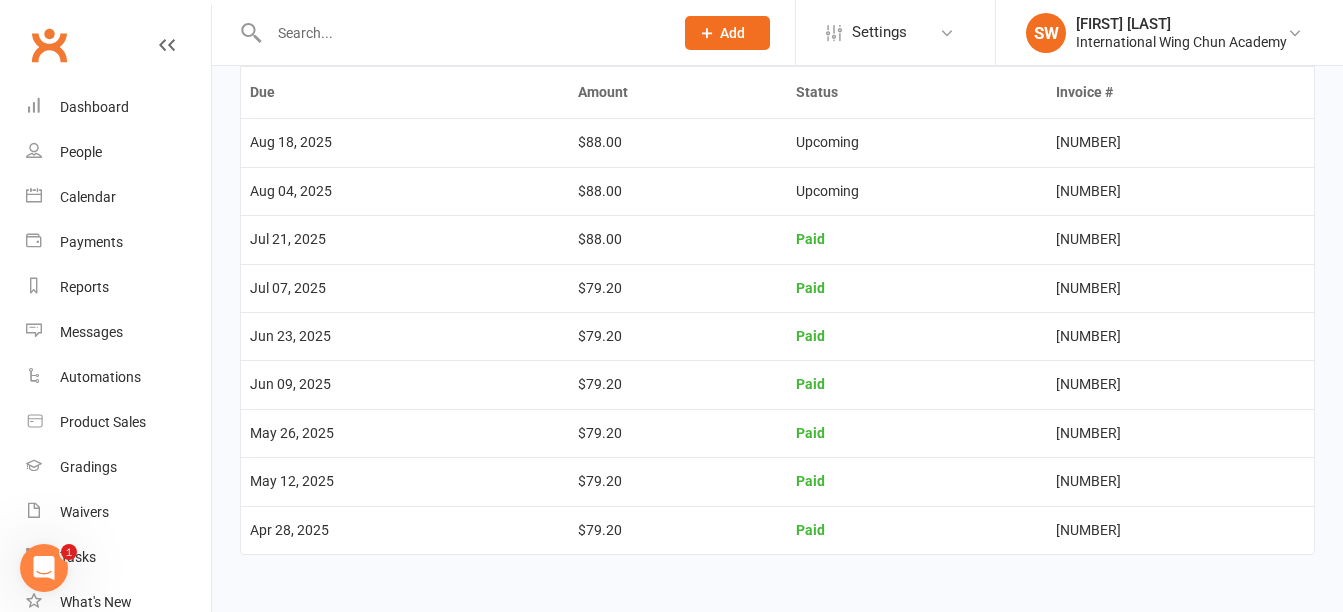 scroll, scrollTop: 0, scrollLeft: 0, axis: both 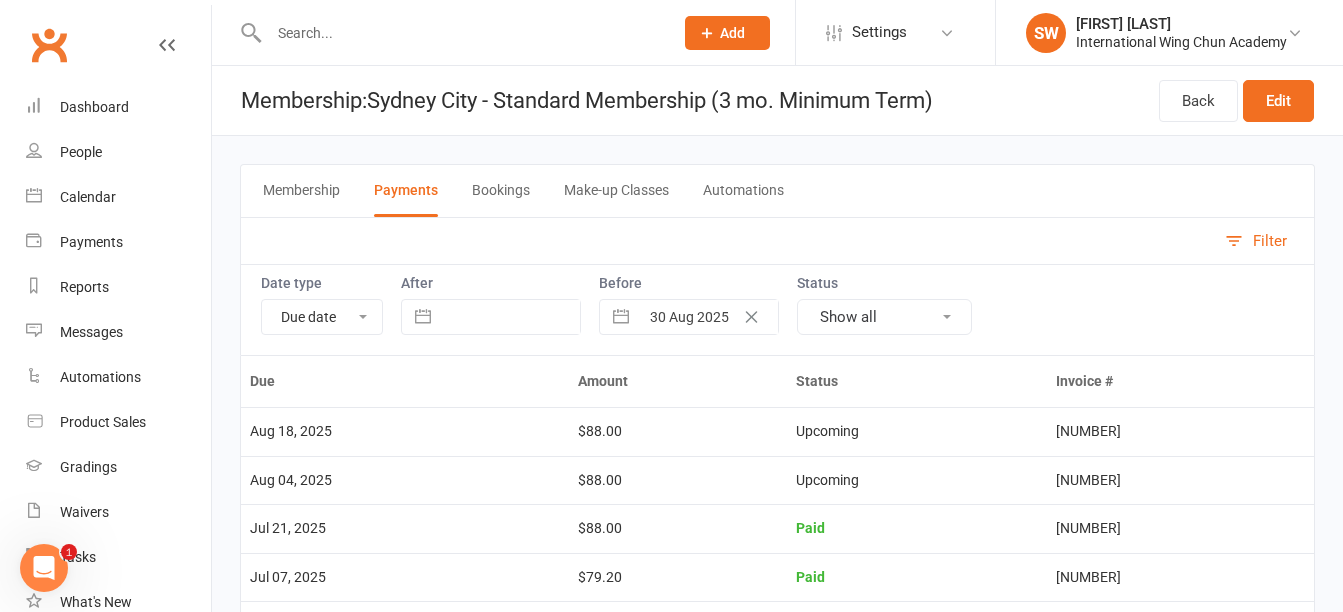 type 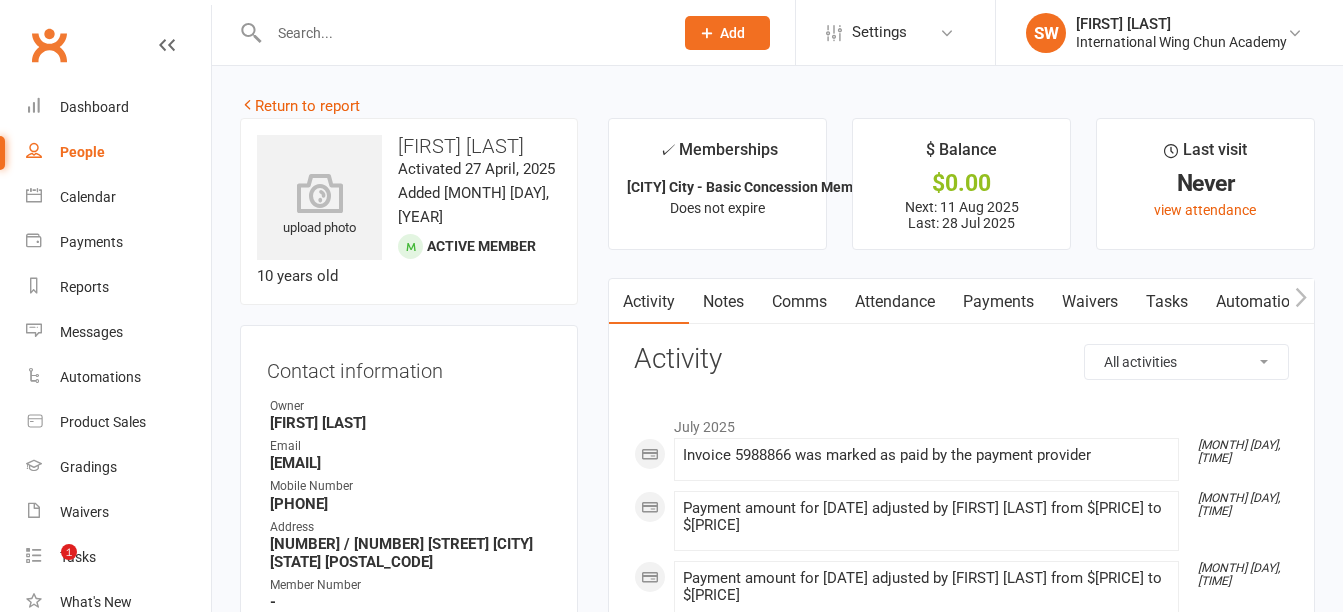 scroll, scrollTop: 0, scrollLeft: 0, axis: both 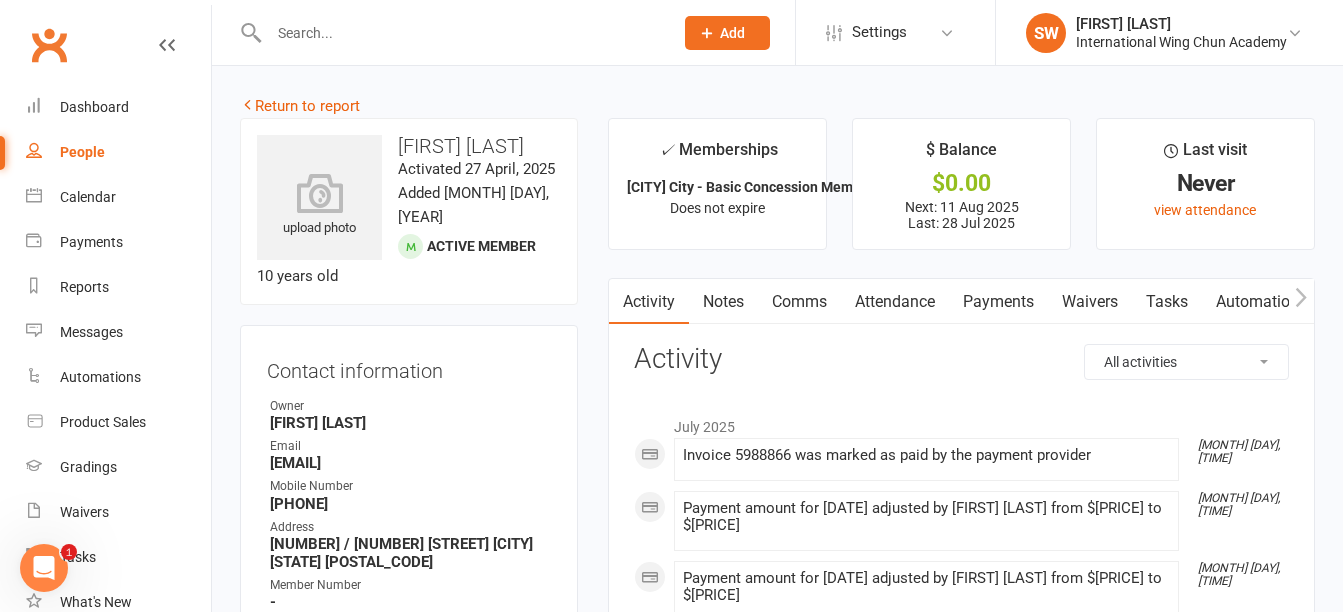 click on "Payments" at bounding box center [998, 302] 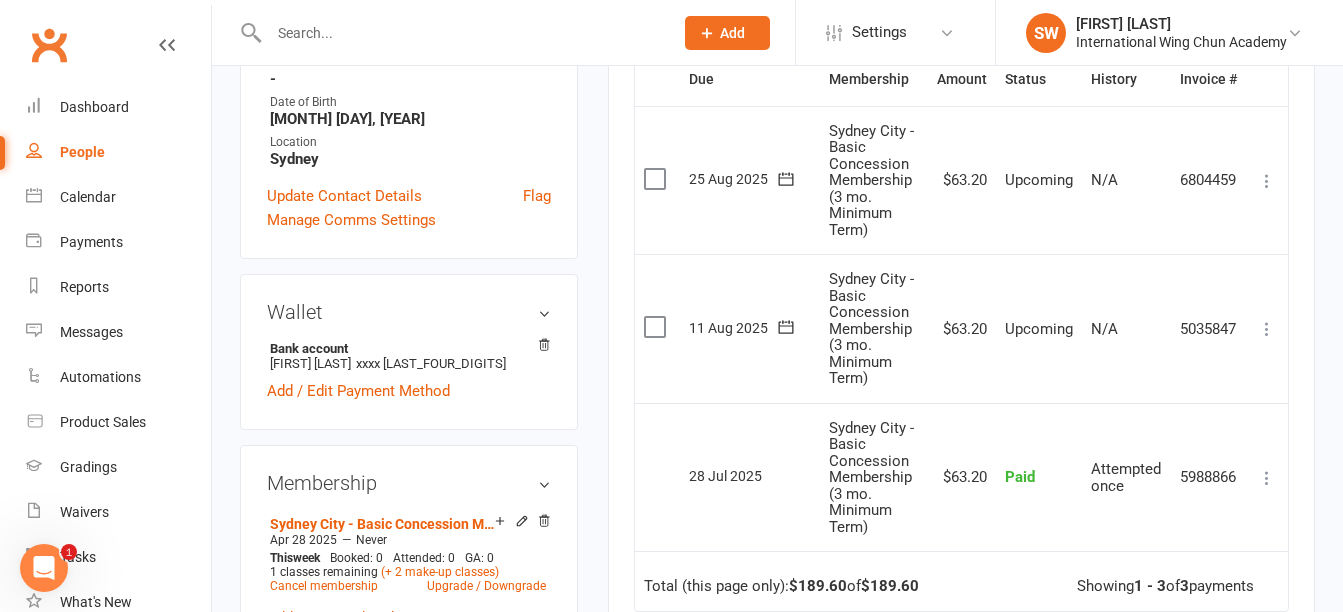 scroll, scrollTop: 700, scrollLeft: 0, axis: vertical 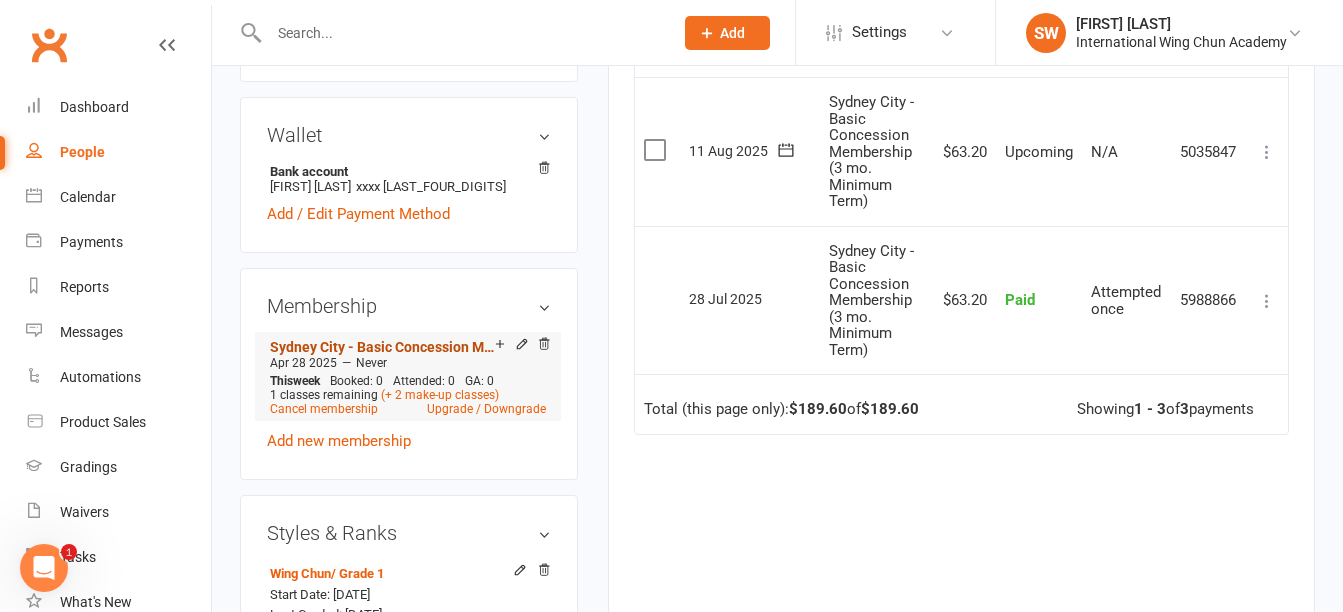click on "Sydney City - Basic Concession Membership (3 mo. Minimum Term)" at bounding box center [382, 347] 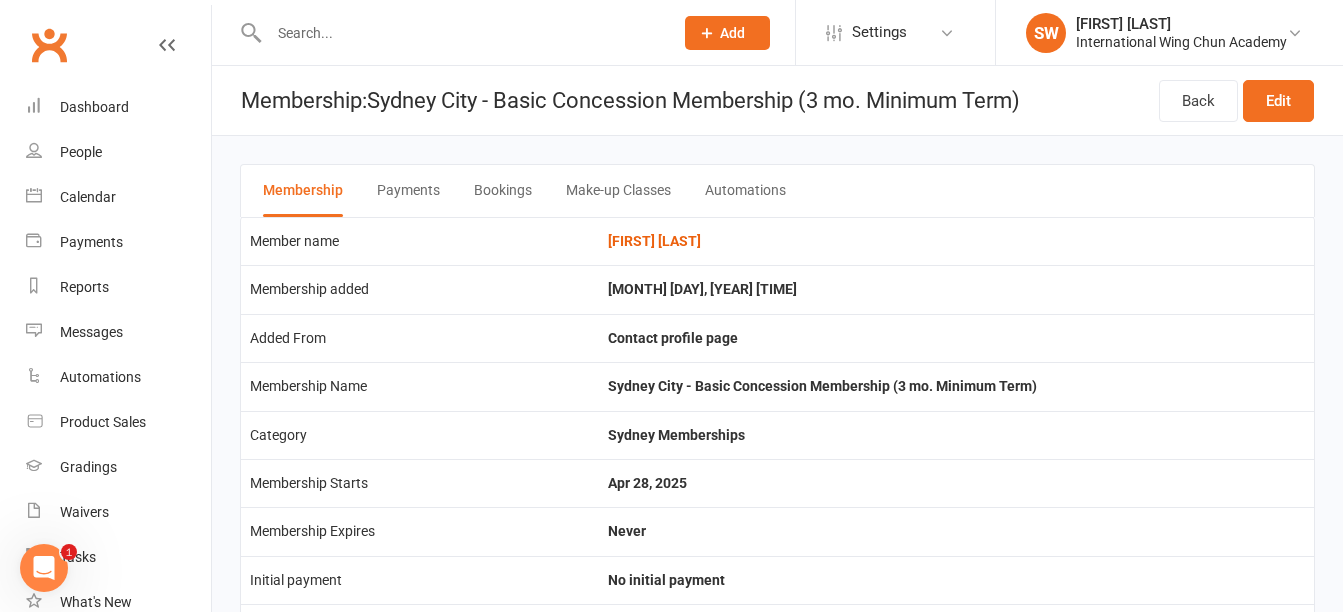 click on "Payments" at bounding box center [408, 191] 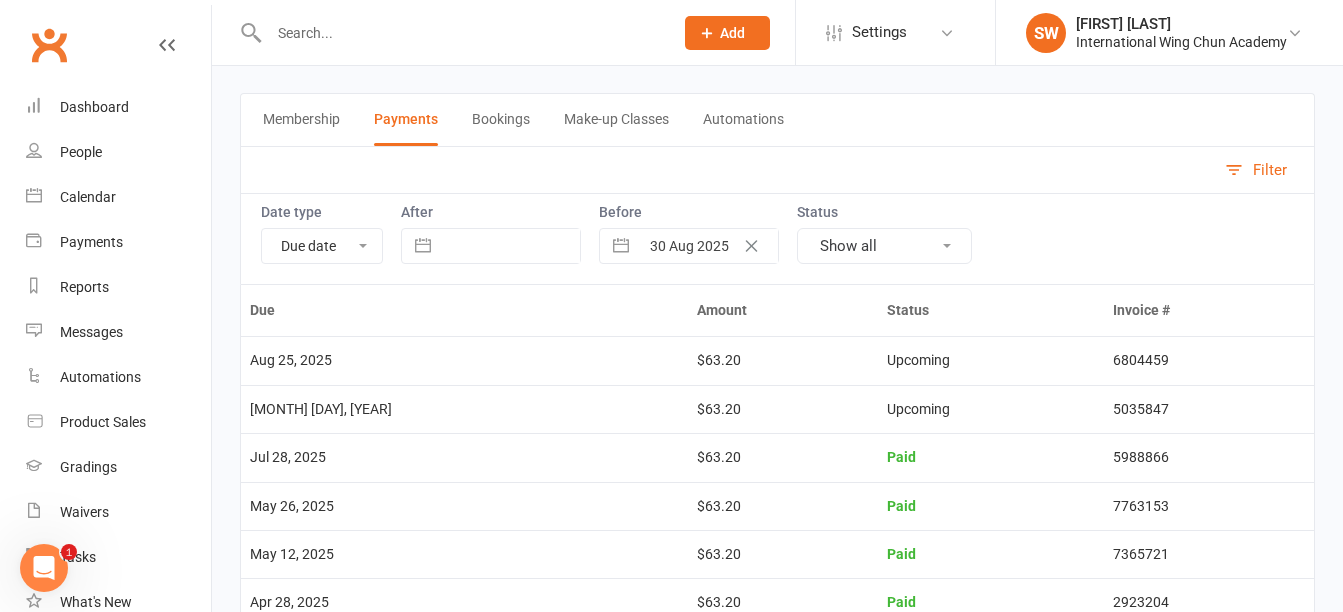 scroll, scrollTop: 0, scrollLeft: 0, axis: both 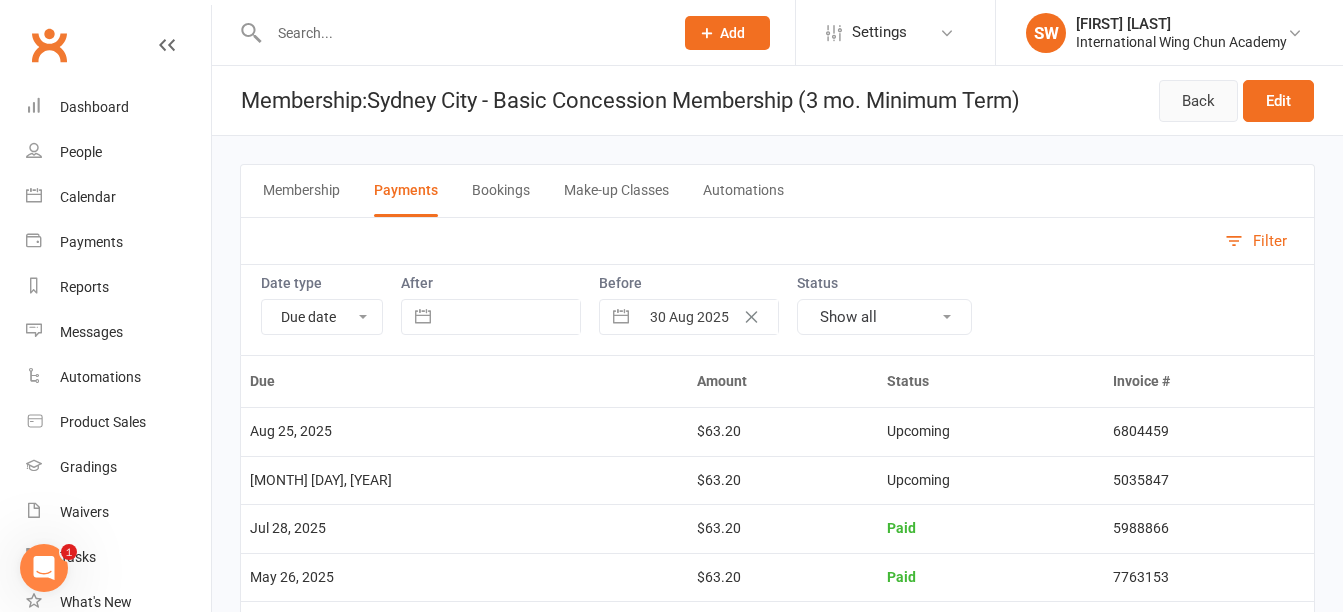 click on "Back" at bounding box center [1198, 101] 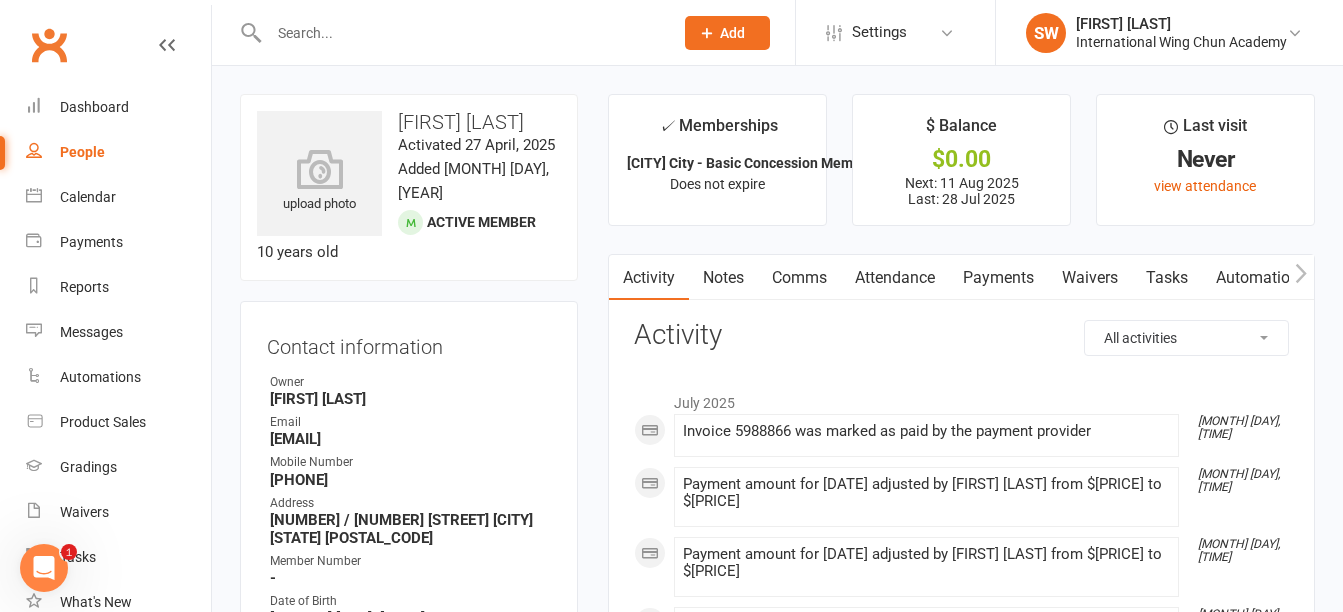 click on "Notes" at bounding box center [723, 278] 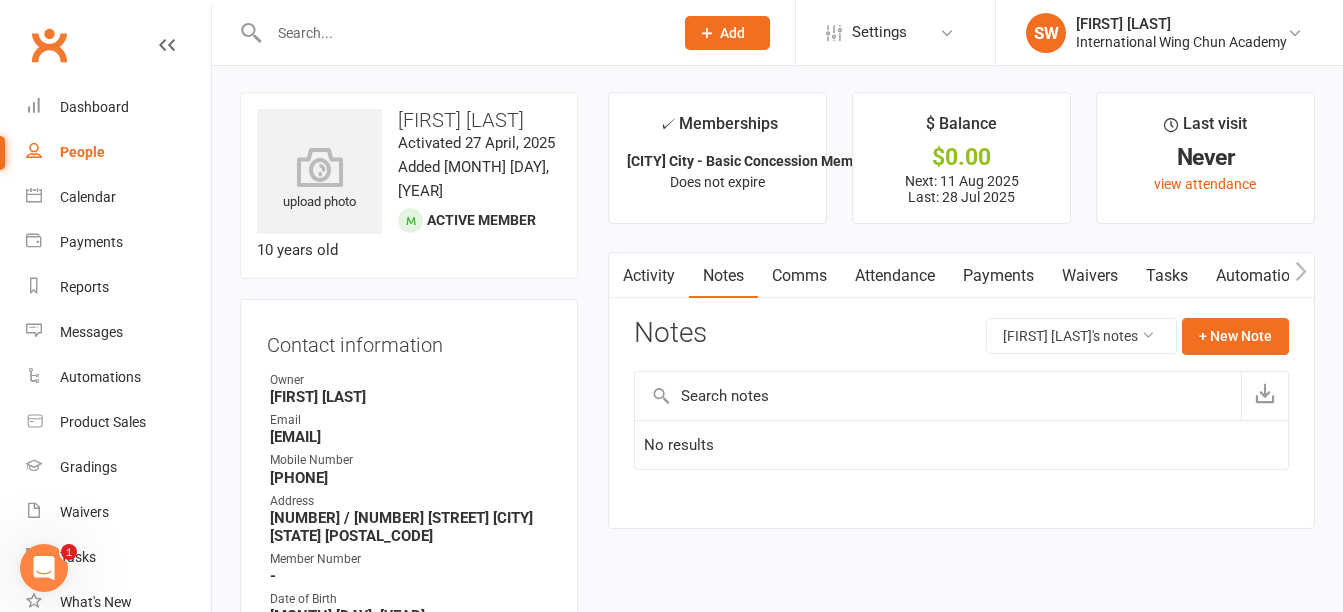 scroll, scrollTop: 0, scrollLeft: 0, axis: both 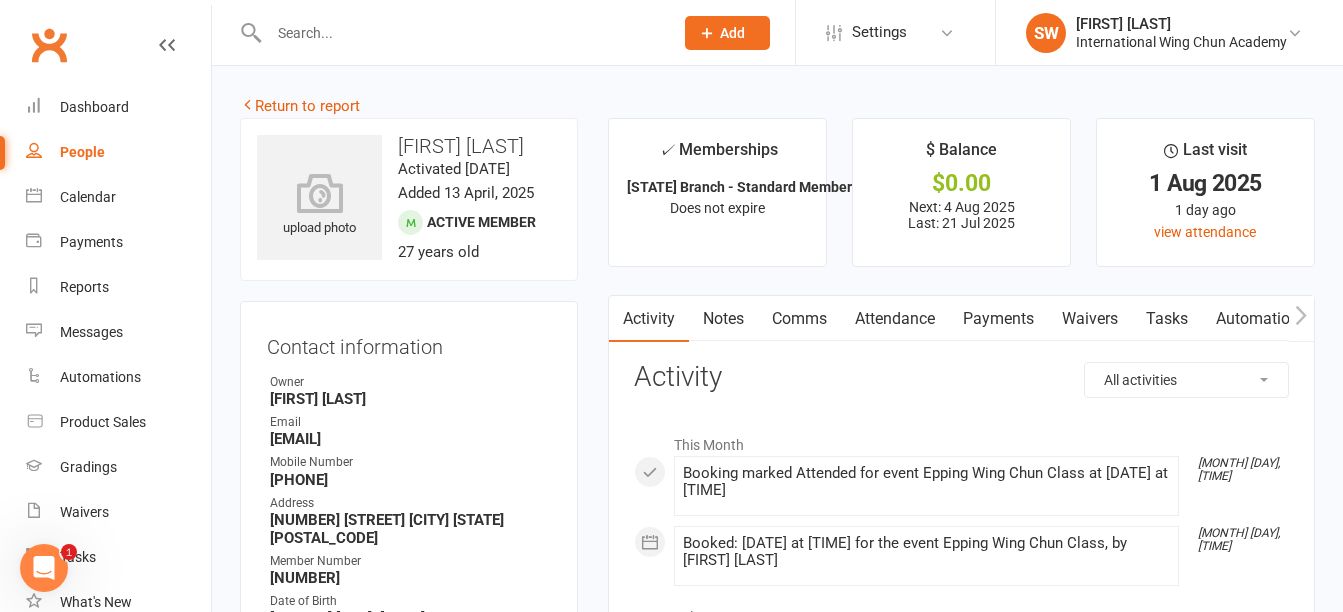 click on "Payments" at bounding box center [998, 319] 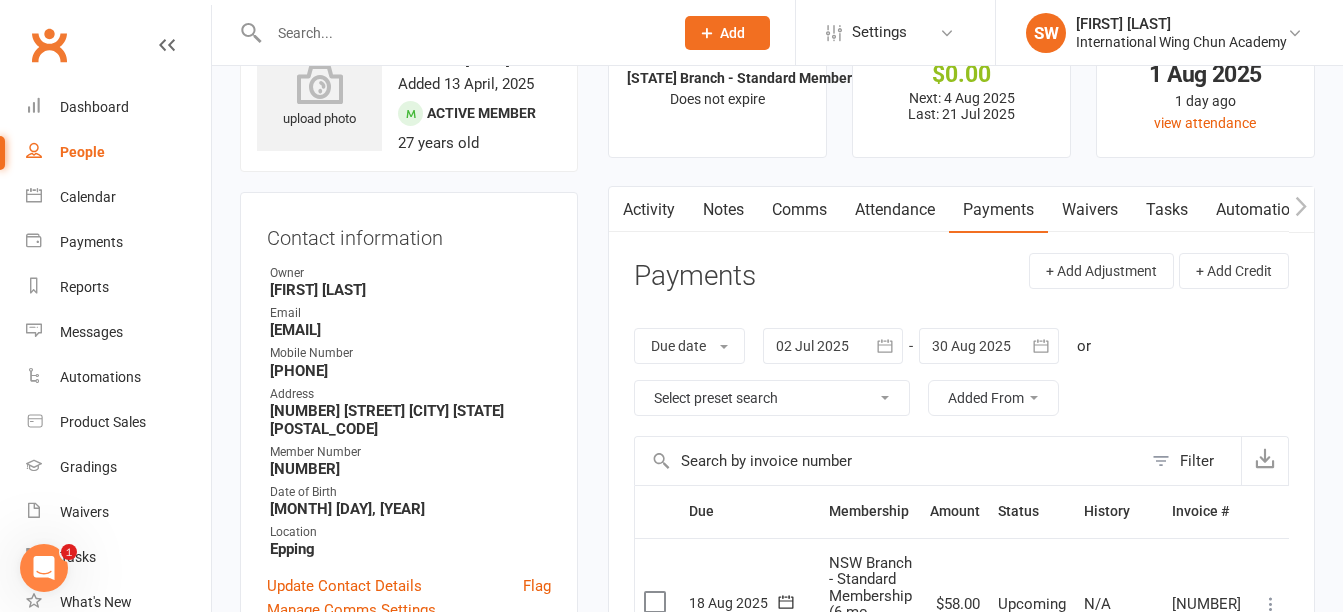 scroll, scrollTop: 100, scrollLeft: 0, axis: vertical 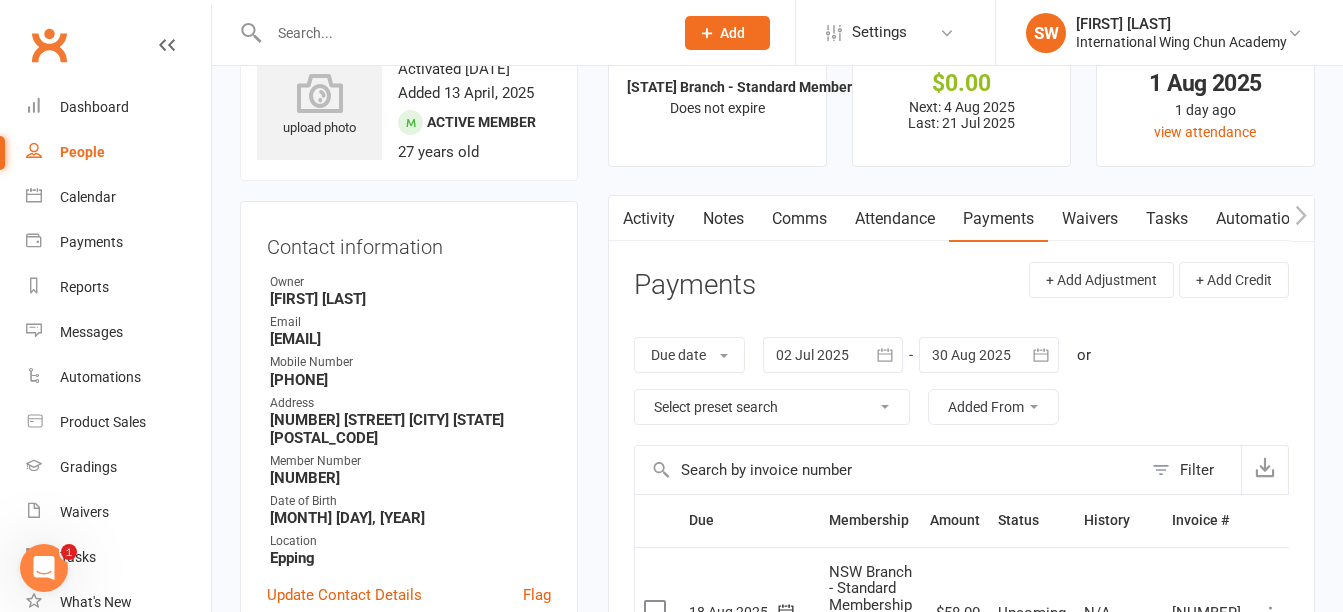 drag, startPoint x: 730, startPoint y: 215, endPoint x: 724, endPoint y: 238, distance: 23.769728 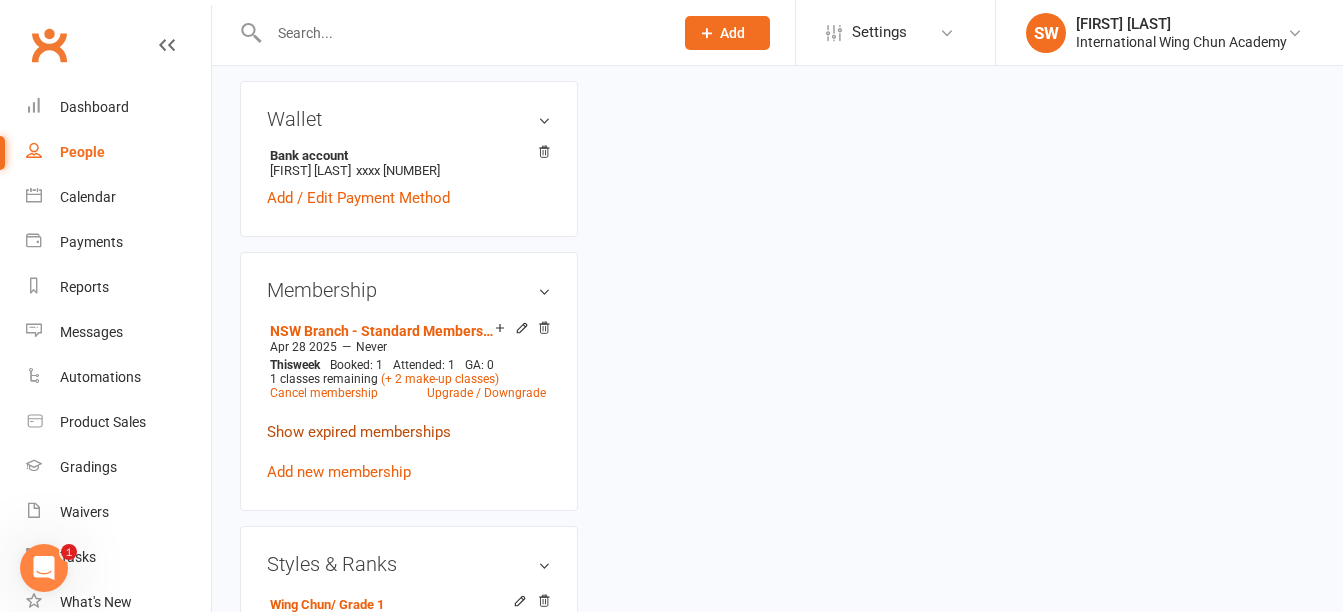 scroll, scrollTop: 700, scrollLeft: 0, axis: vertical 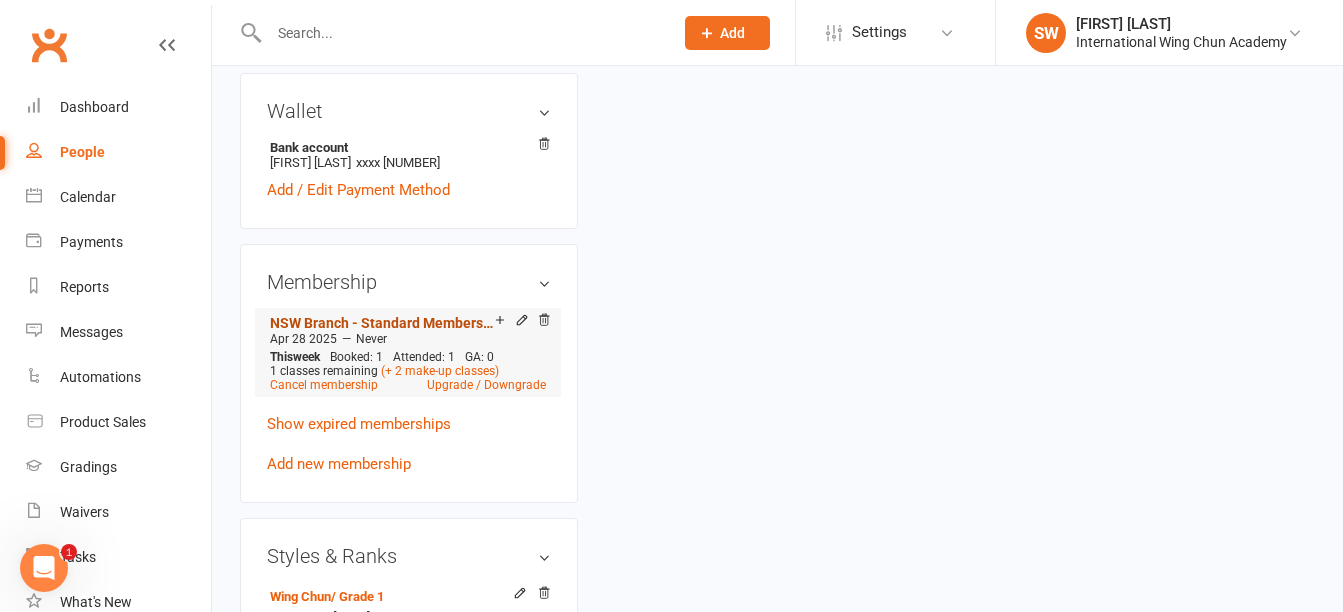 click on "NSW Branch - Standard Membership (6 mo. Minimum Term)" at bounding box center (382, 323) 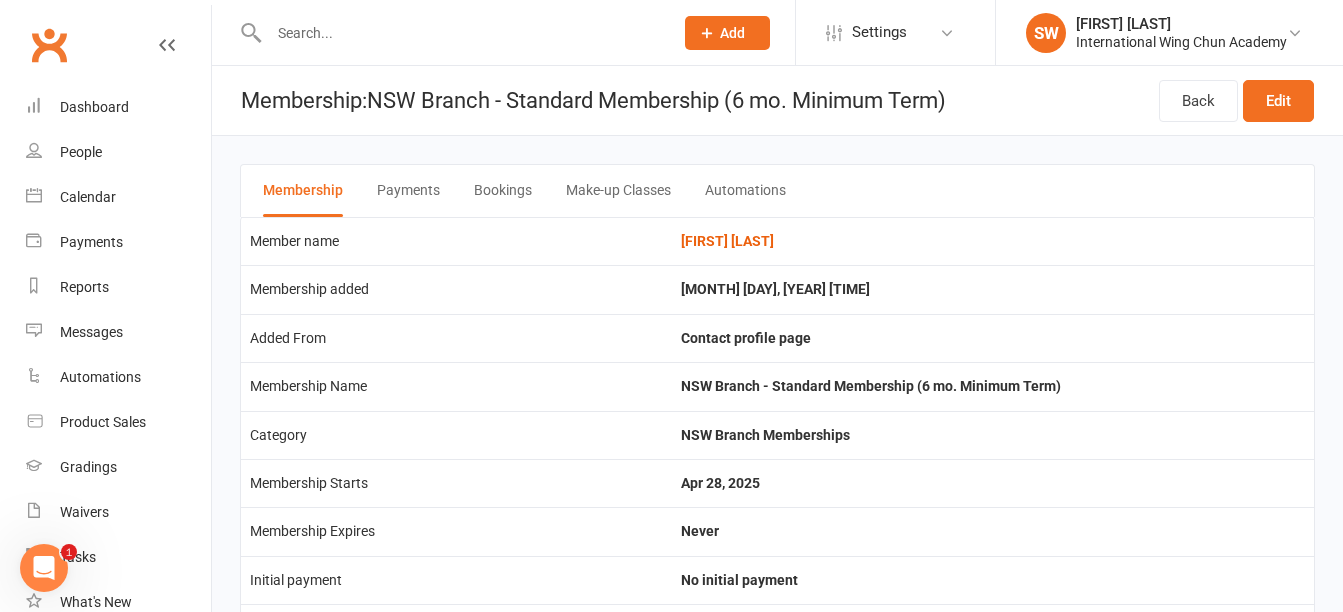 click on "Payments" at bounding box center (408, 191) 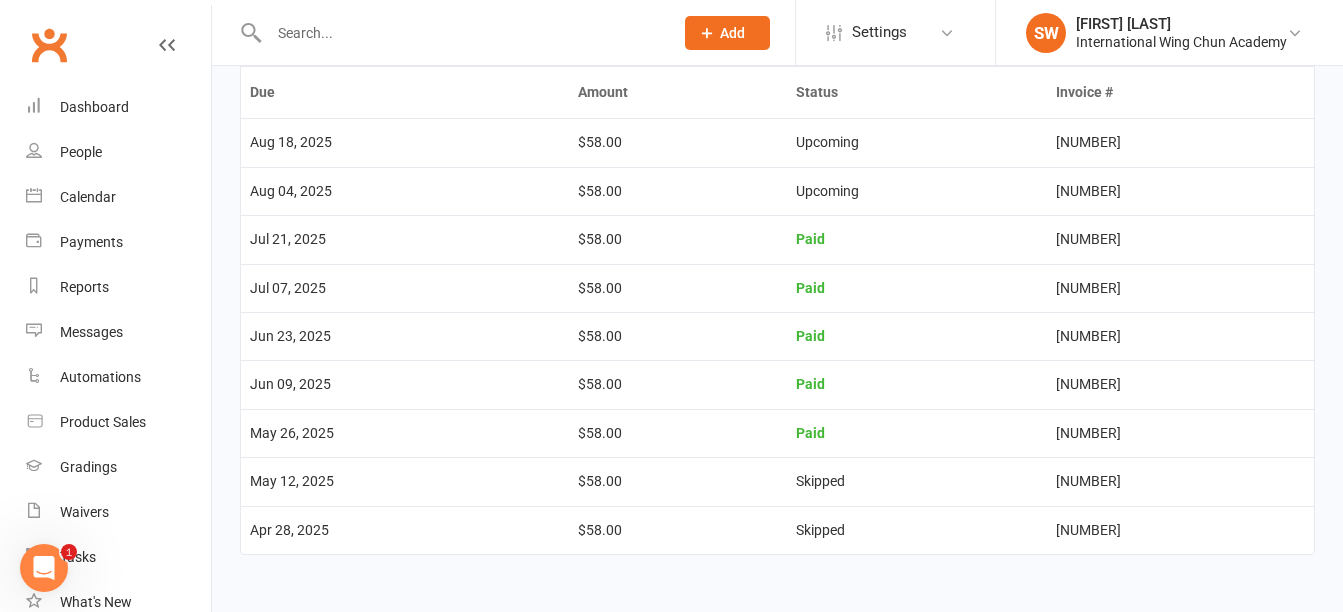 scroll, scrollTop: 0, scrollLeft: 0, axis: both 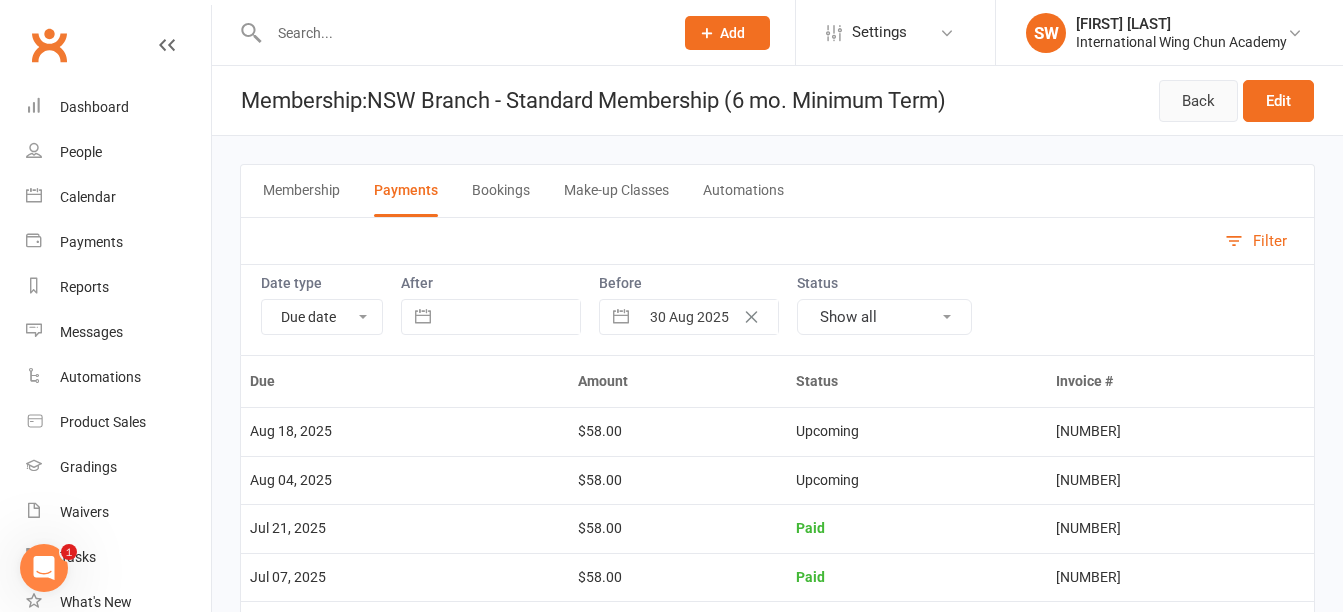 click on "Back" at bounding box center (1198, 101) 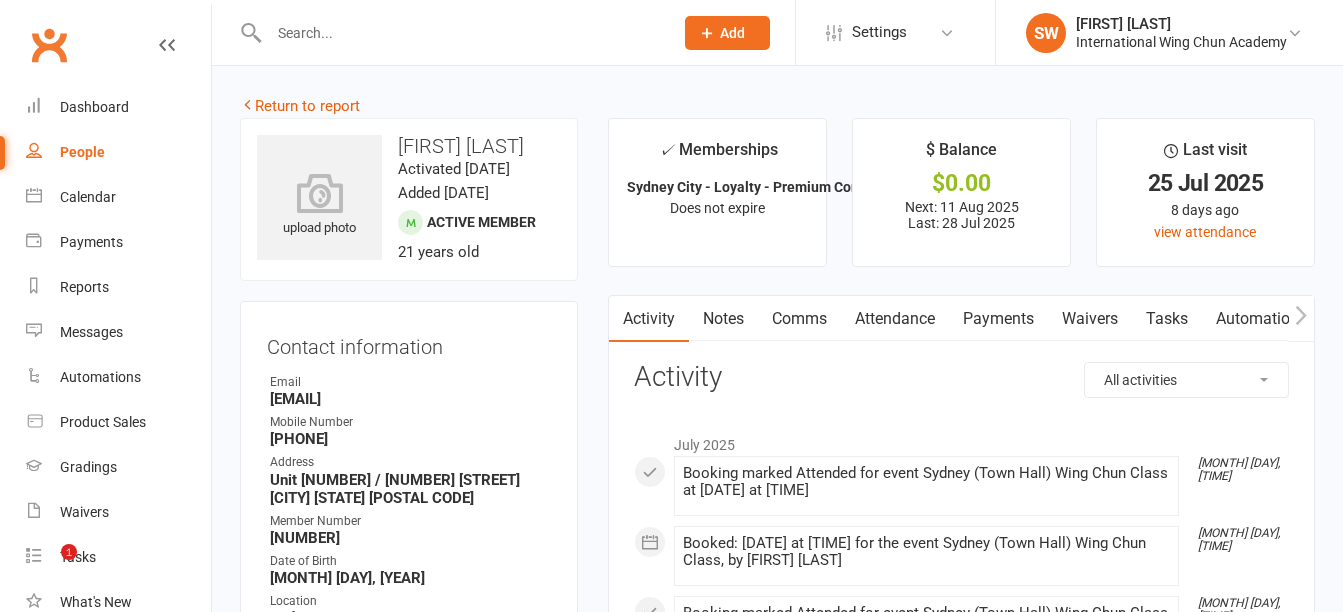 scroll, scrollTop: 0, scrollLeft: 0, axis: both 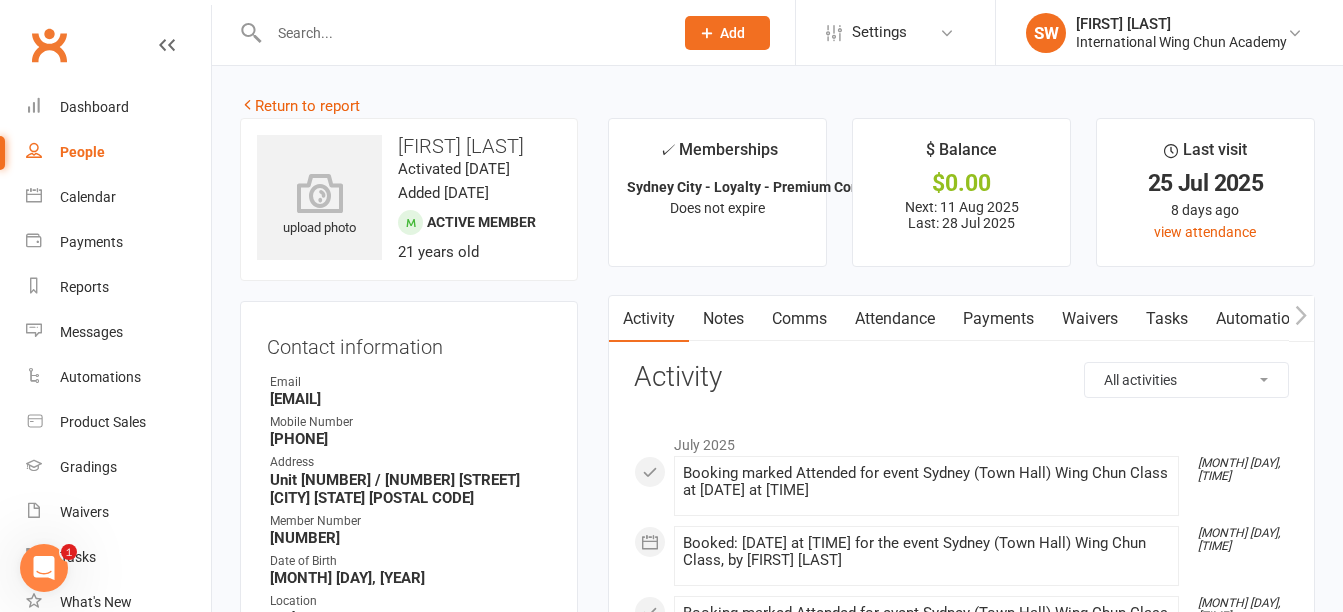 click on "Payments" at bounding box center [998, 319] 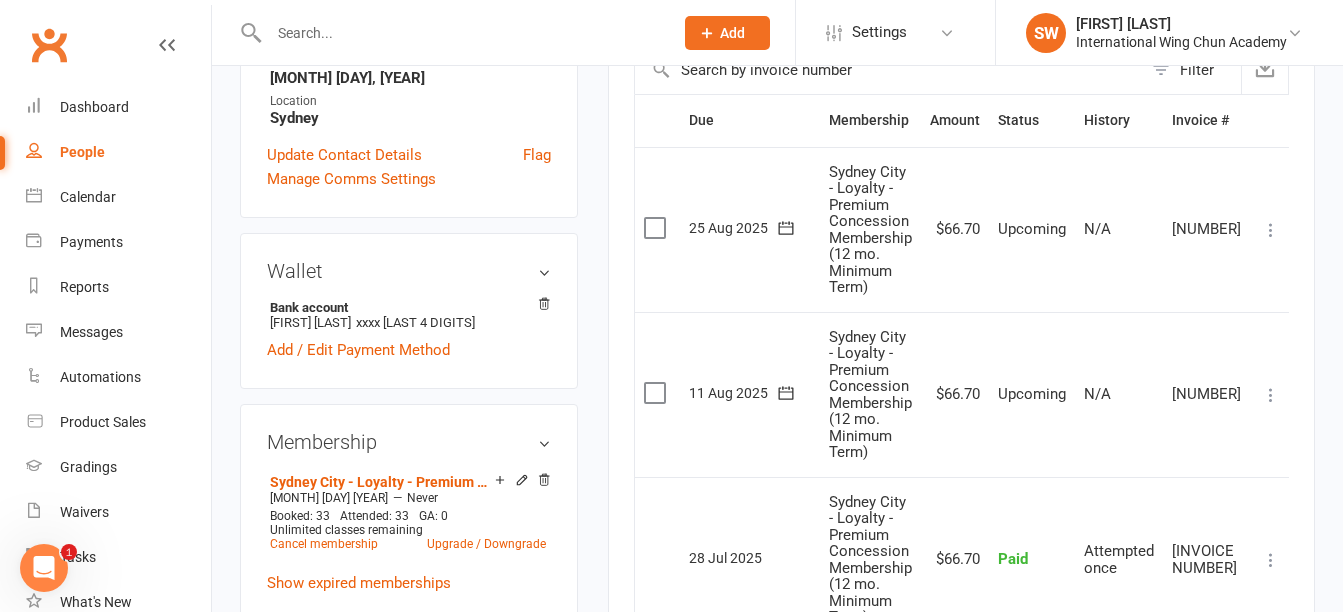 scroll, scrollTop: 200, scrollLeft: 0, axis: vertical 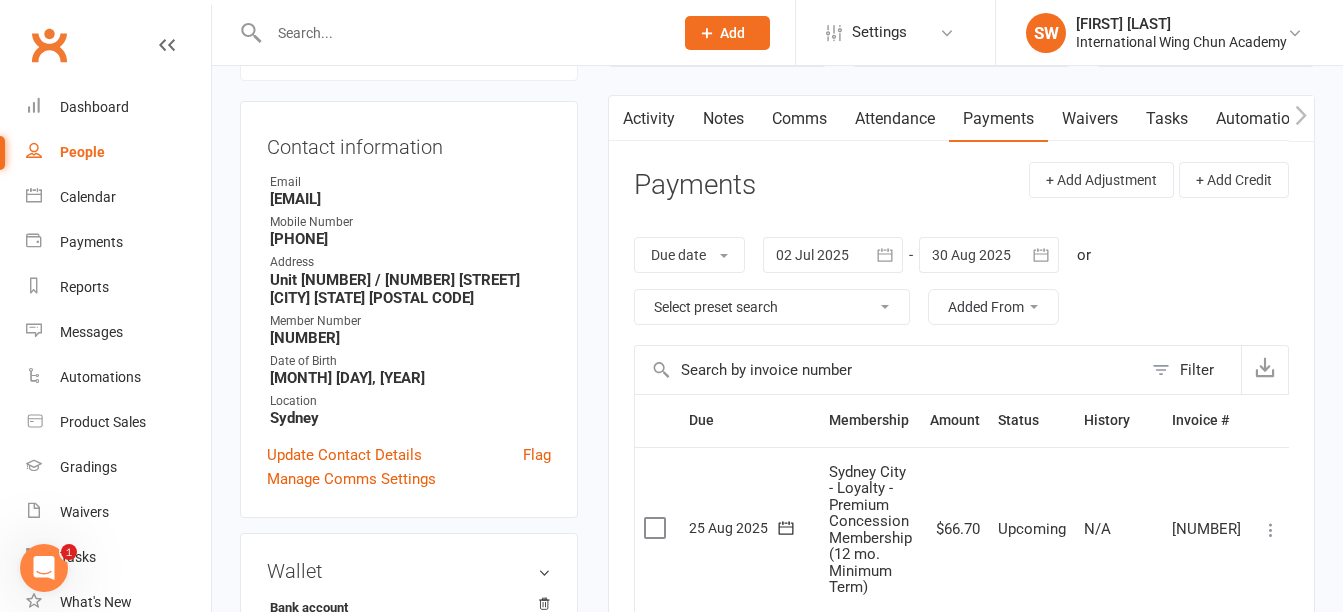 click at bounding box center [989, 255] 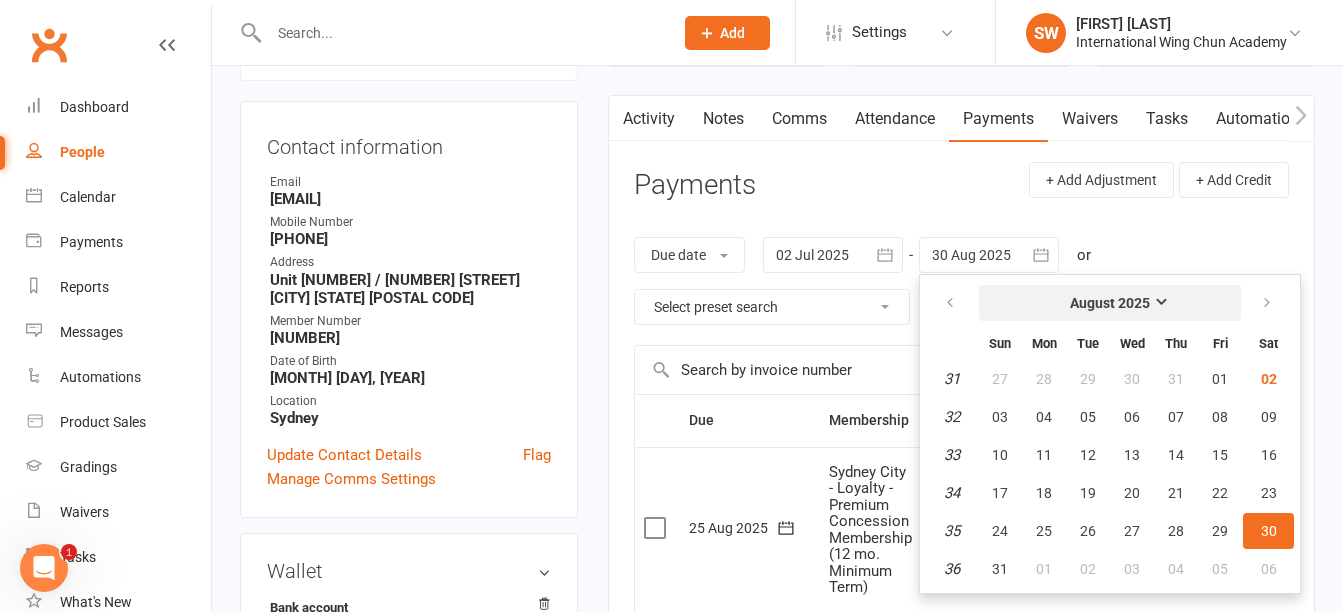 click on "August 2025" at bounding box center (1110, 303) 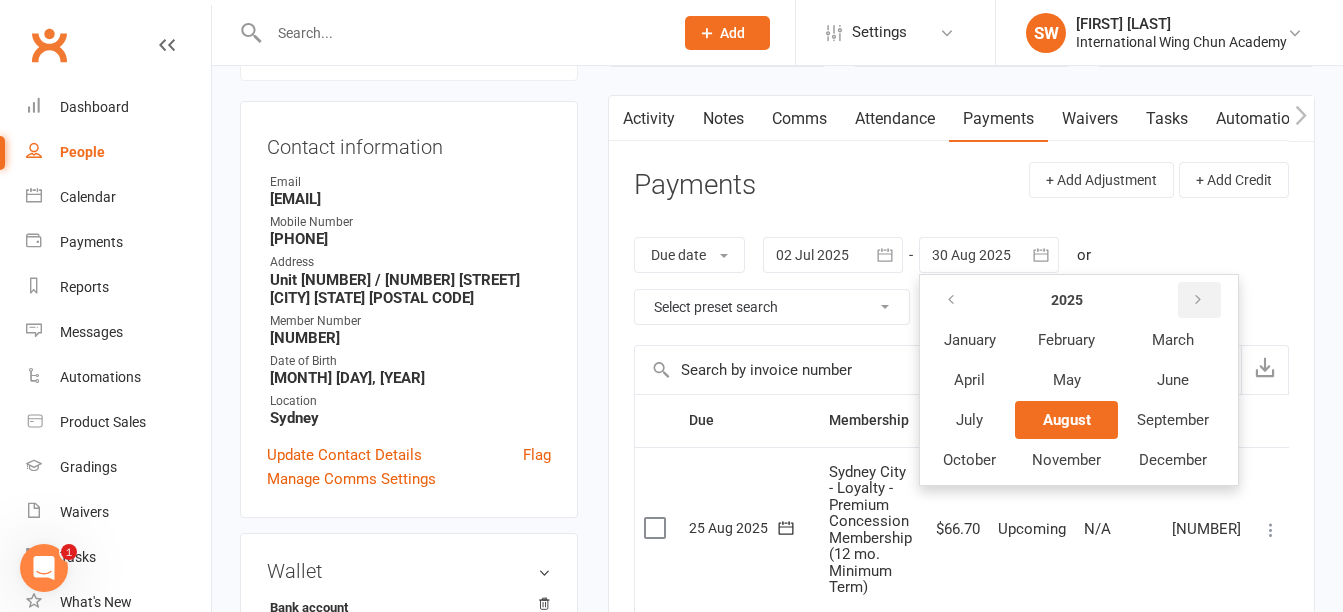 click at bounding box center [1199, 300] 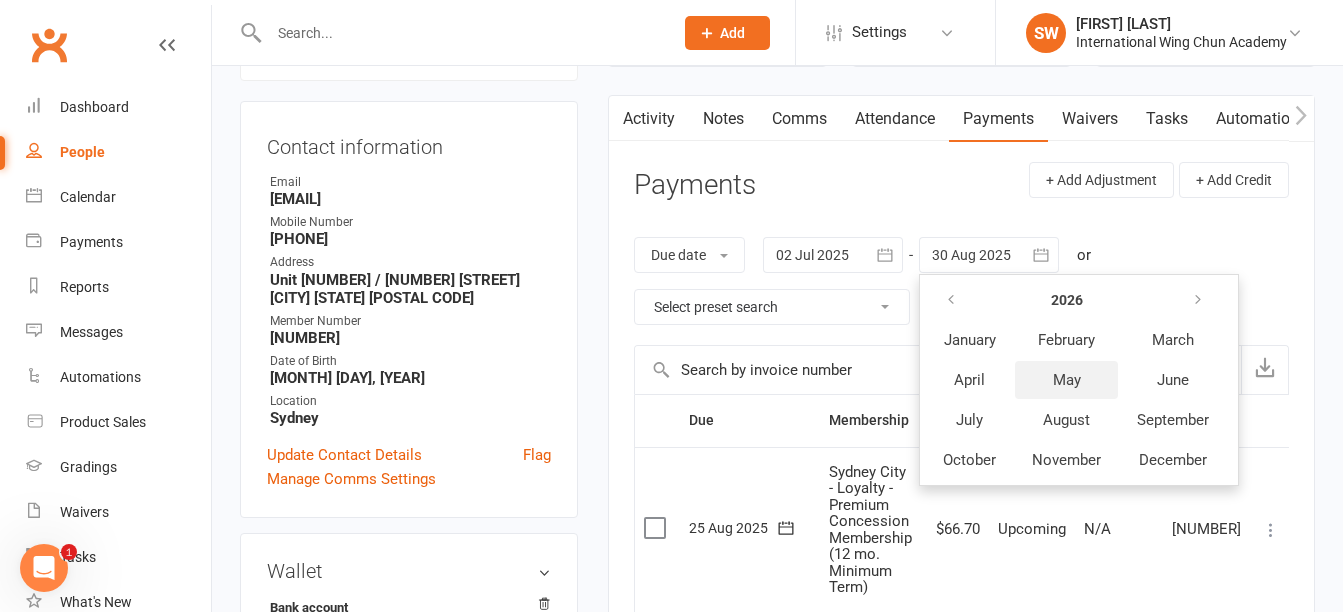 click on "May" at bounding box center [1066, 380] 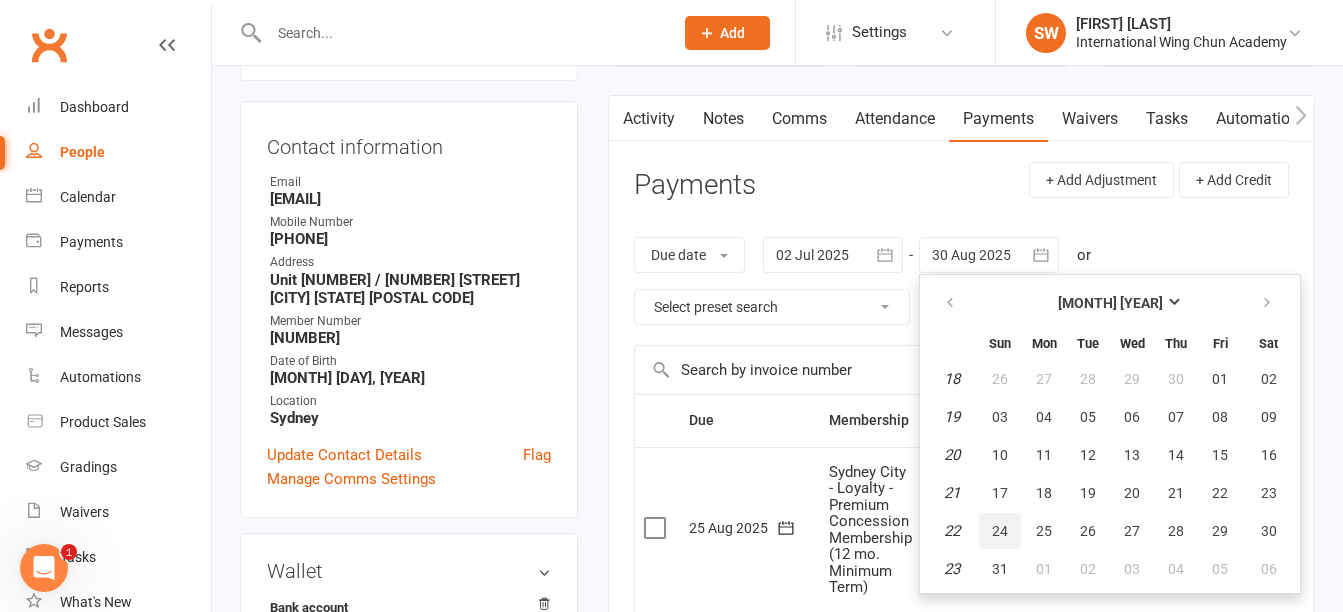 click on "24" at bounding box center (1000, 531) 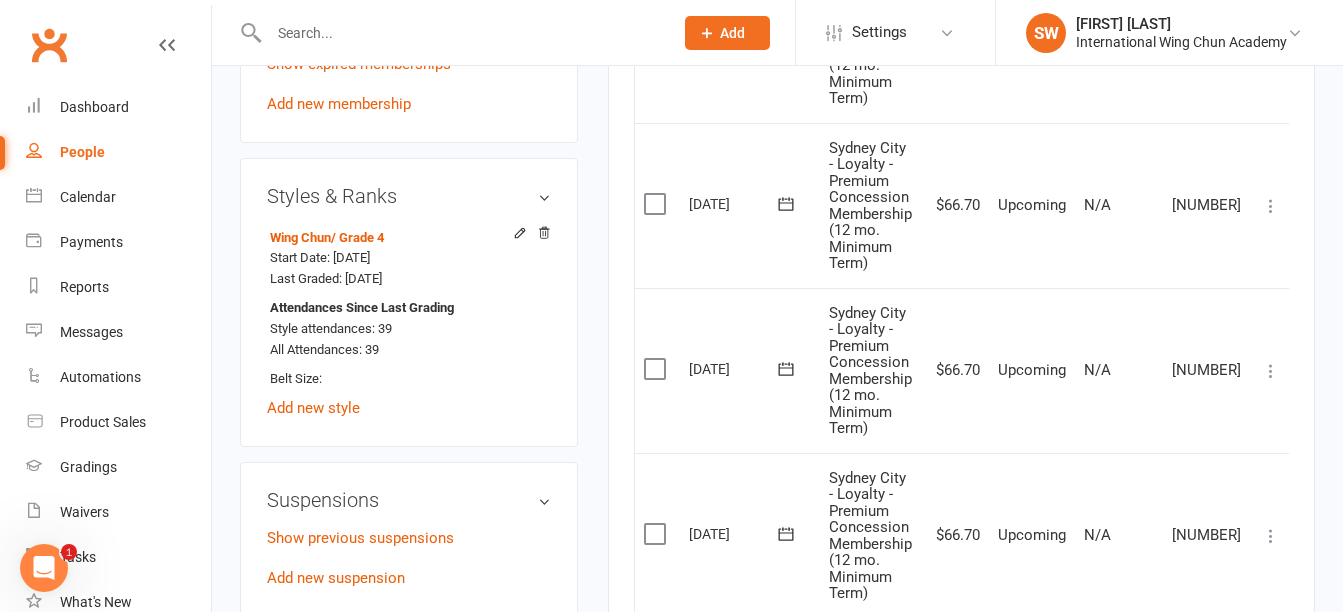 scroll, scrollTop: 800, scrollLeft: 0, axis: vertical 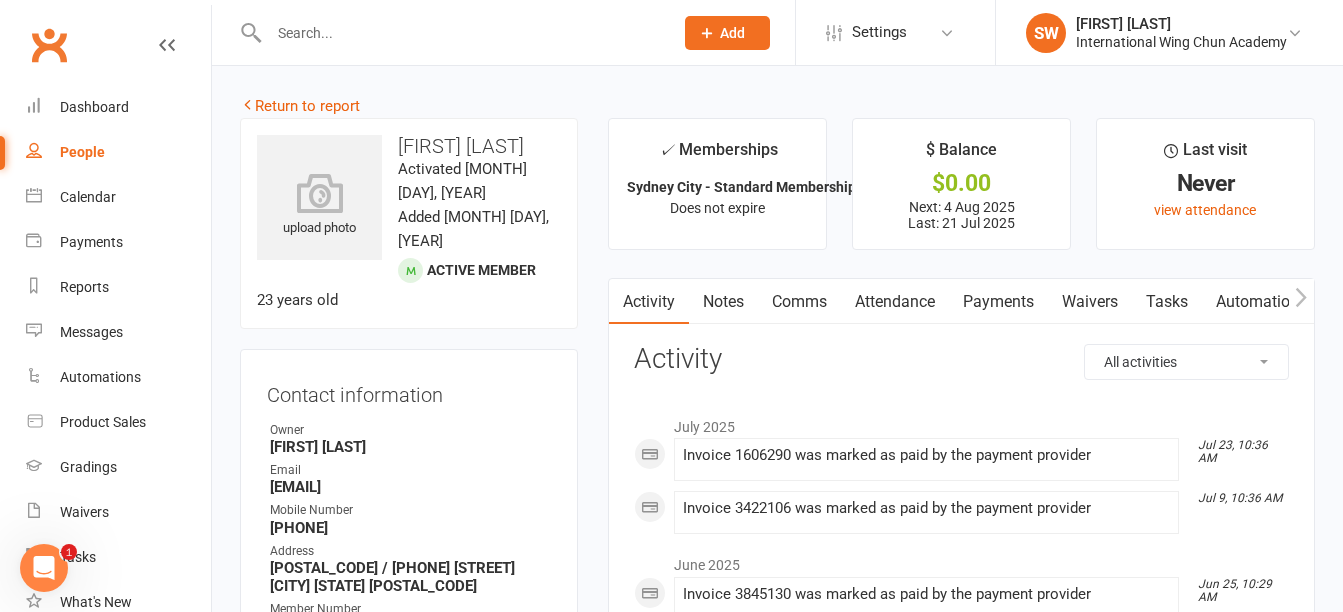 click on "Payments" at bounding box center (998, 302) 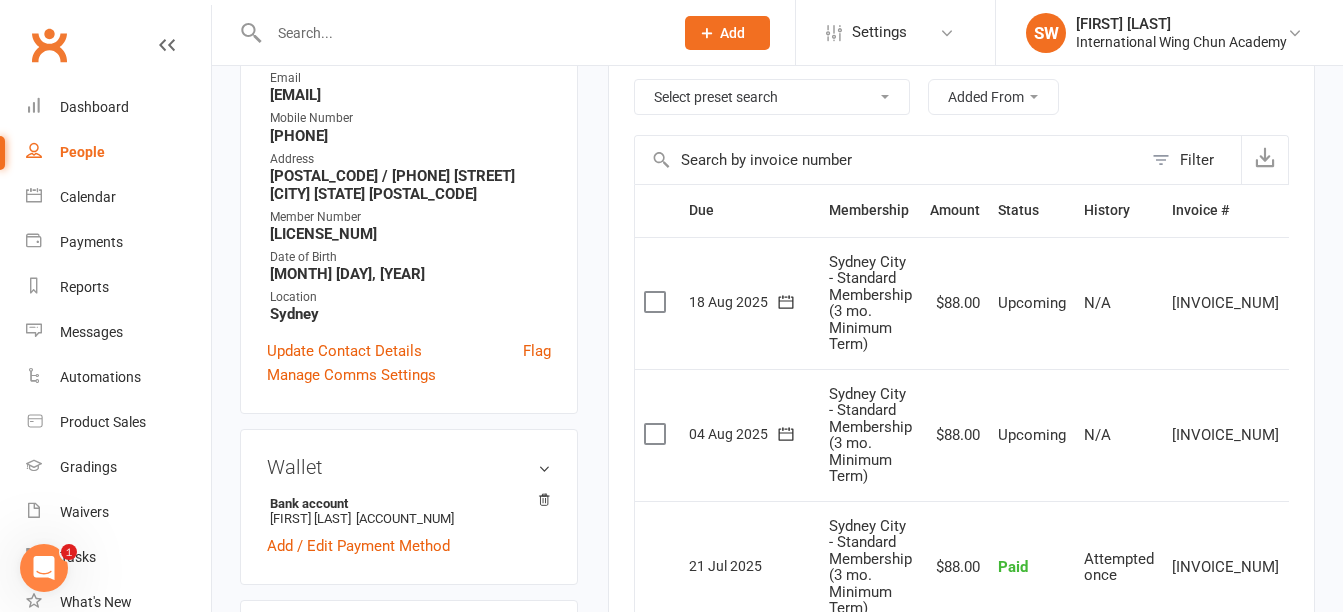 scroll, scrollTop: 200, scrollLeft: 0, axis: vertical 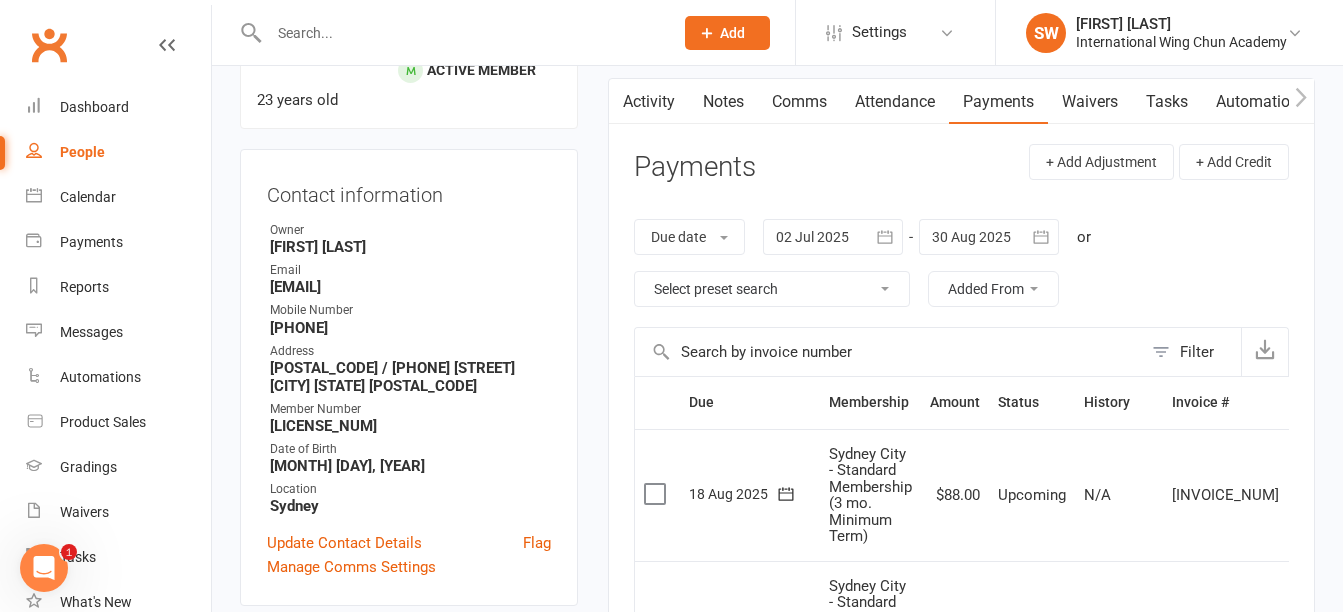 click on "Notes" at bounding box center (723, 102) 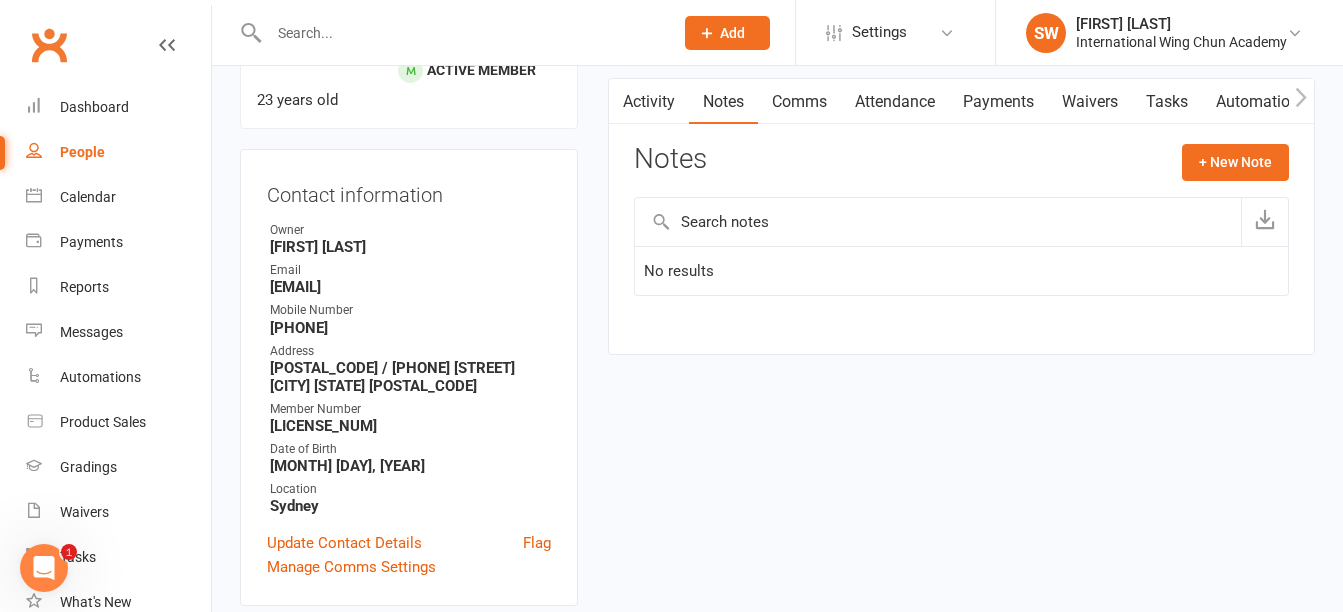 click on "Payments" at bounding box center (998, 102) 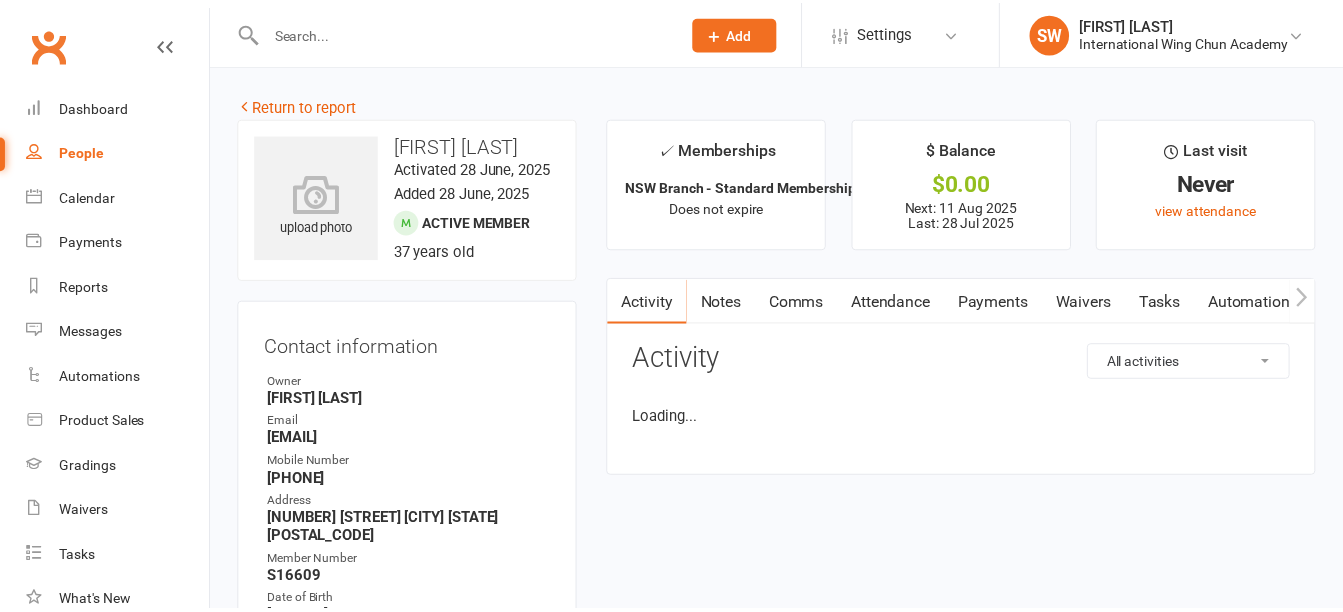 scroll, scrollTop: 0, scrollLeft: 0, axis: both 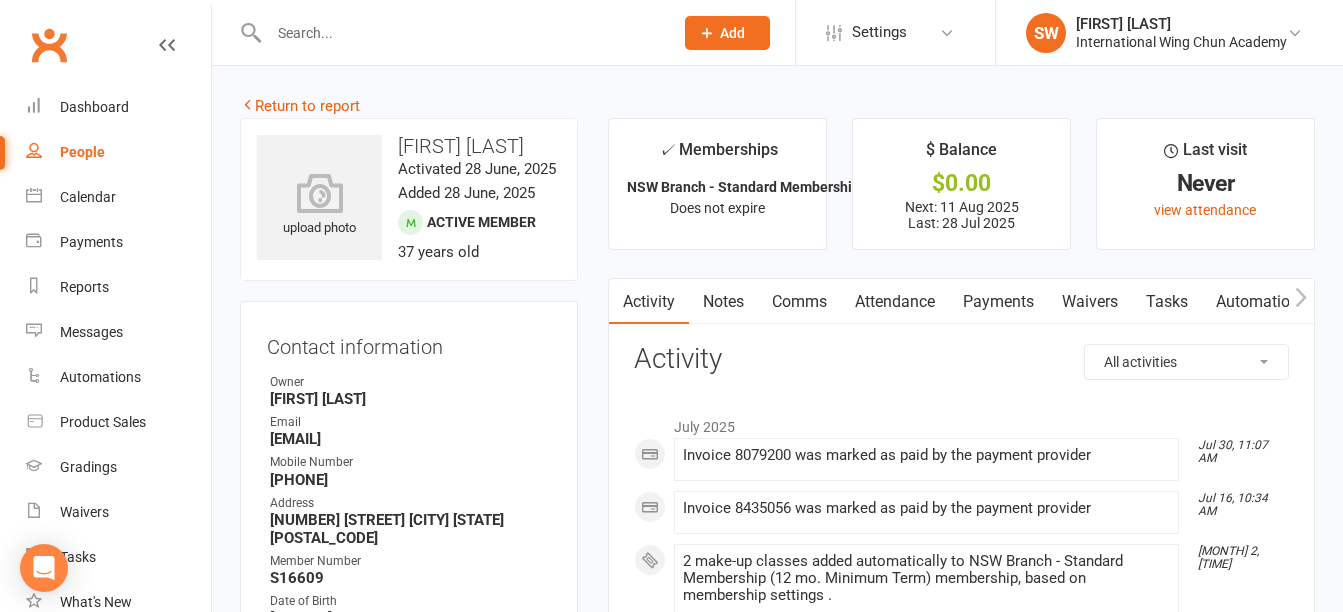 click on "Payments" at bounding box center (998, 302) 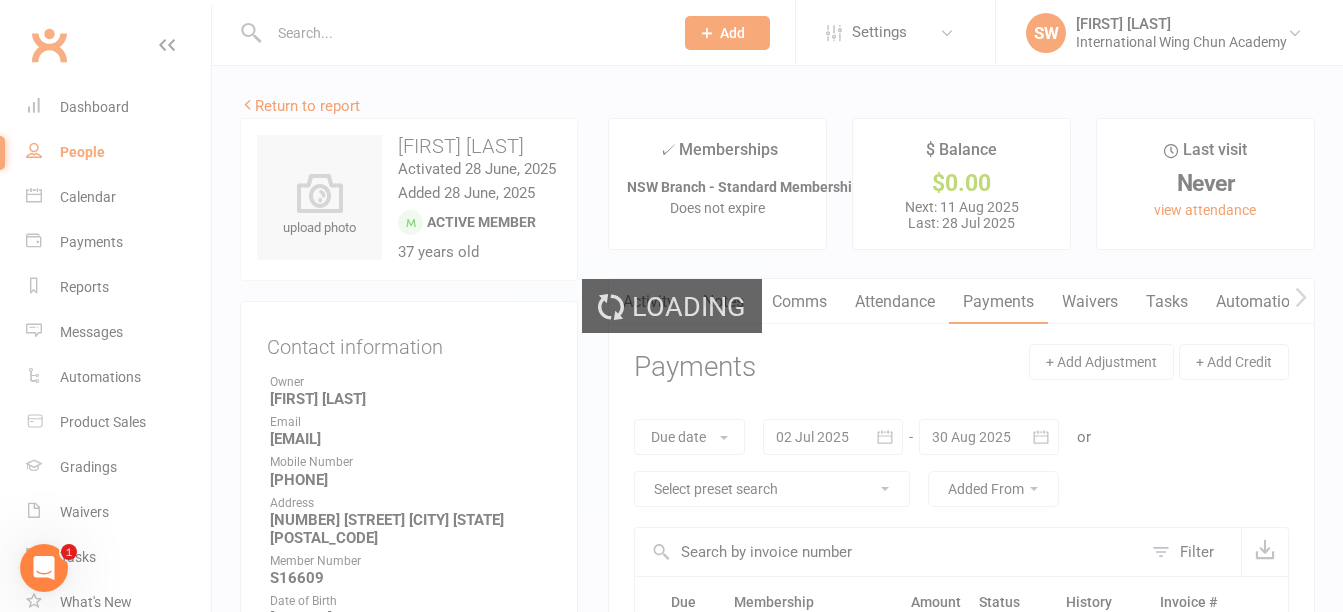 scroll, scrollTop: 0, scrollLeft: 0, axis: both 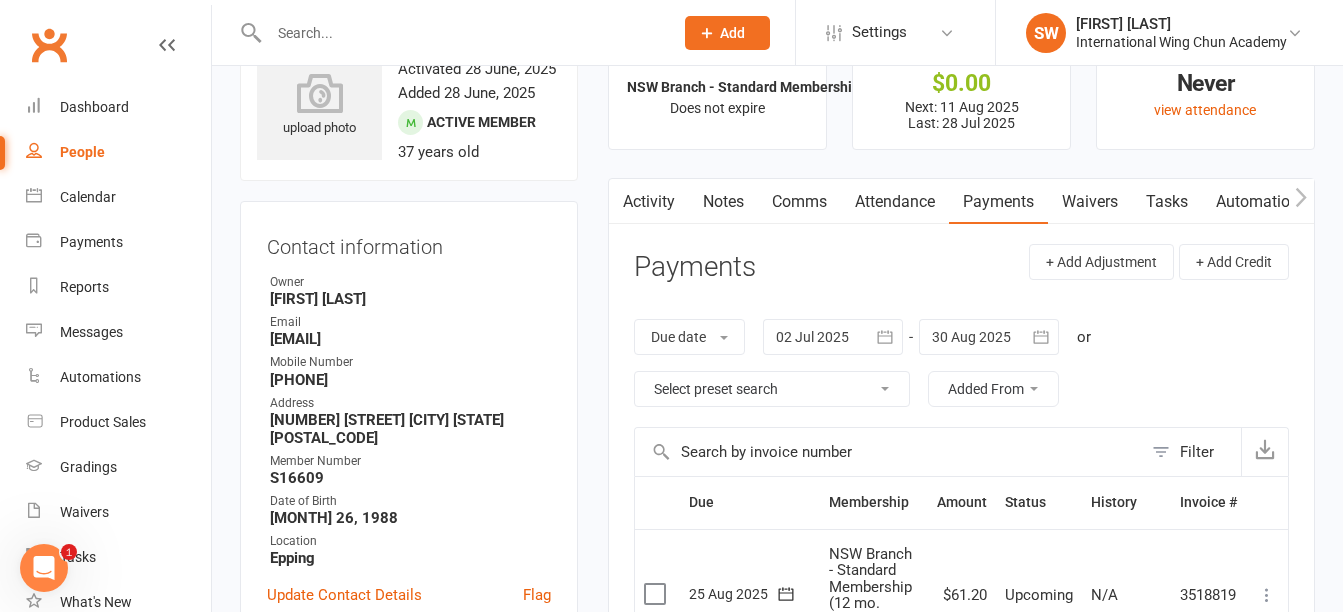 click on "Notes" at bounding box center (723, 202) 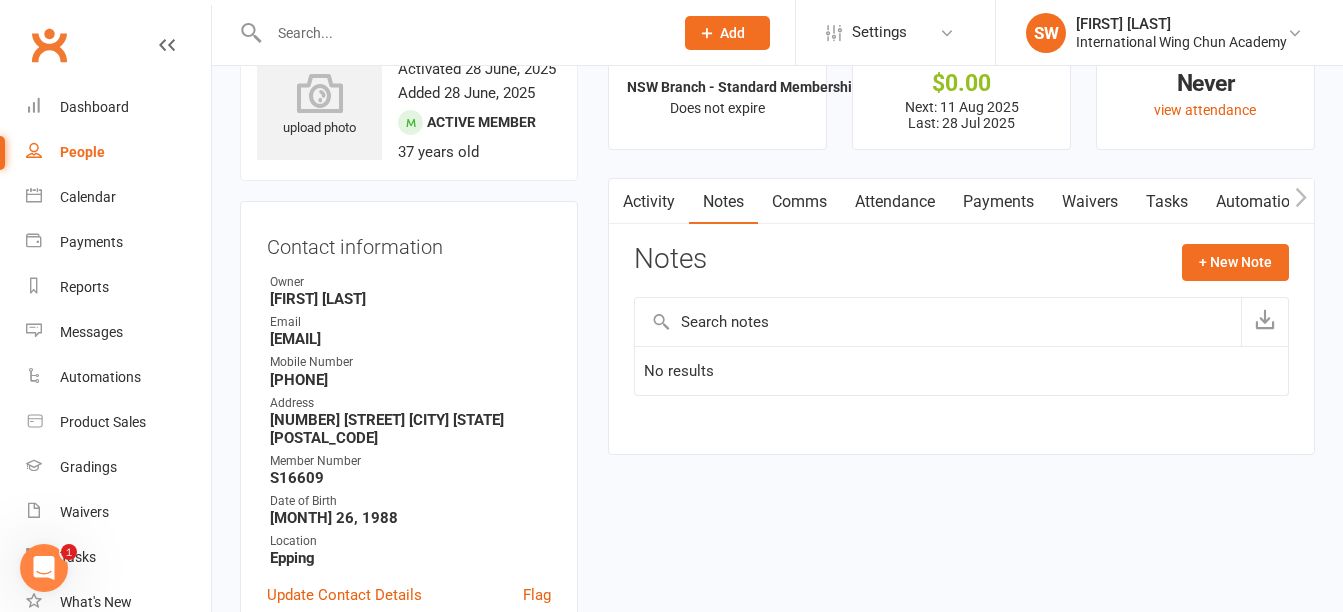 click on "Payments" at bounding box center [998, 202] 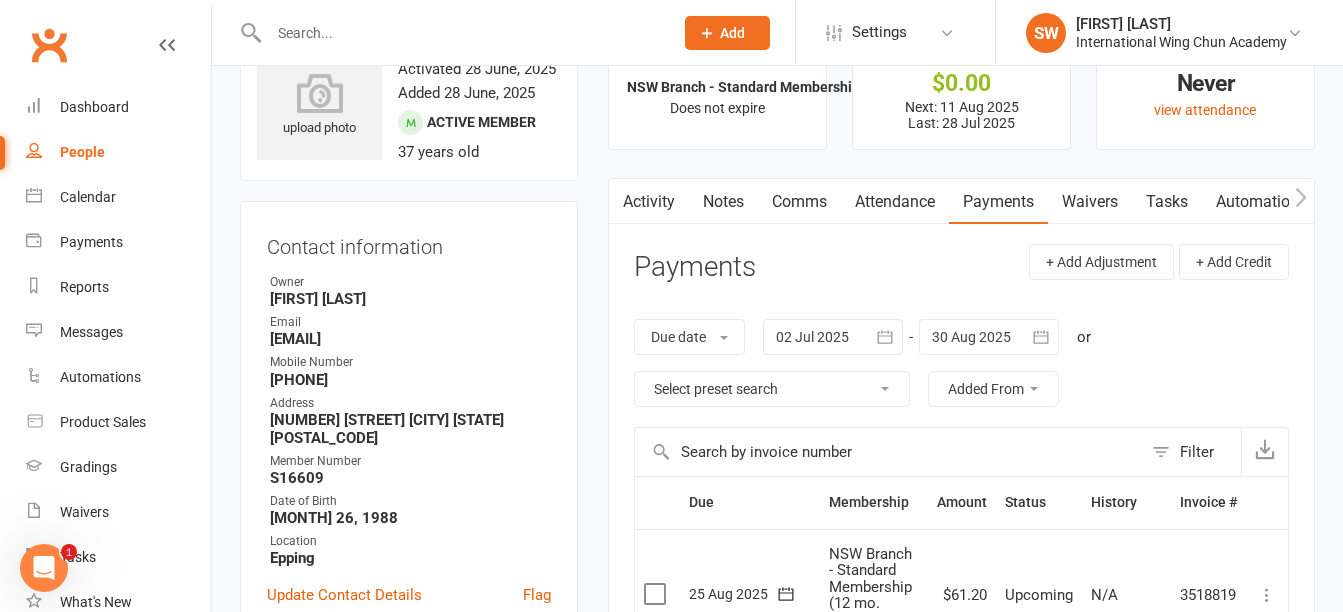 click at bounding box center [989, 337] 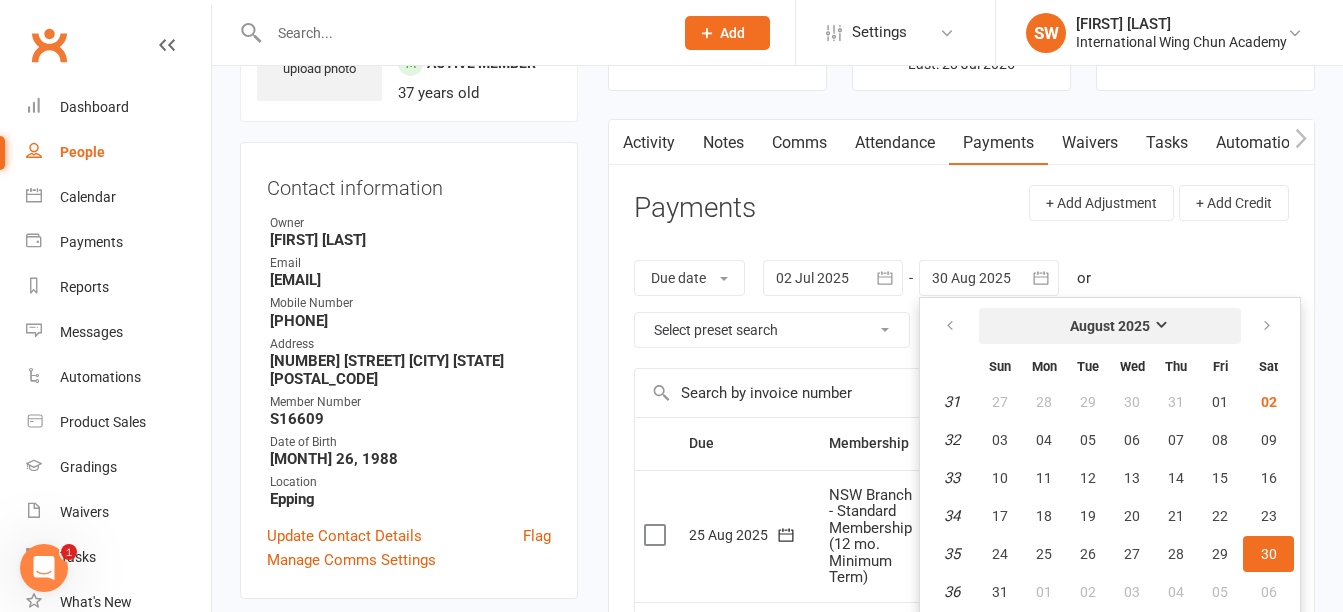 click on "August 2025" at bounding box center [1110, 326] 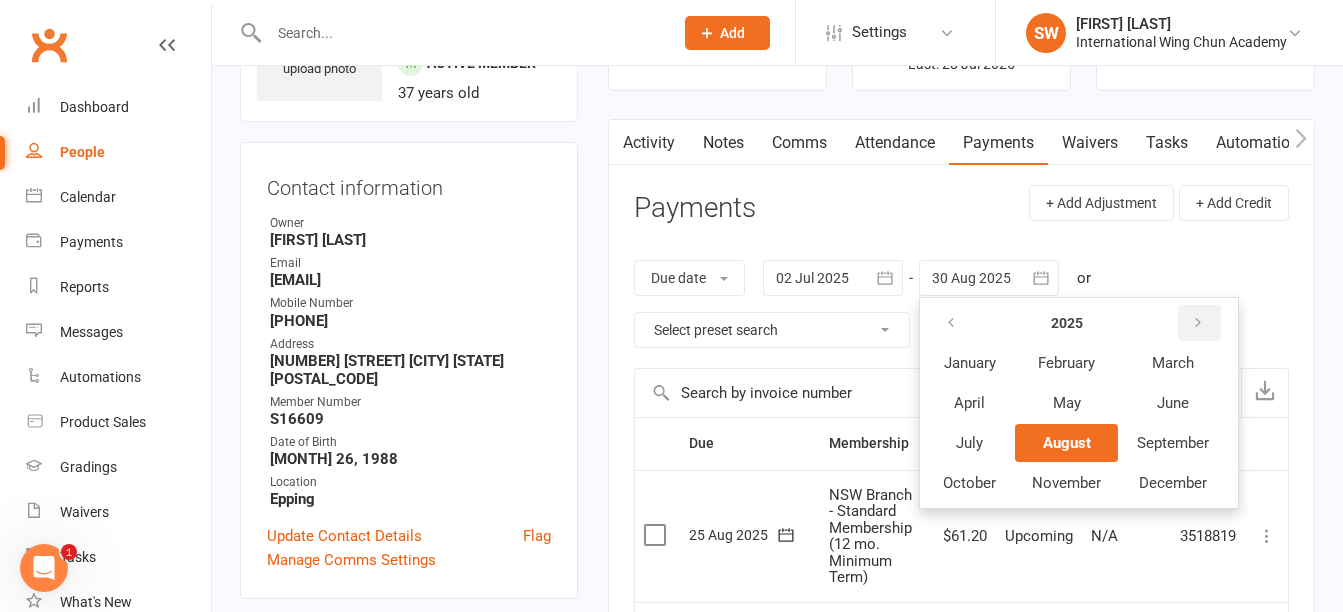 click at bounding box center (1199, 323) 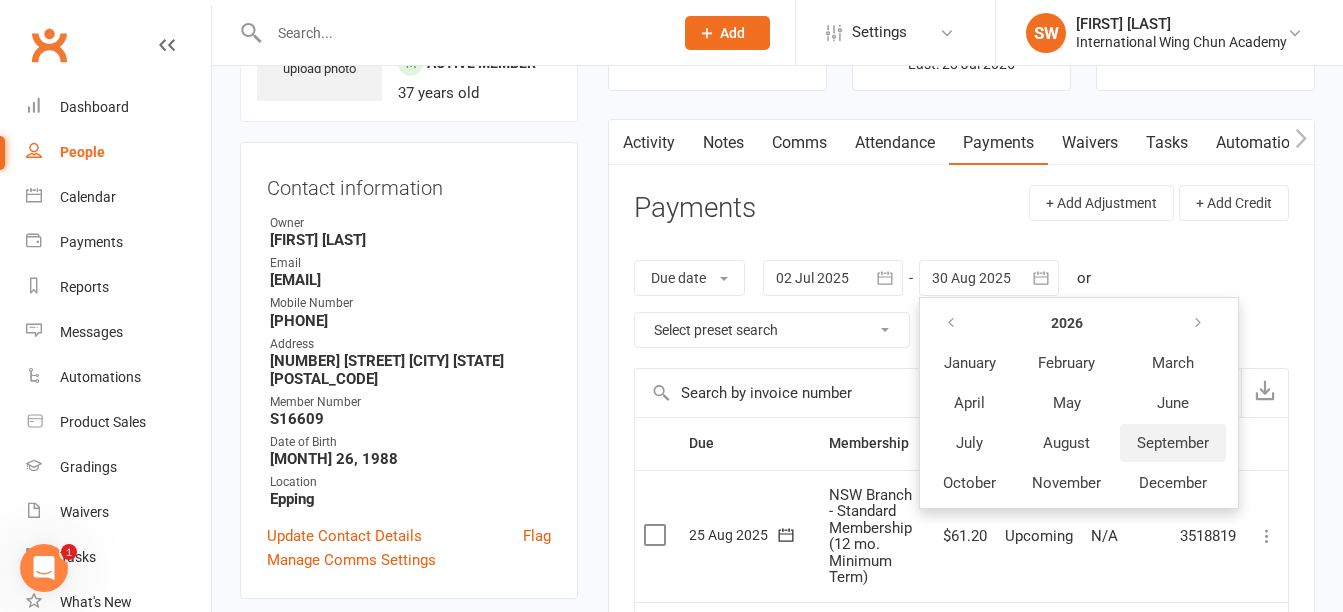 click on "September" at bounding box center [1173, 443] 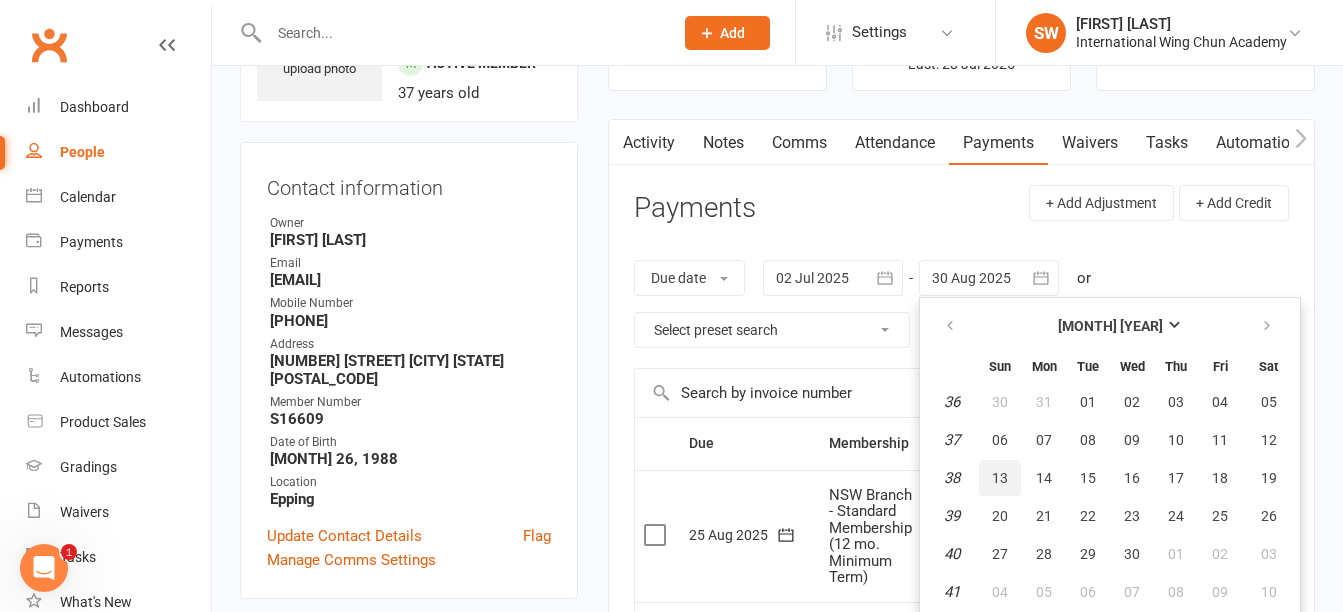 click on "13" at bounding box center [1000, 478] 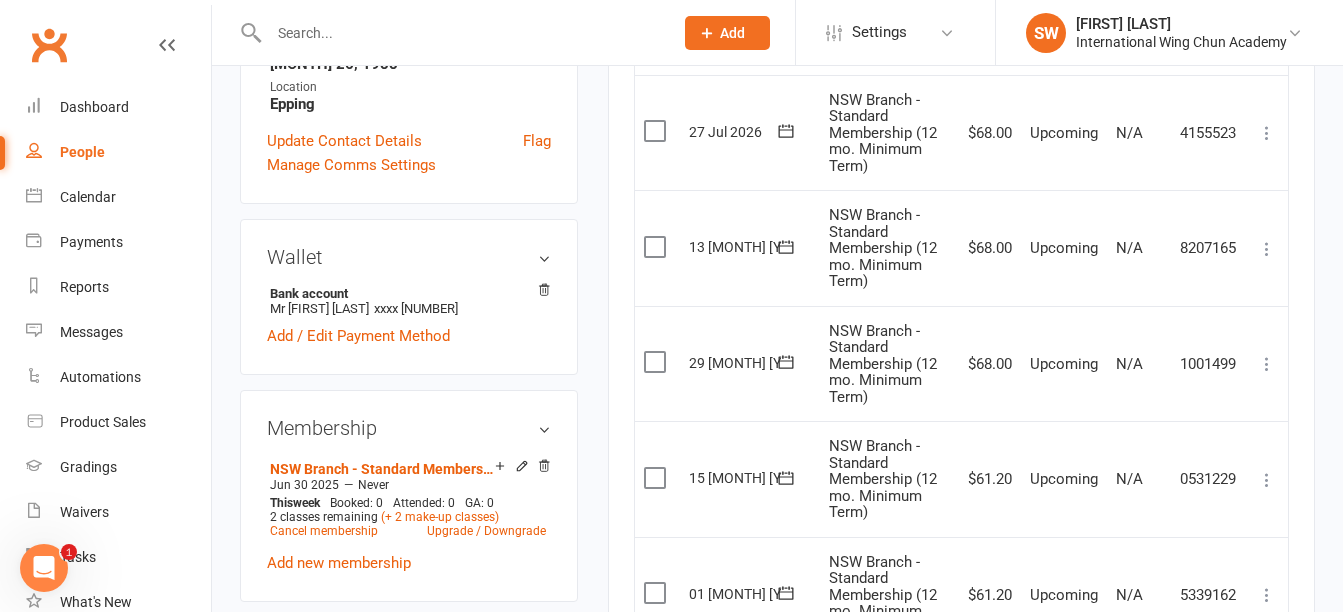 scroll, scrollTop: 559, scrollLeft: 0, axis: vertical 